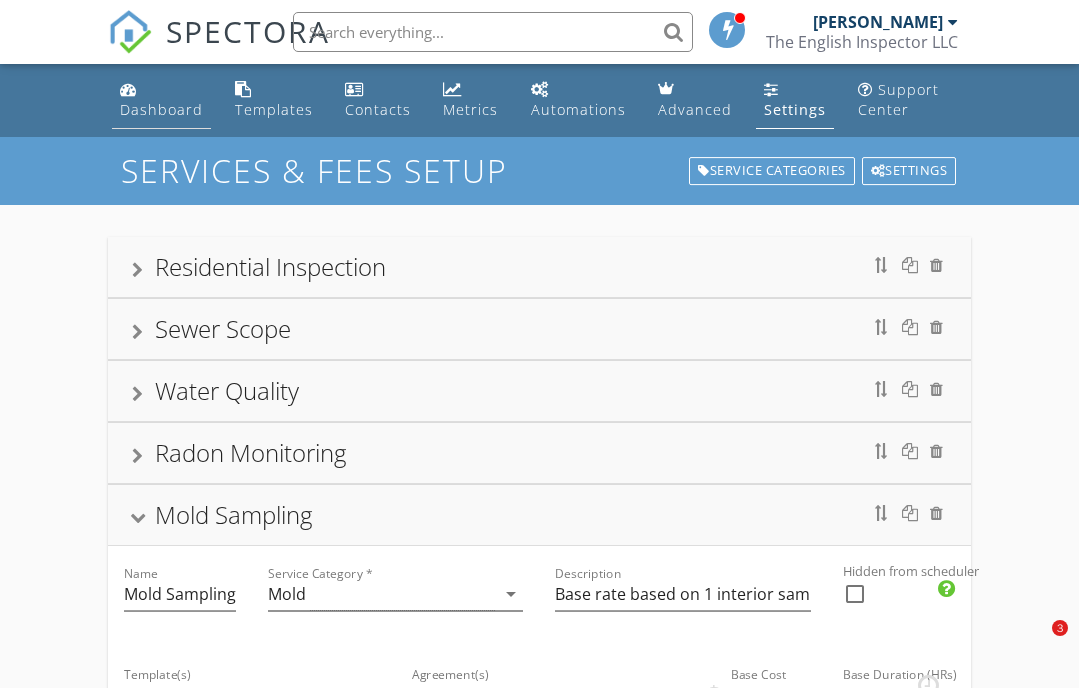 scroll, scrollTop: 0, scrollLeft: 0, axis: both 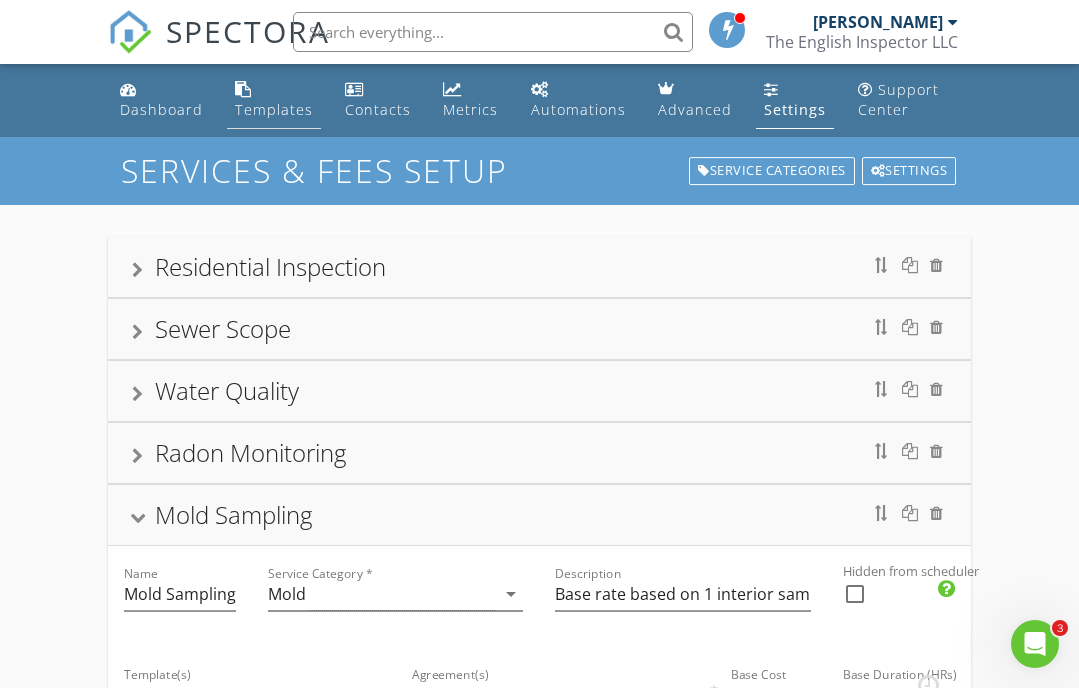 click on "Templates" at bounding box center (274, 100) 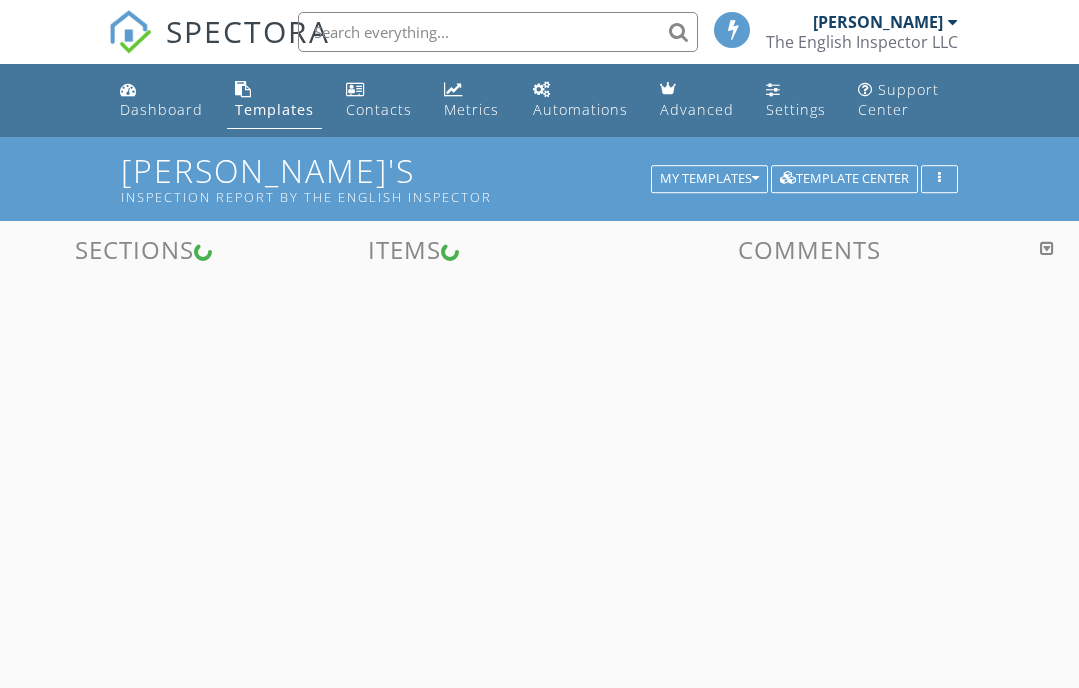 scroll, scrollTop: 0, scrollLeft: 0, axis: both 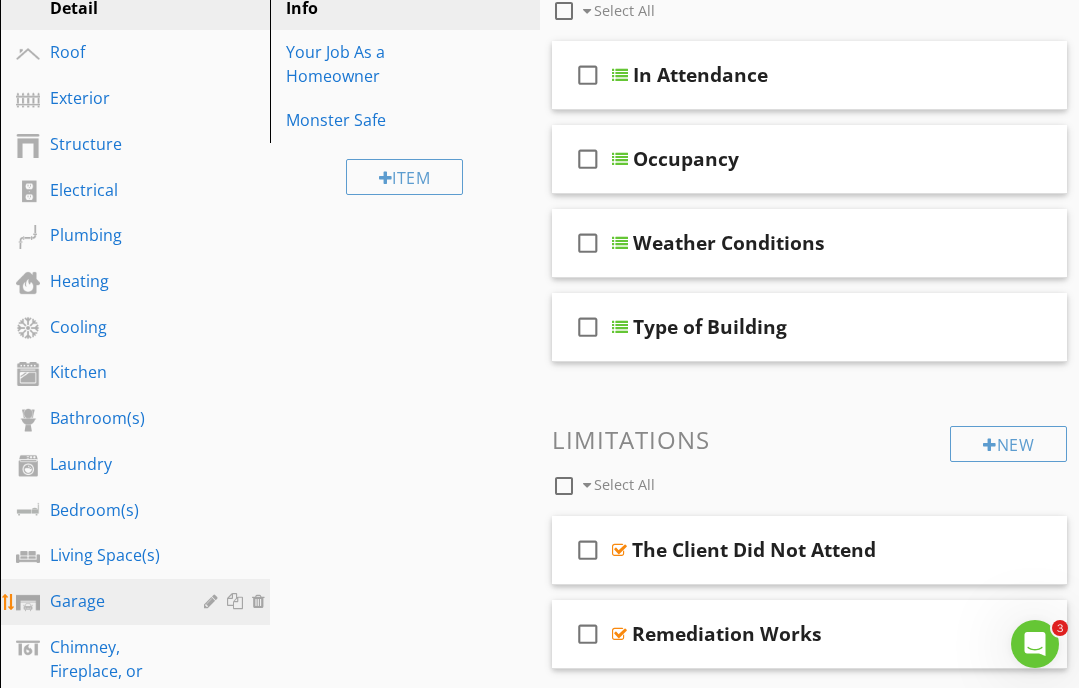 click on "Garage" at bounding box center [112, 601] 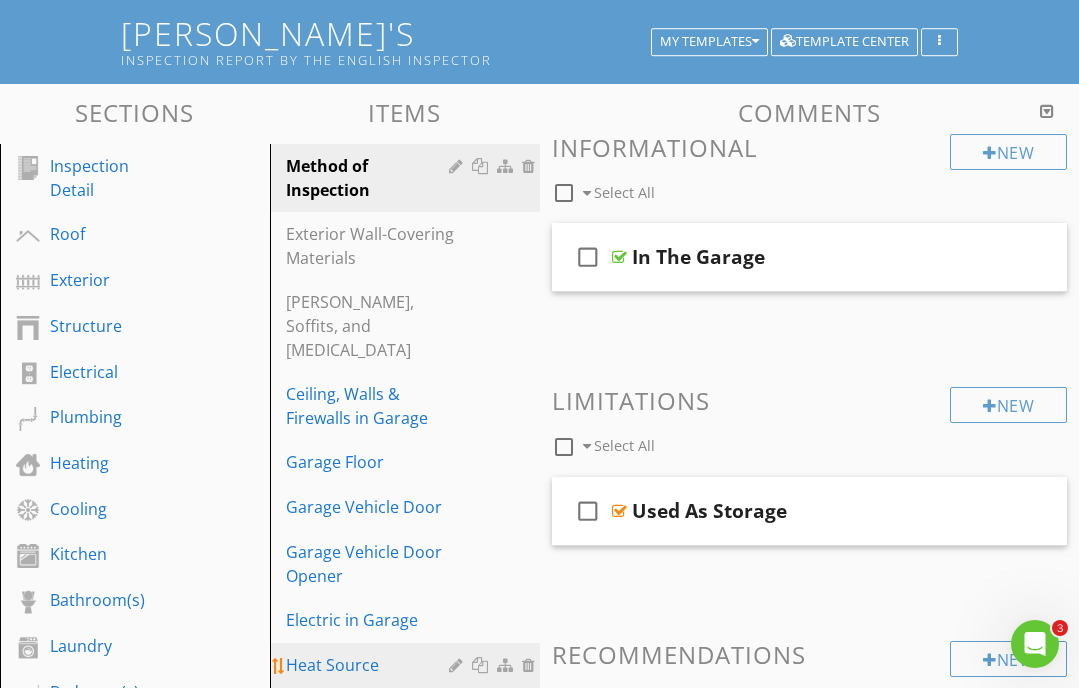 scroll, scrollTop: 98, scrollLeft: 0, axis: vertical 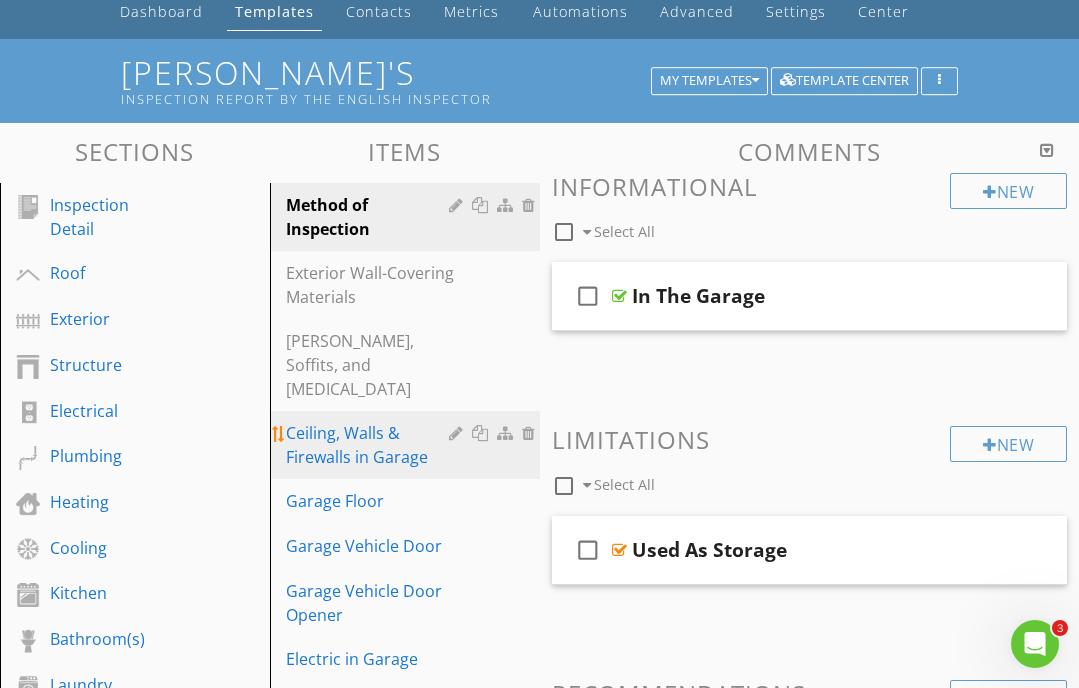 click on "Ceiling, Walls & Firewalls in Garage" at bounding box center [370, 445] 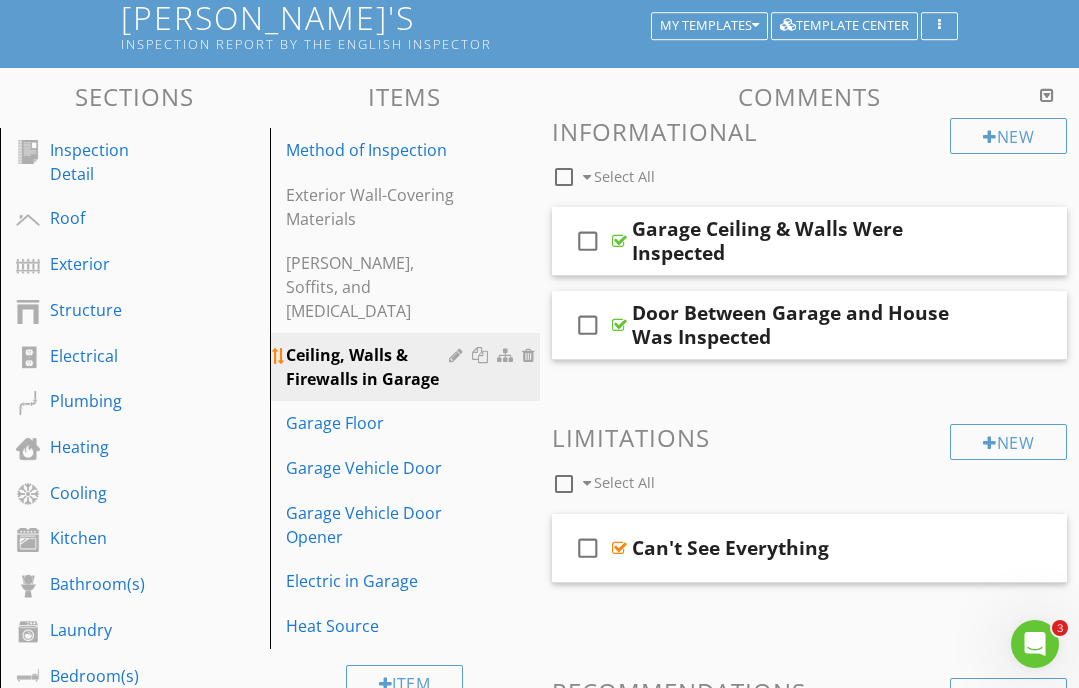 scroll, scrollTop: 164, scrollLeft: 0, axis: vertical 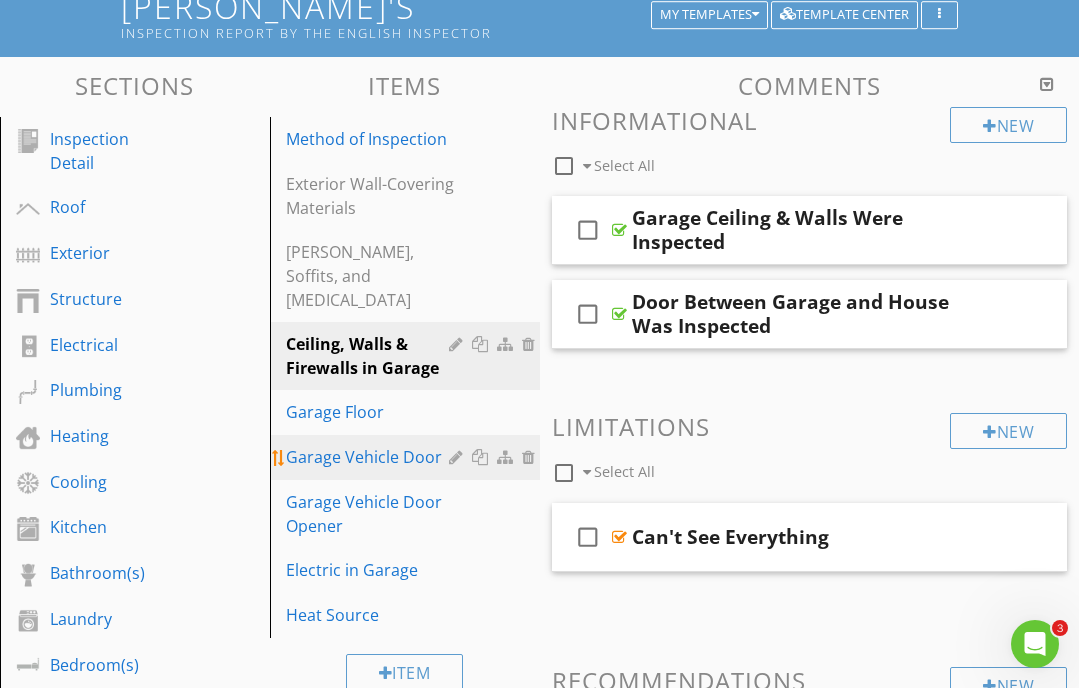 click on "Garage Vehicle Door" at bounding box center [370, 457] 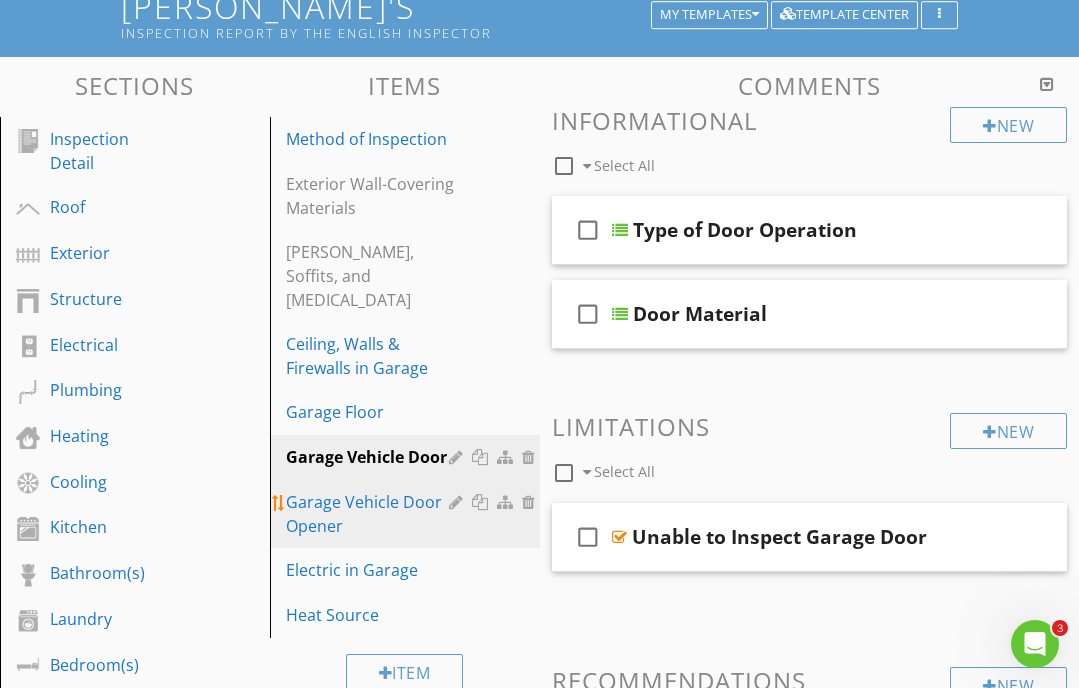 click on "Garage Vehicle Door Opener" at bounding box center (370, 514) 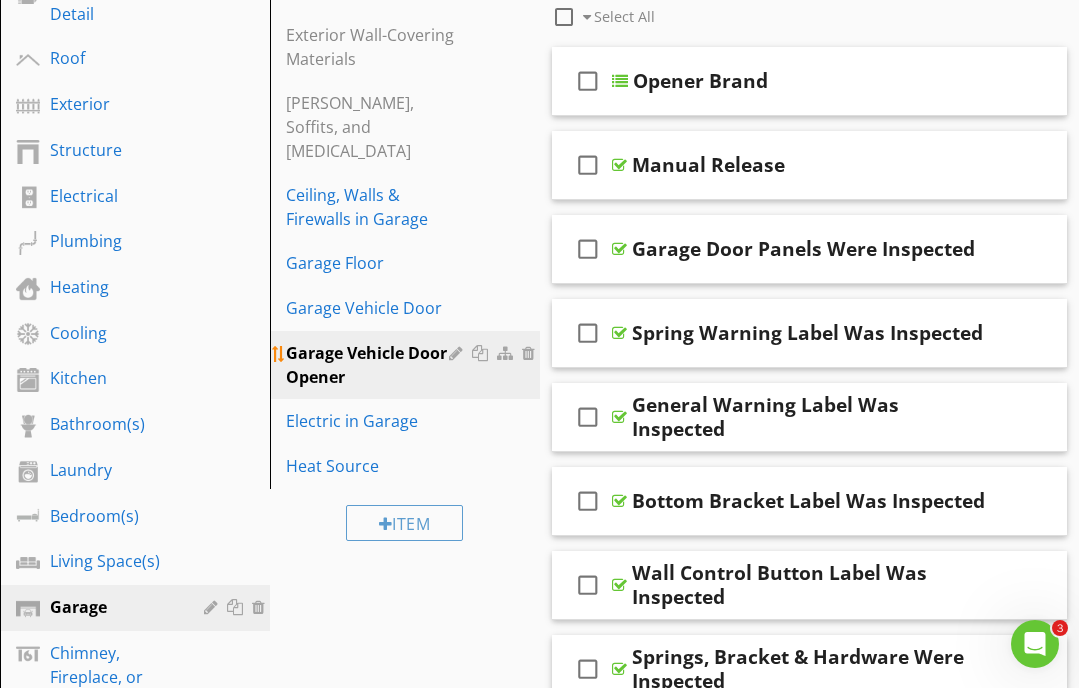 scroll, scrollTop: 318, scrollLeft: 0, axis: vertical 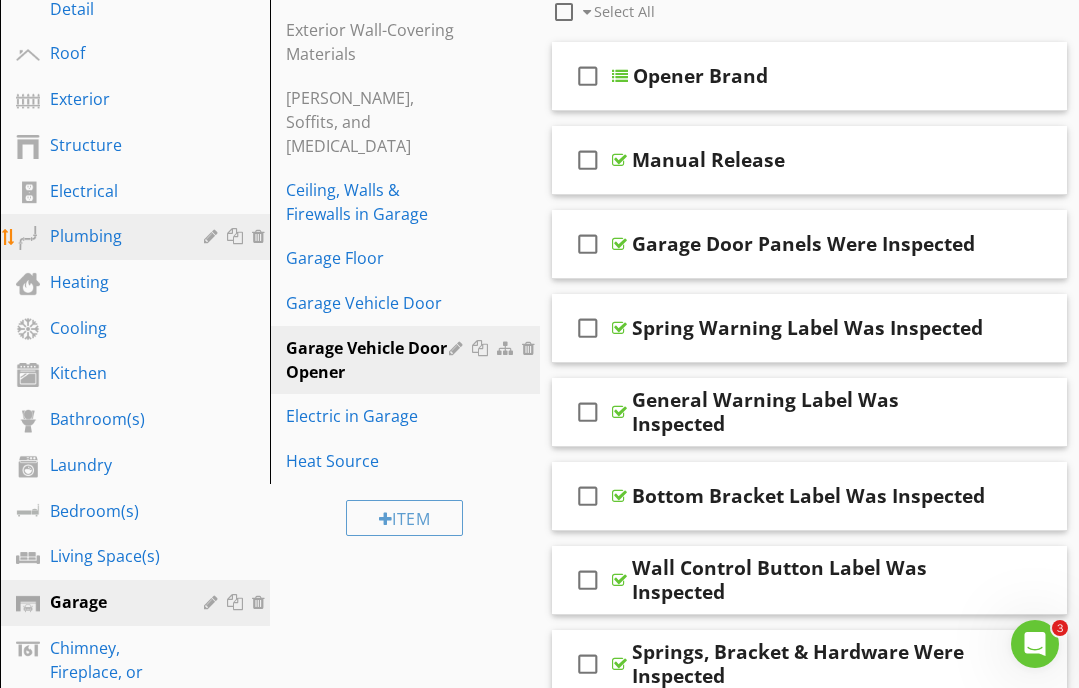 click on "Plumbing" at bounding box center [138, 237] 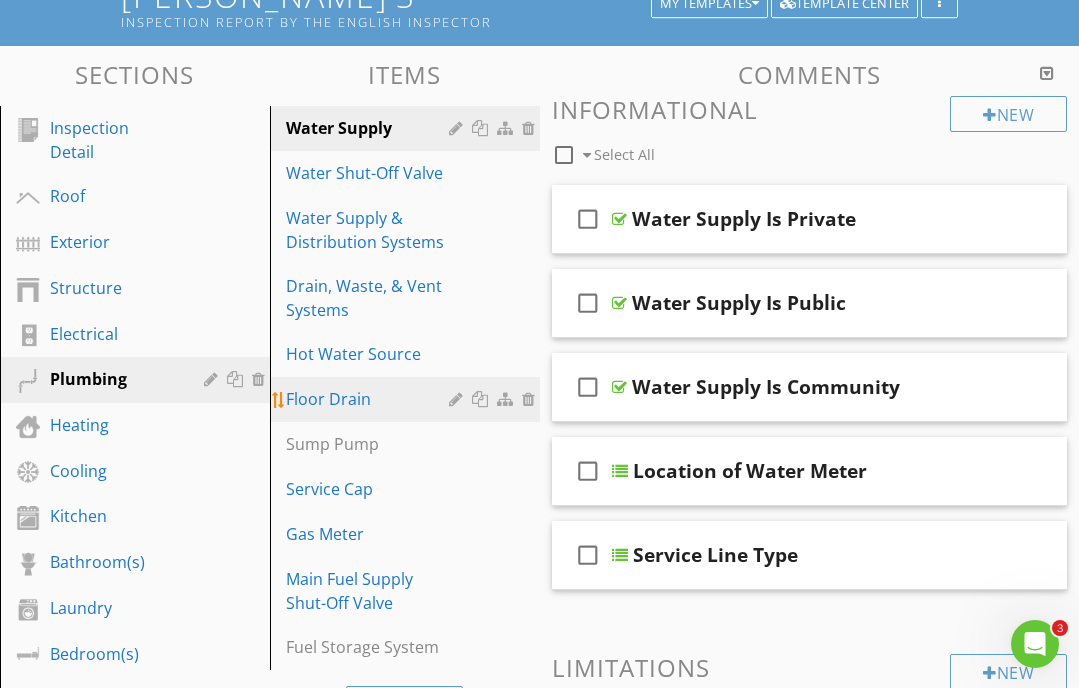 scroll, scrollTop: 156, scrollLeft: 0, axis: vertical 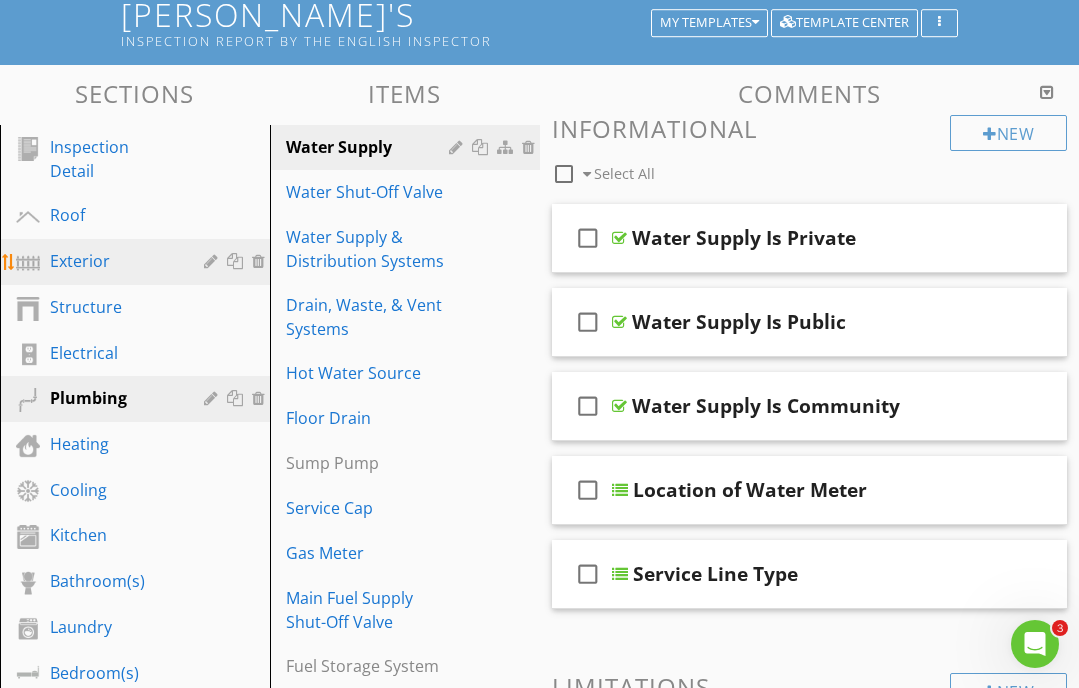 click on "Exterior" at bounding box center (138, 262) 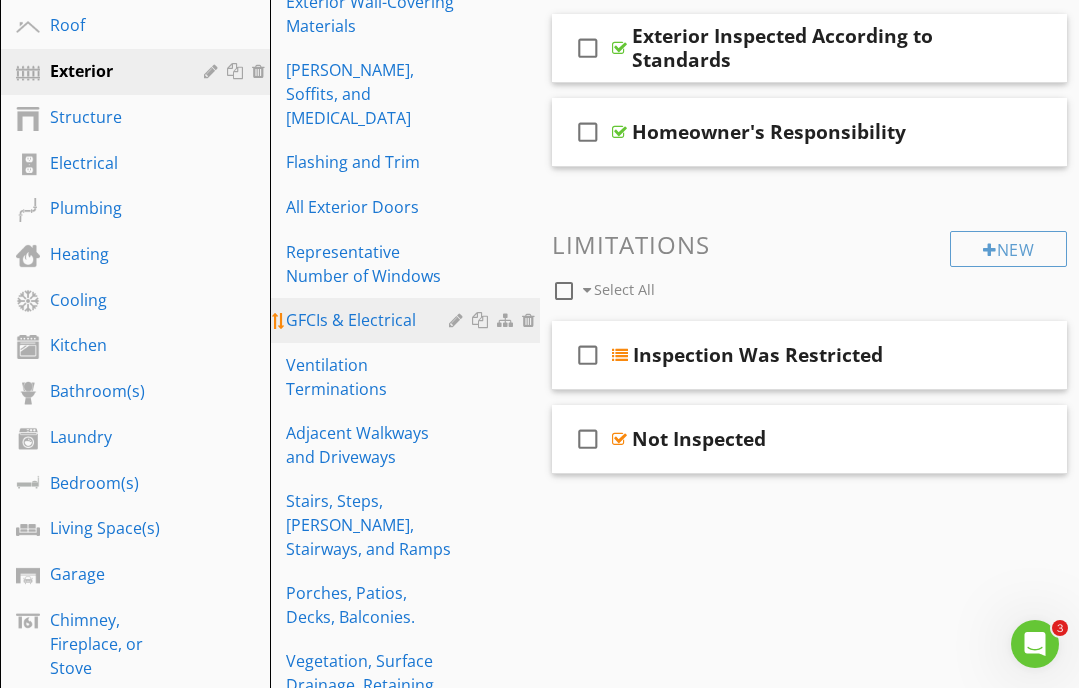 scroll, scrollTop: 357, scrollLeft: 0, axis: vertical 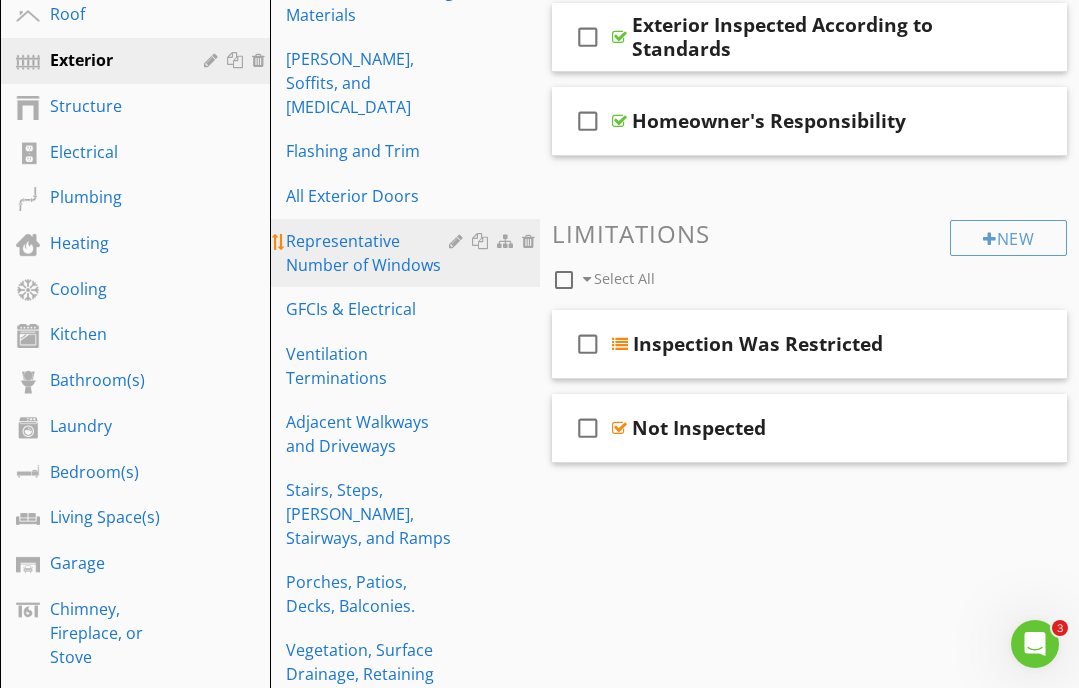 click on "Representative Number of Windows" at bounding box center (370, 253) 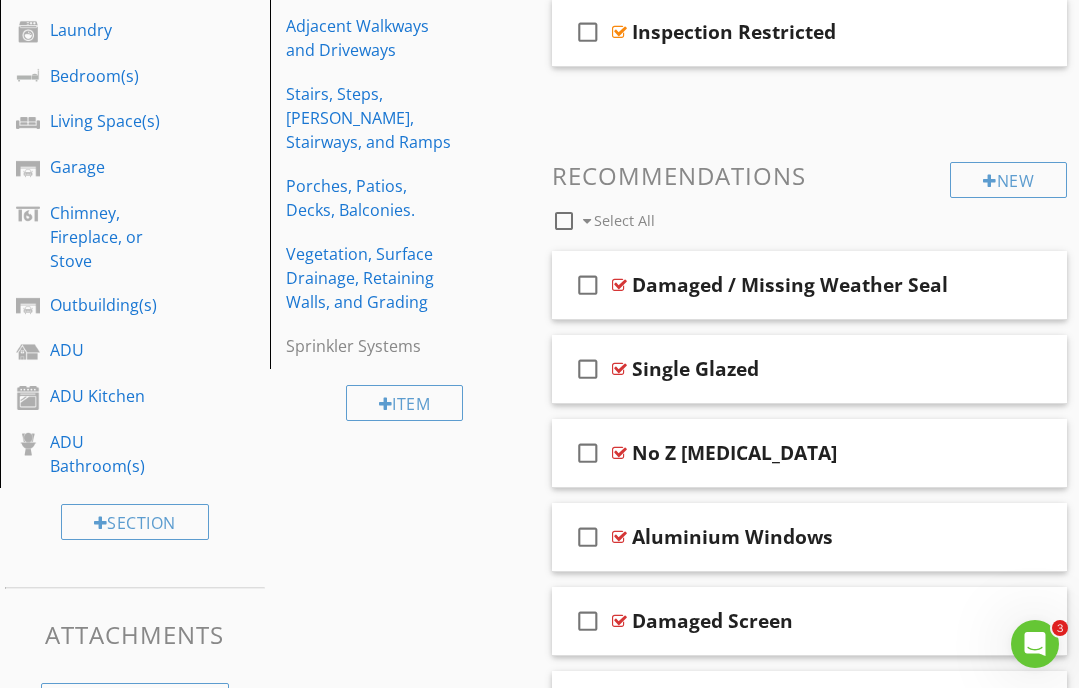 scroll, scrollTop: 750, scrollLeft: 0, axis: vertical 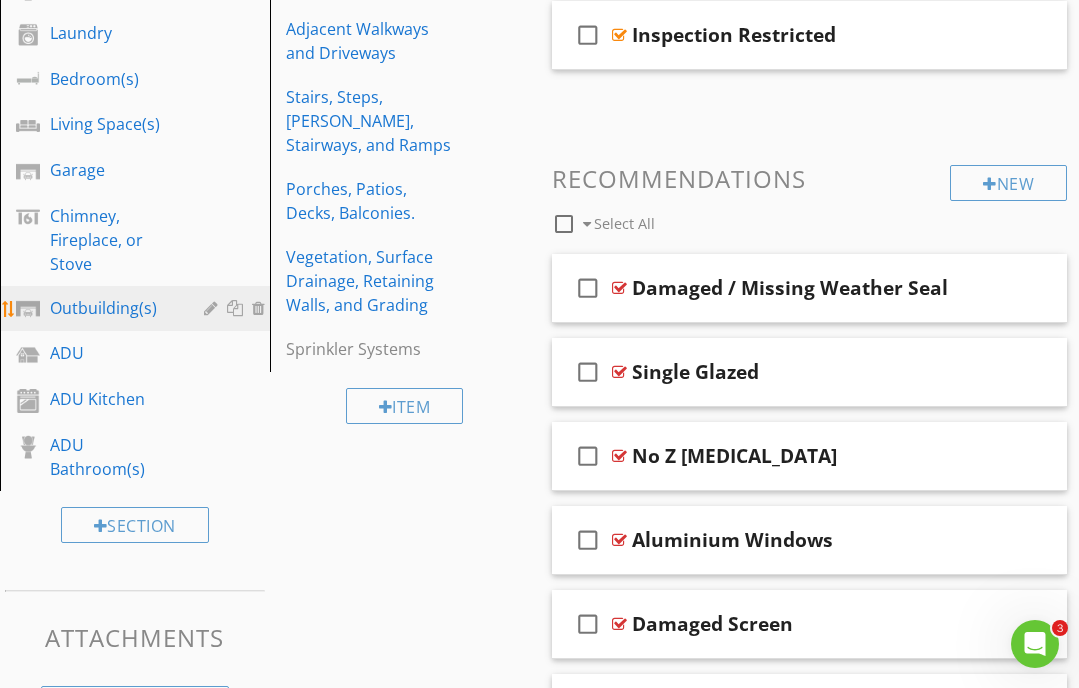 click on "Outbuilding(s)" at bounding box center (150, 309) 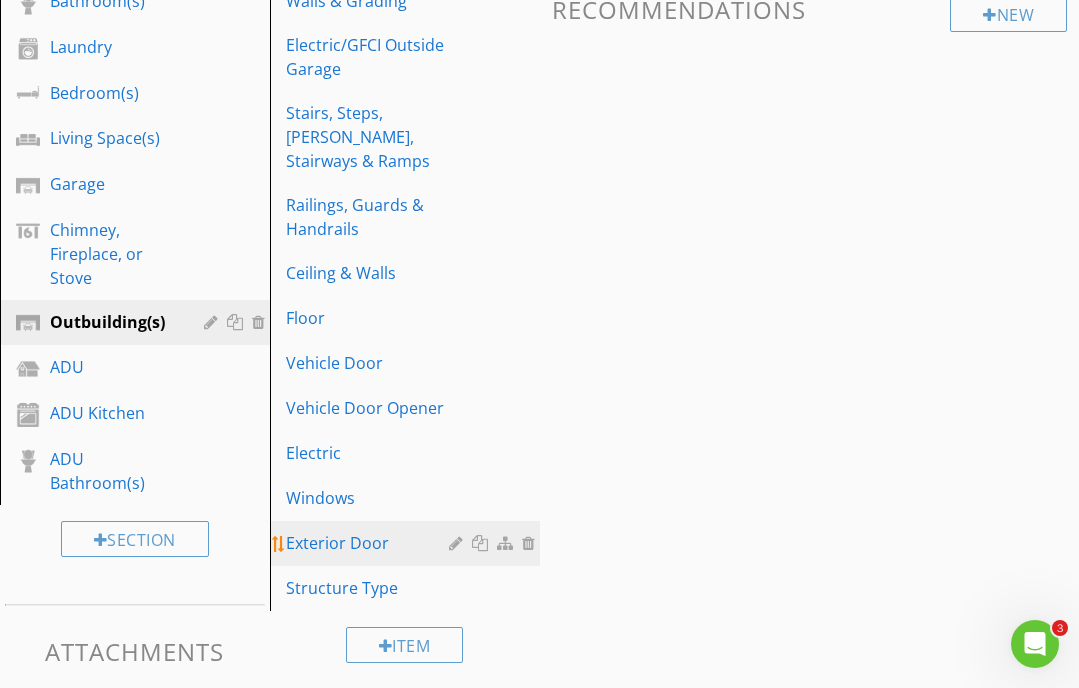 scroll, scrollTop: 767, scrollLeft: 0, axis: vertical 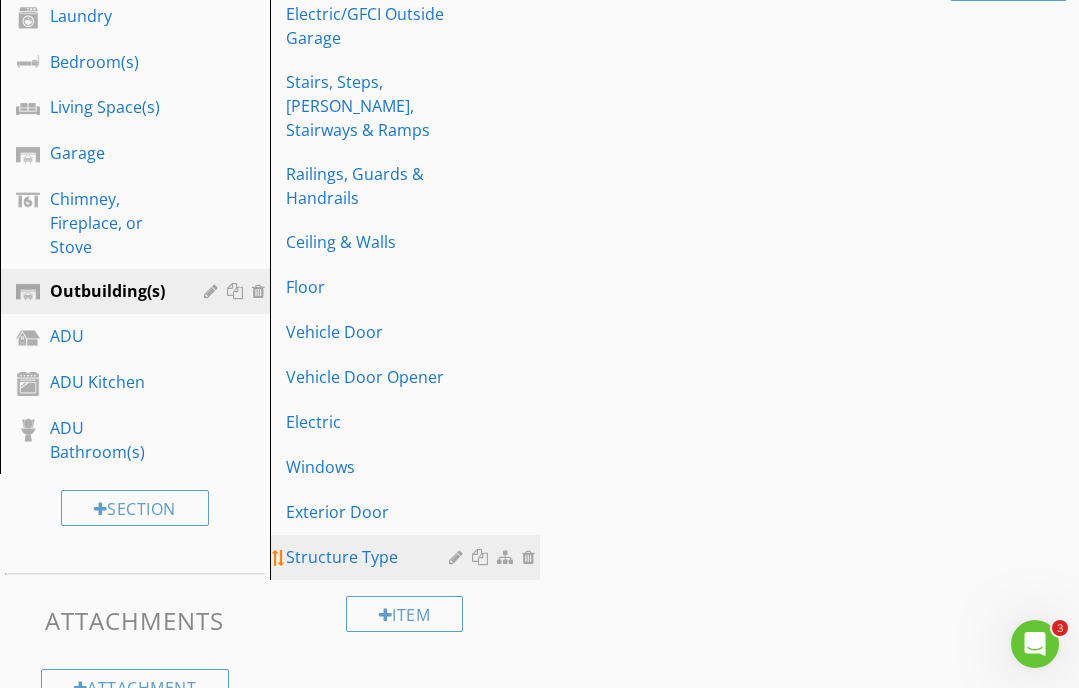 click on "Structure Type" at bounding box center [370, 557] 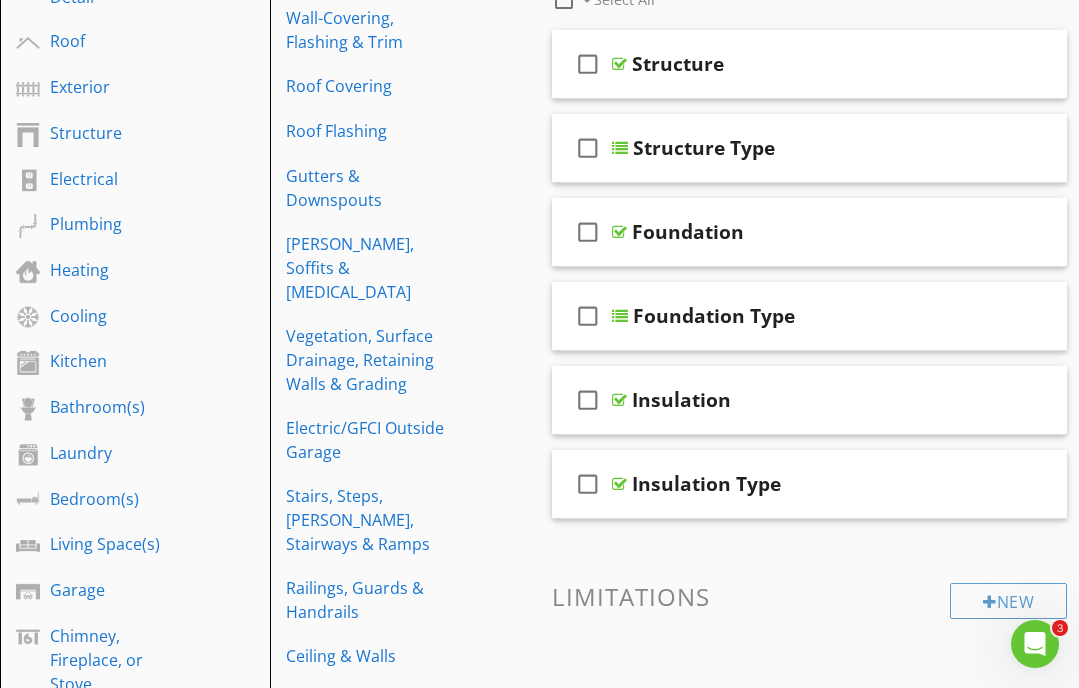 scroll, scrollTop: 322, scrollLeft: 0, axis: vertical 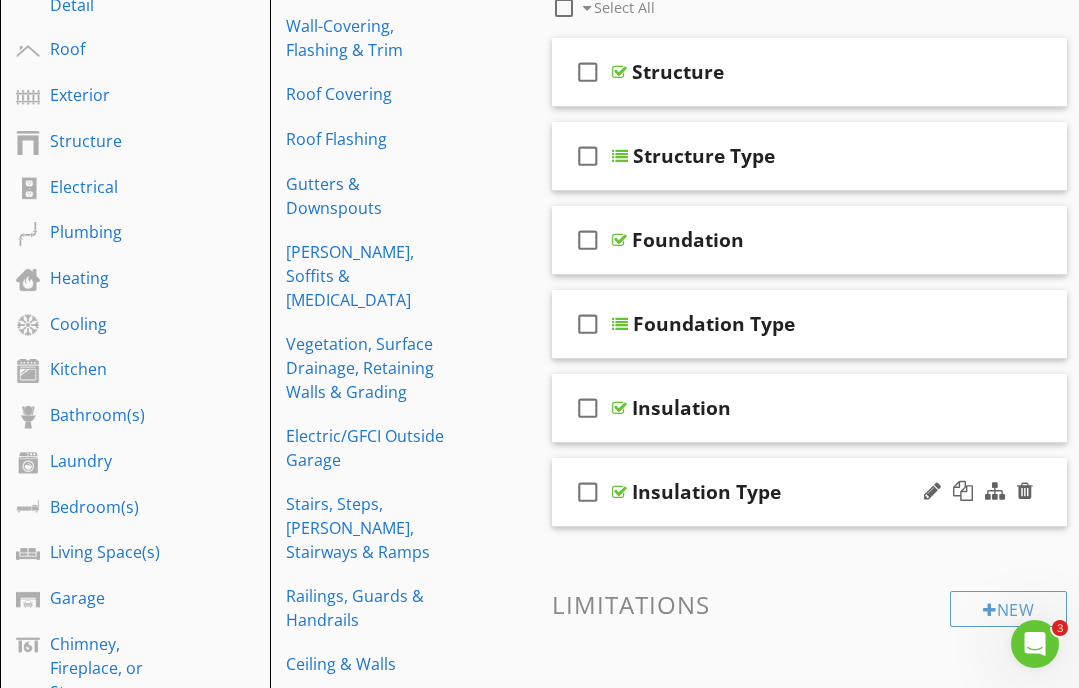 click at bounding box center (978, 492) 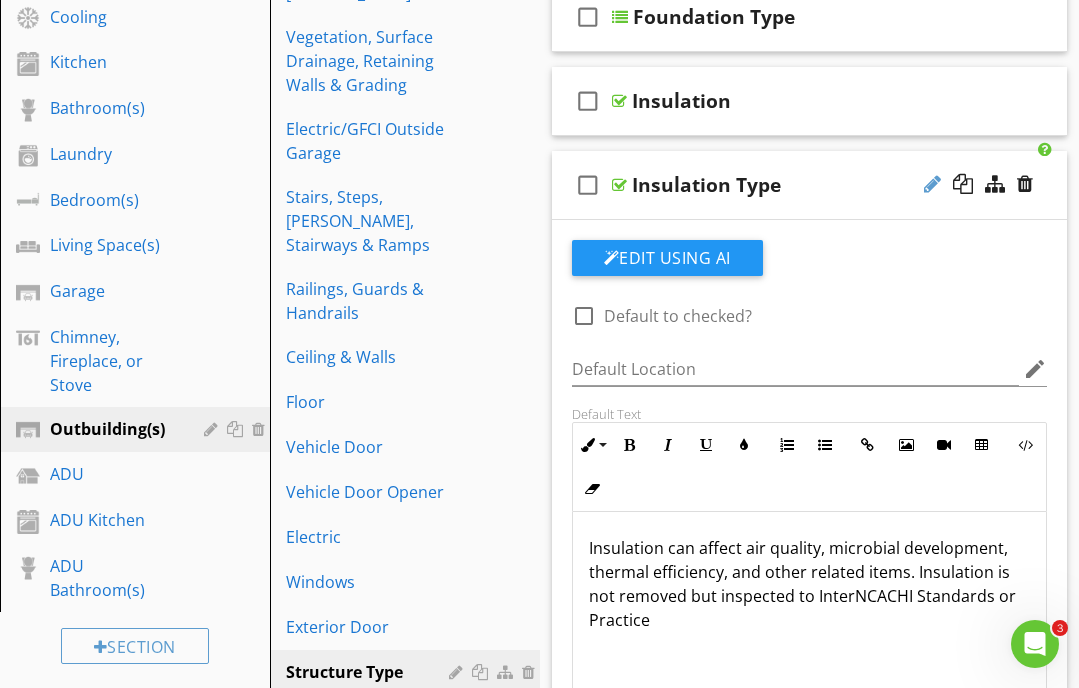 scroll, scrollTop: 631, scrollLeft: 0, axis: vertical 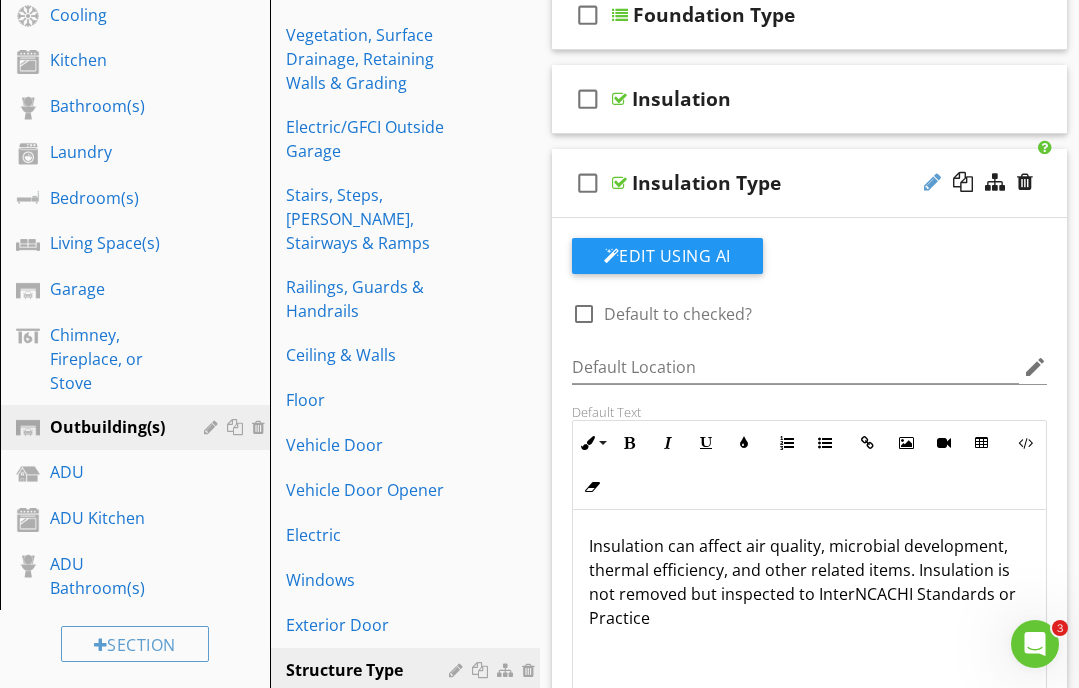 click at bounding box center (932, 182) 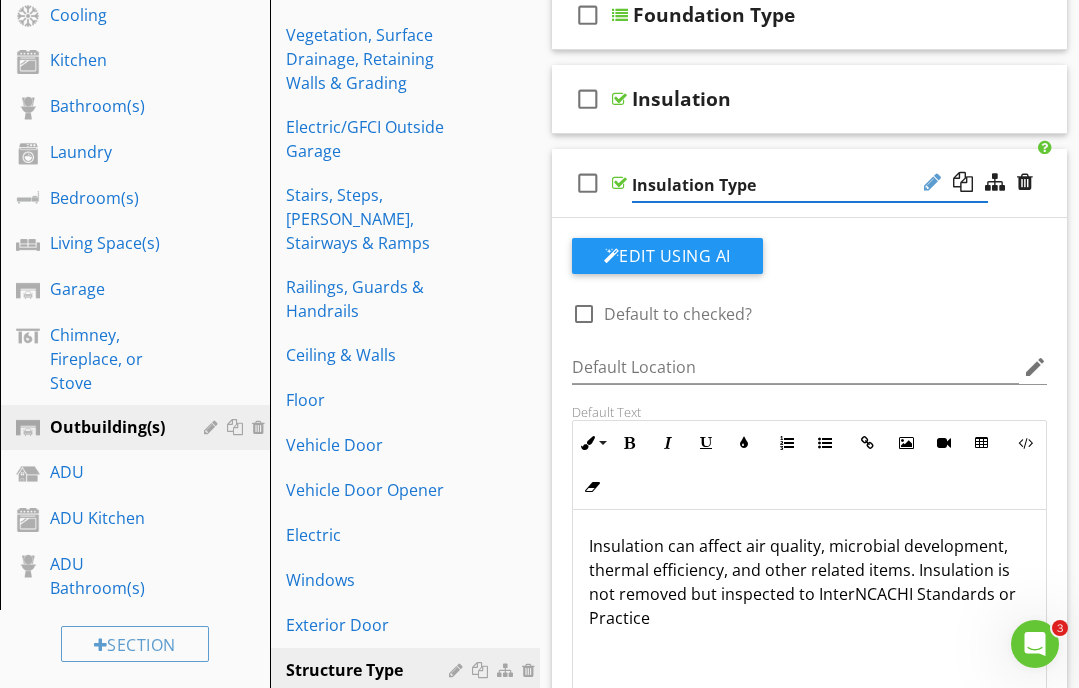 click at bounding box center (932, 182) 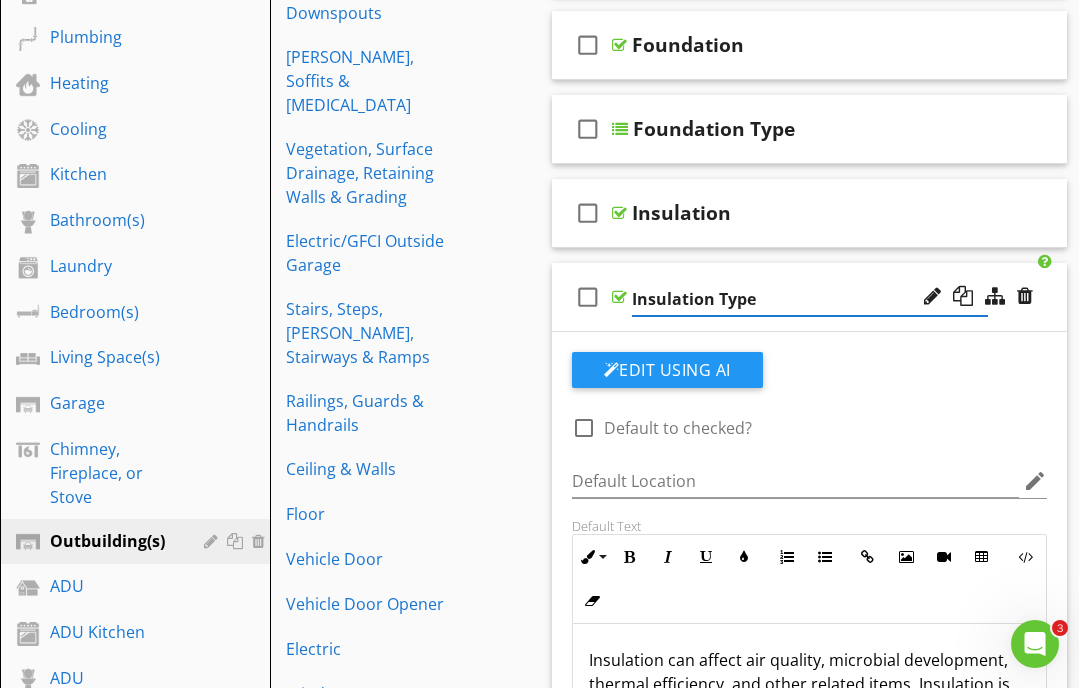 scroll, scrollTop: 512, scrollLeft: 0, axis: vertical 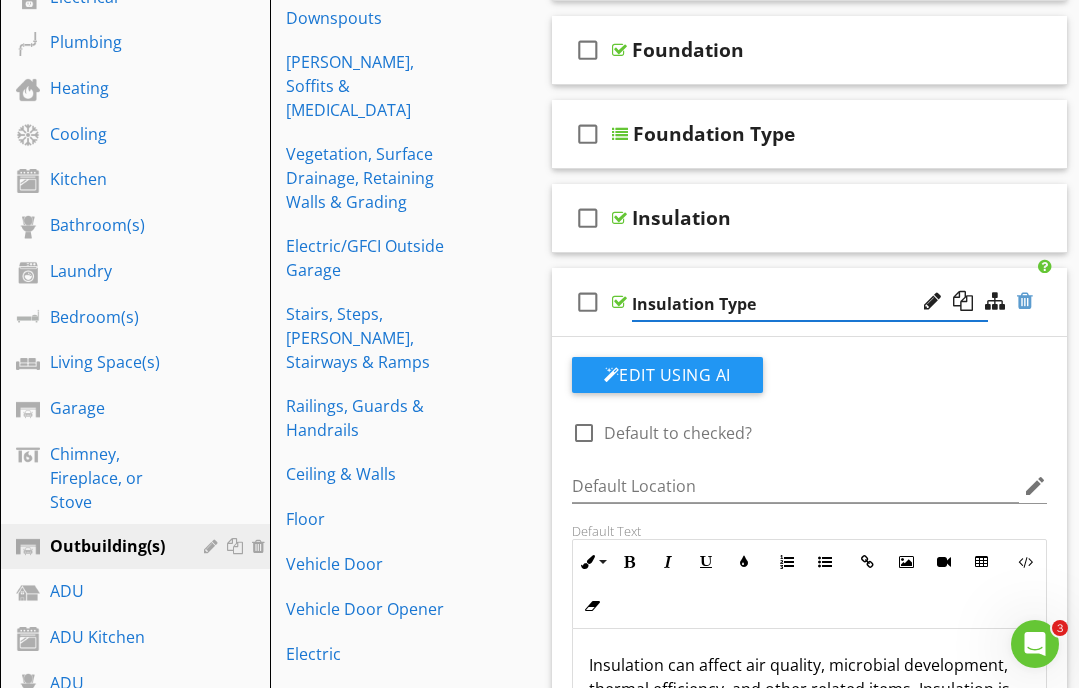 click at bounding box center (1025, 301) 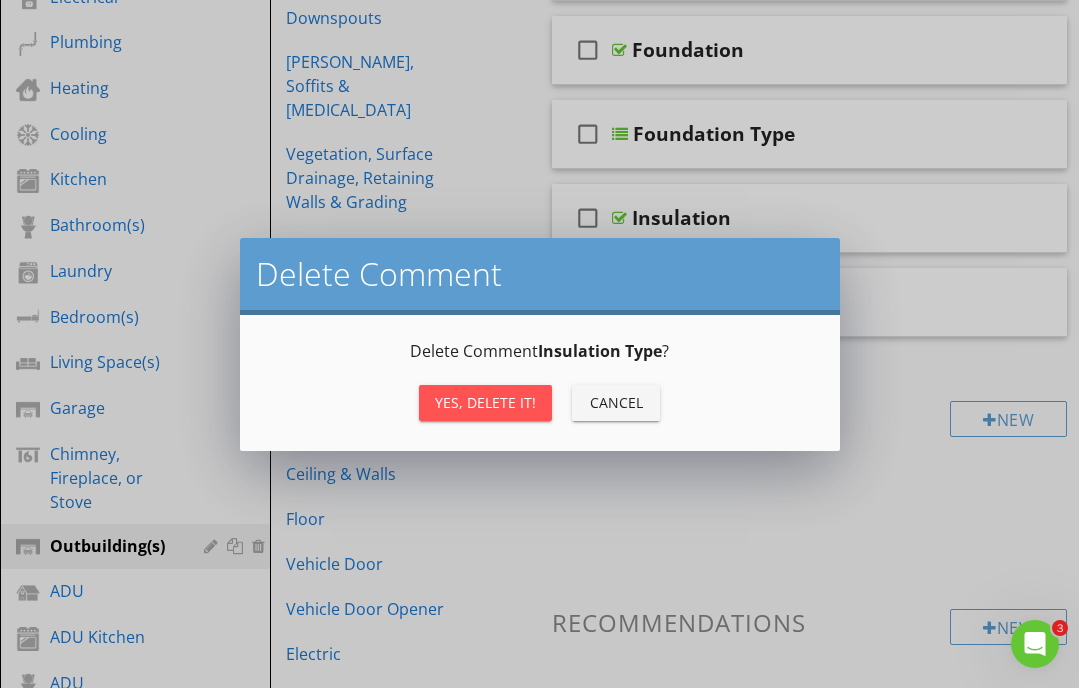 click on "Yes, Delete it!" at bounding box center [485, 402] 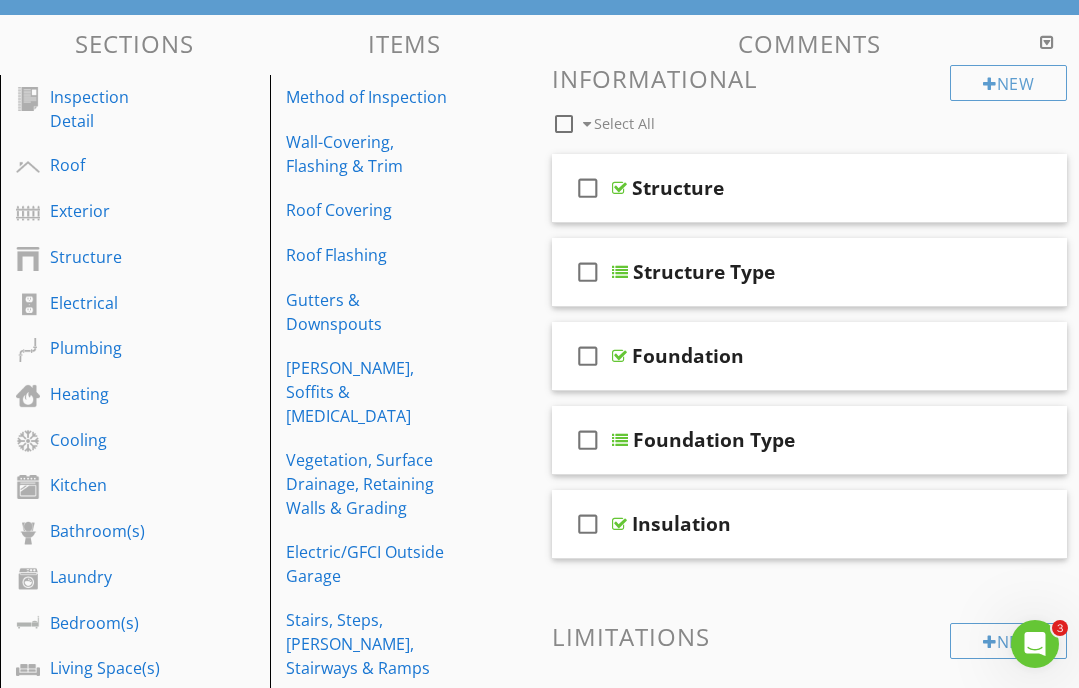 scroll, scrollTop: 186, scrollLeft: 0, axis: vertical 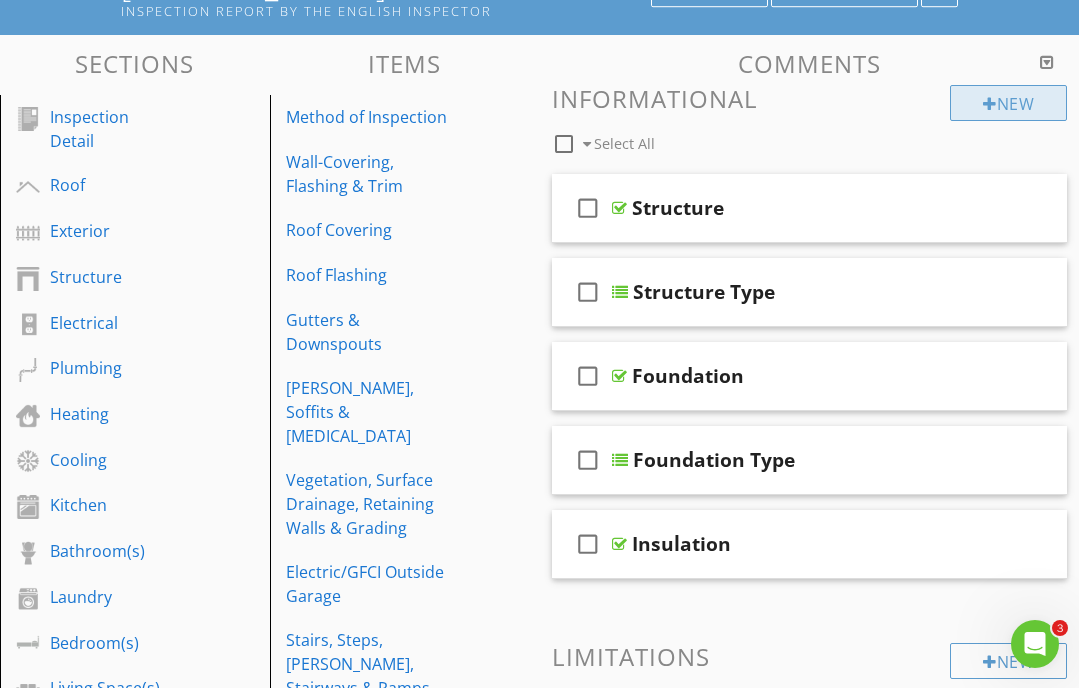 click on "New" at bounding box center [1008, 103] 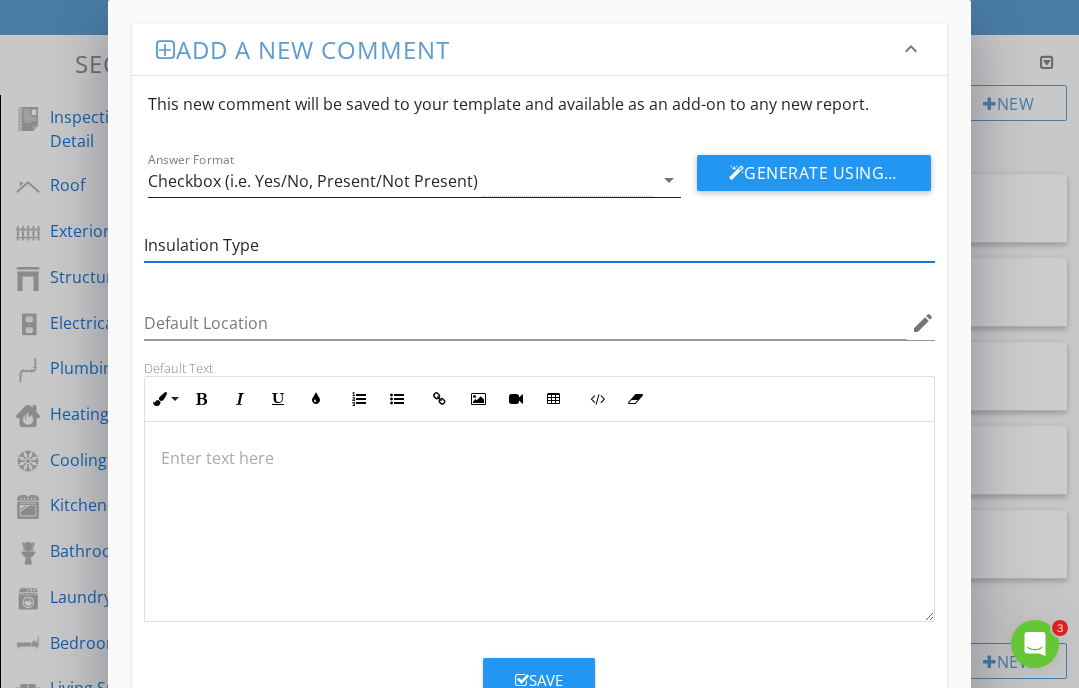 type on "Insulation Type" 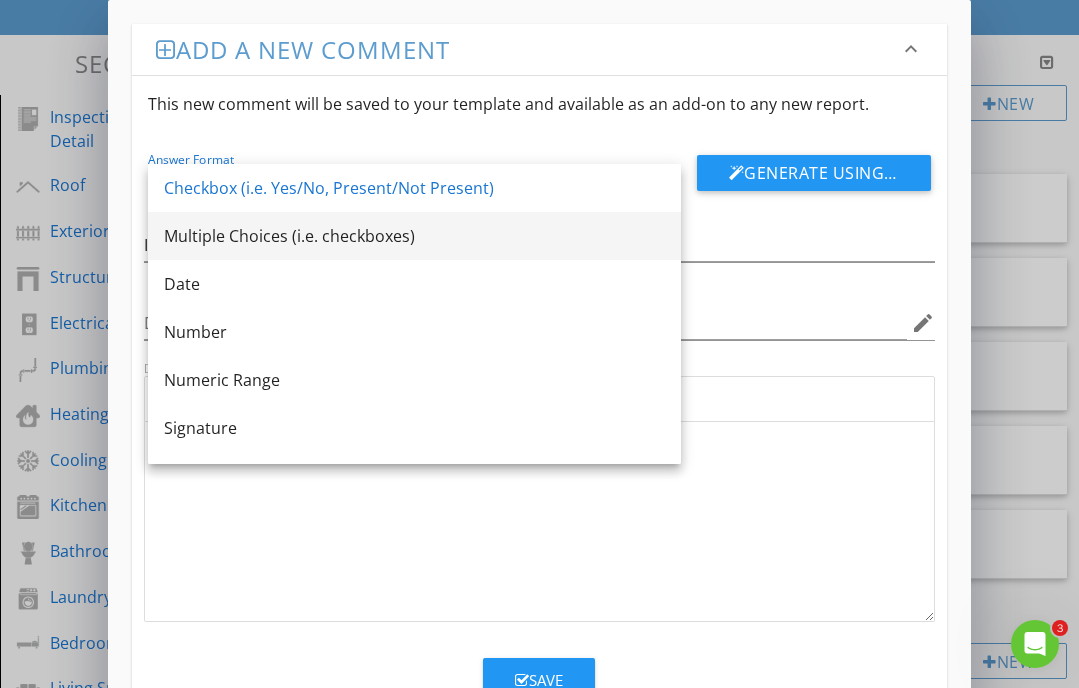 click on "Multiple Choices (i.e. checkboxes)" at bounding box center (414, 236) 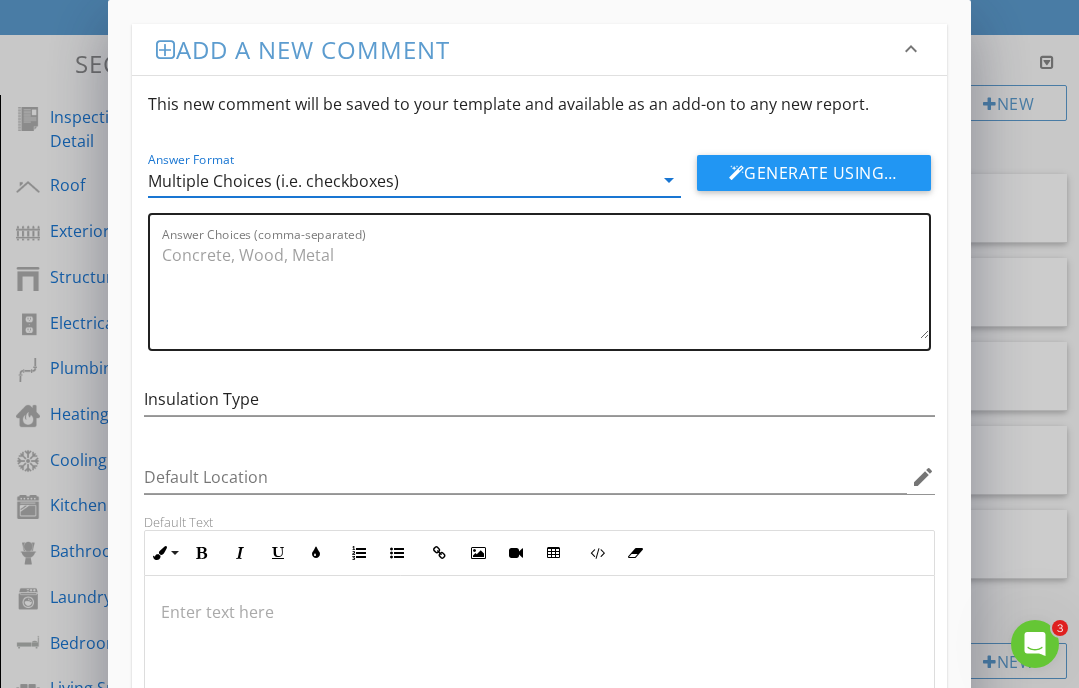 click on "Answer Choices (comma-separated)" at bounding box center (545, 289) 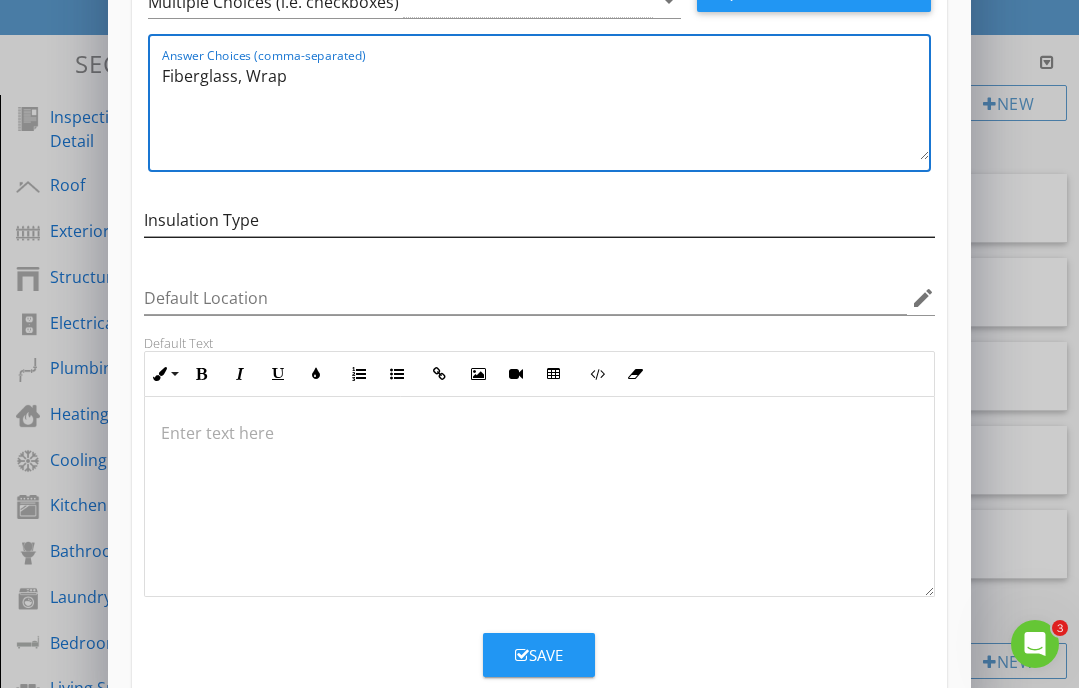 scroll, scrollTop: 224, scrollLeft: 0, axis: vertical 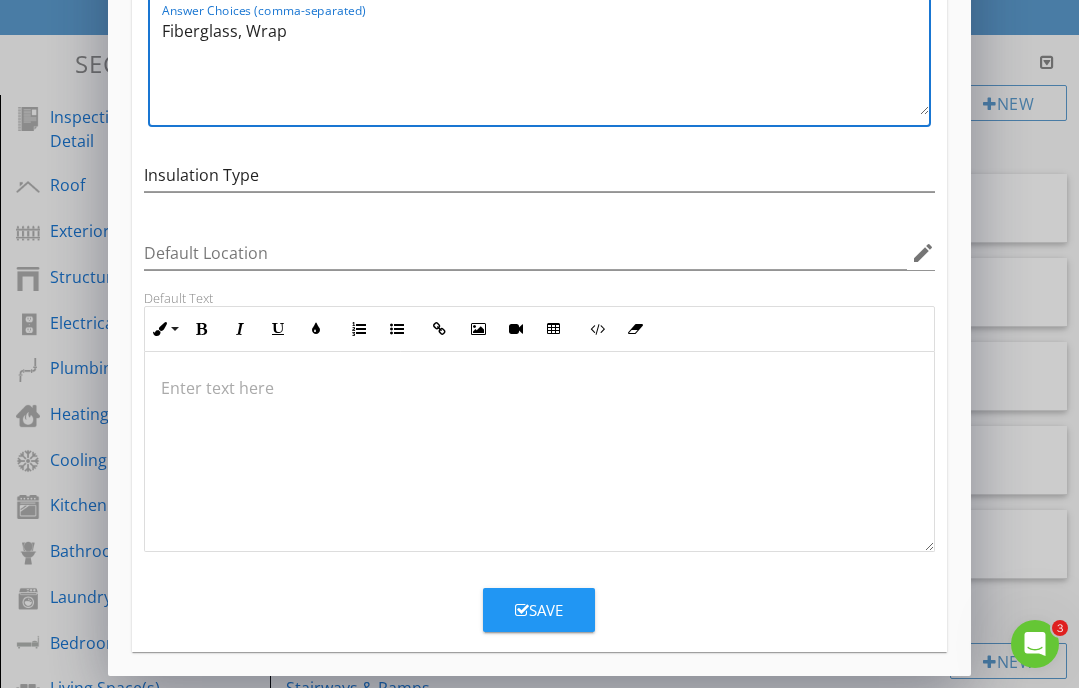 type on "Fiberglass, Wrap" 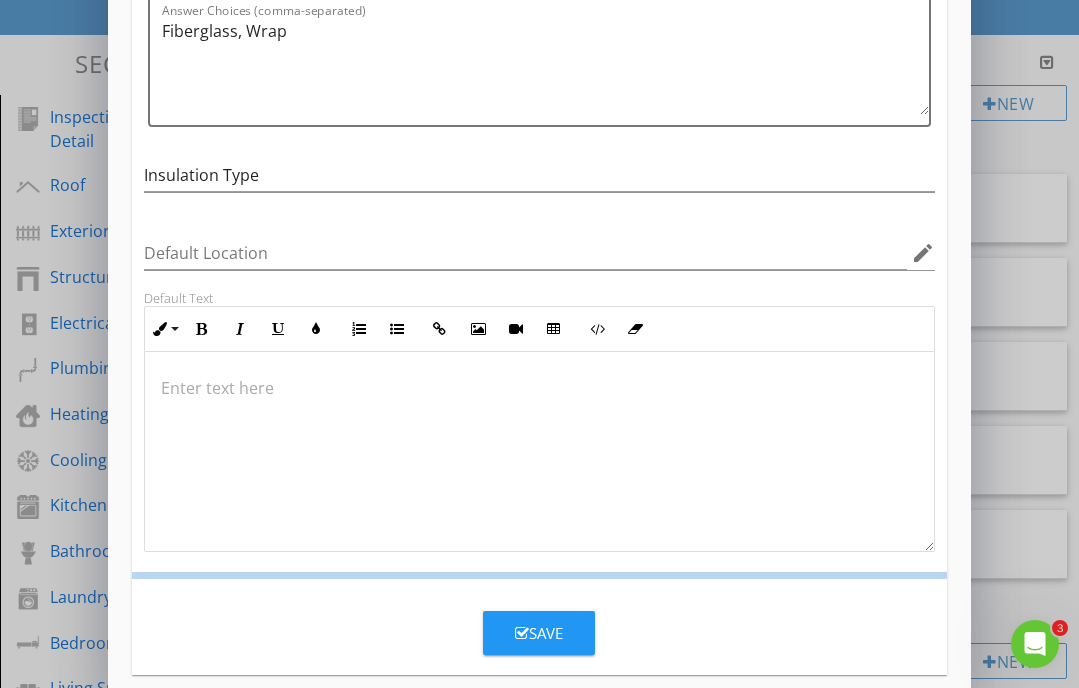 scroll, scrollTop: 127, scrollLeft: 0, axis: vertical 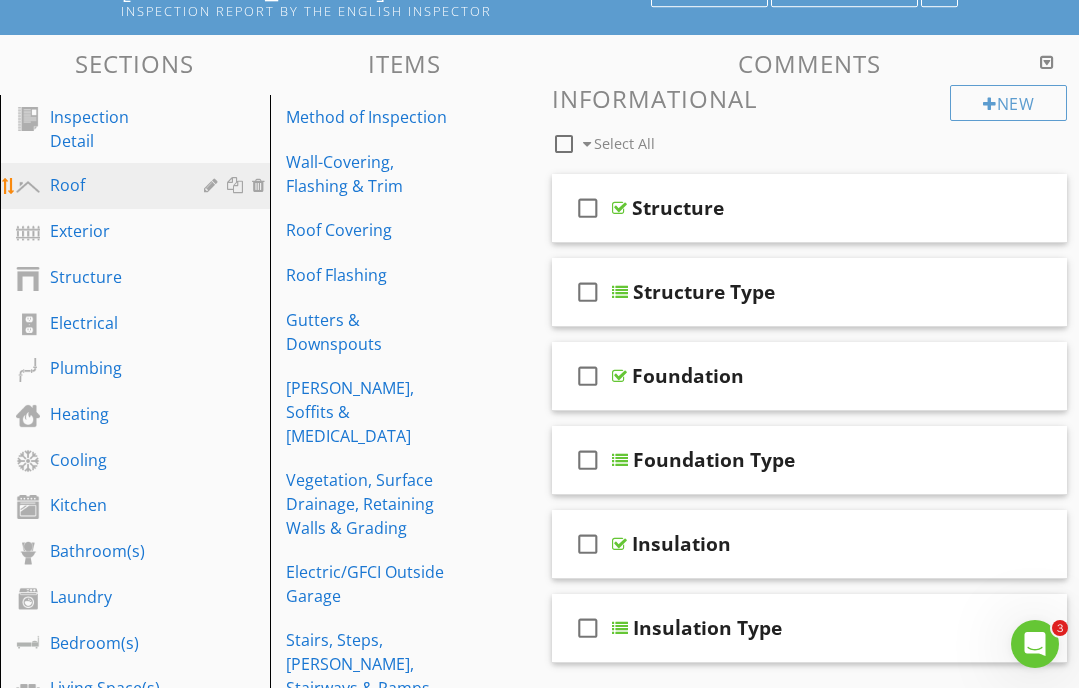 click on "Roof" at bounding box center [112, 185] 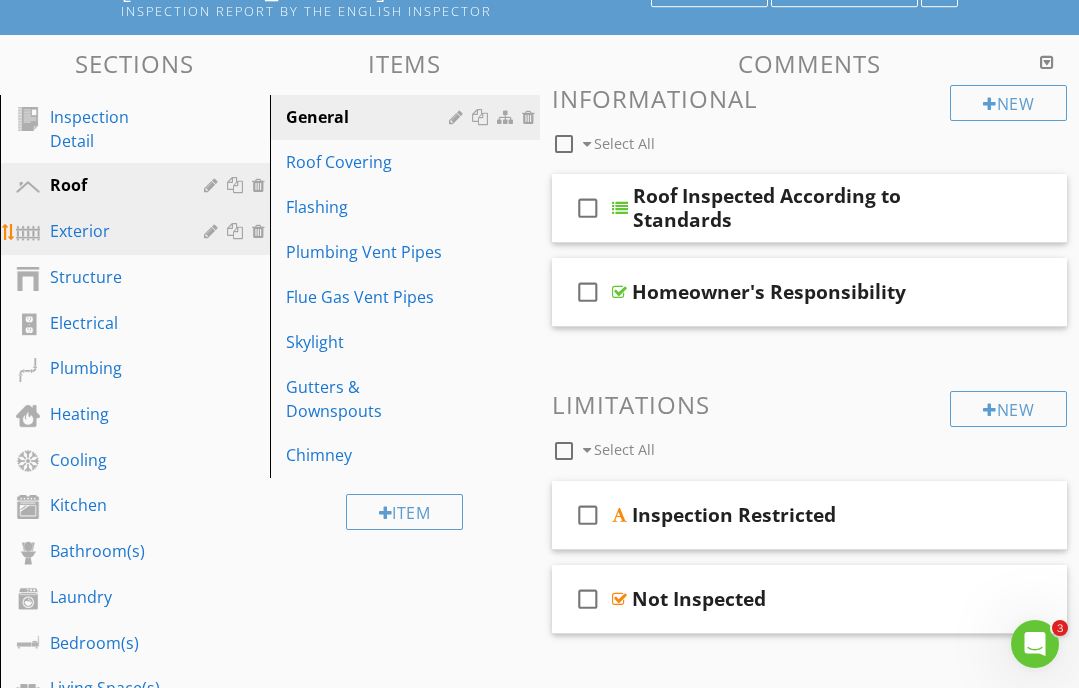 click on "Exterior" at bounding box center [112, 231] 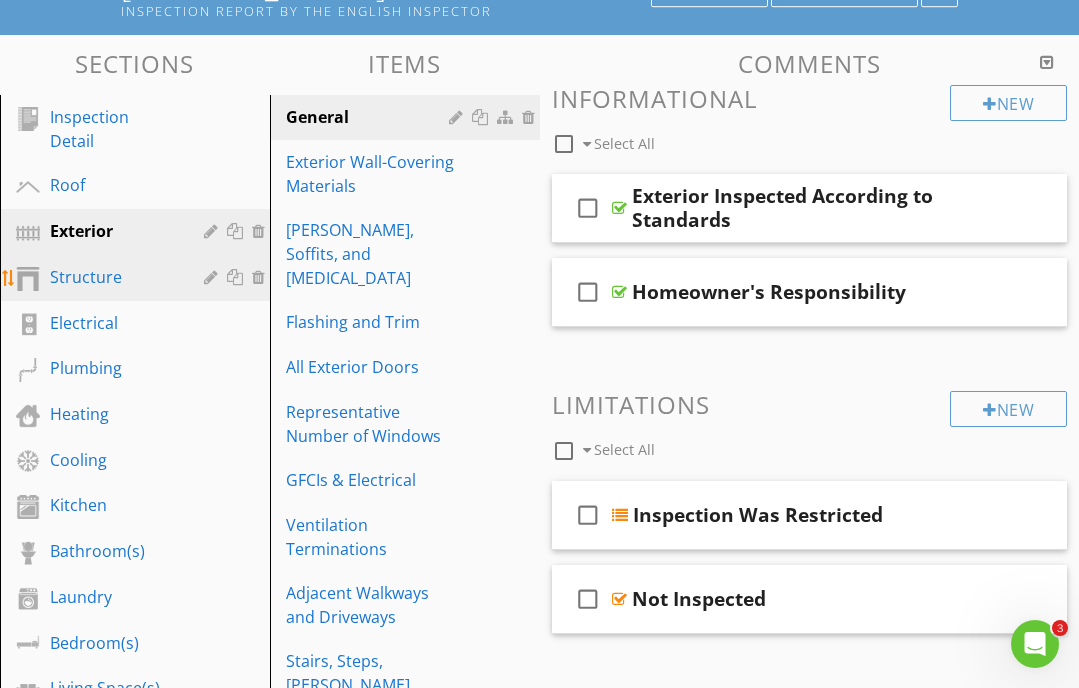 click on "Structure" at bounding box center (138, 278) 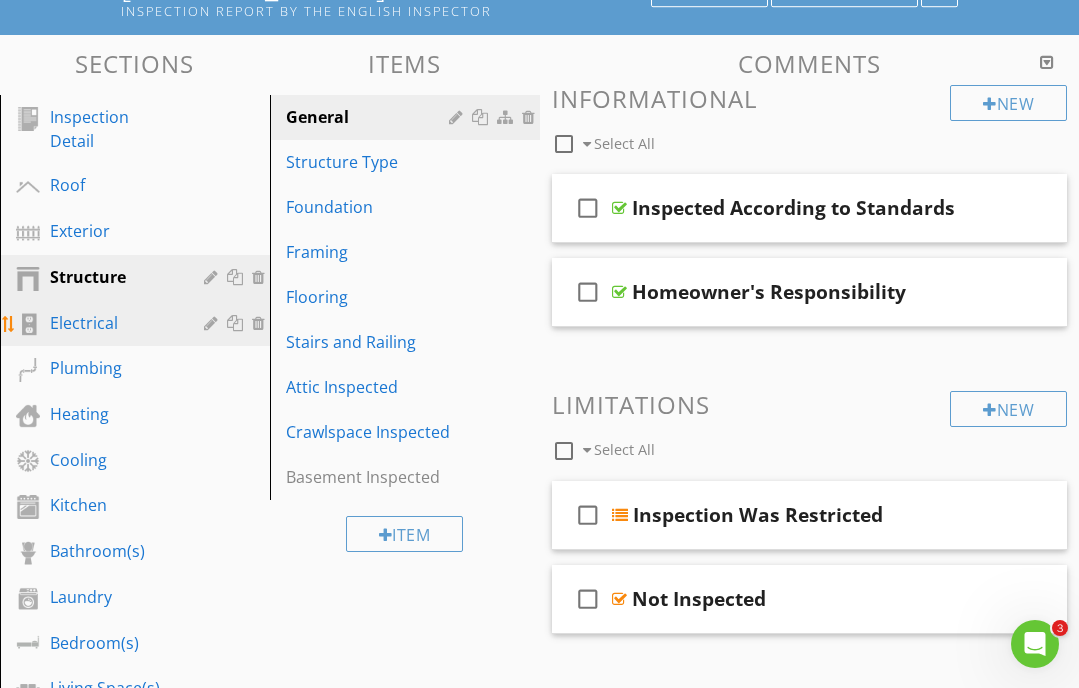 click on "Electrical" at bounding box center (112, 323) 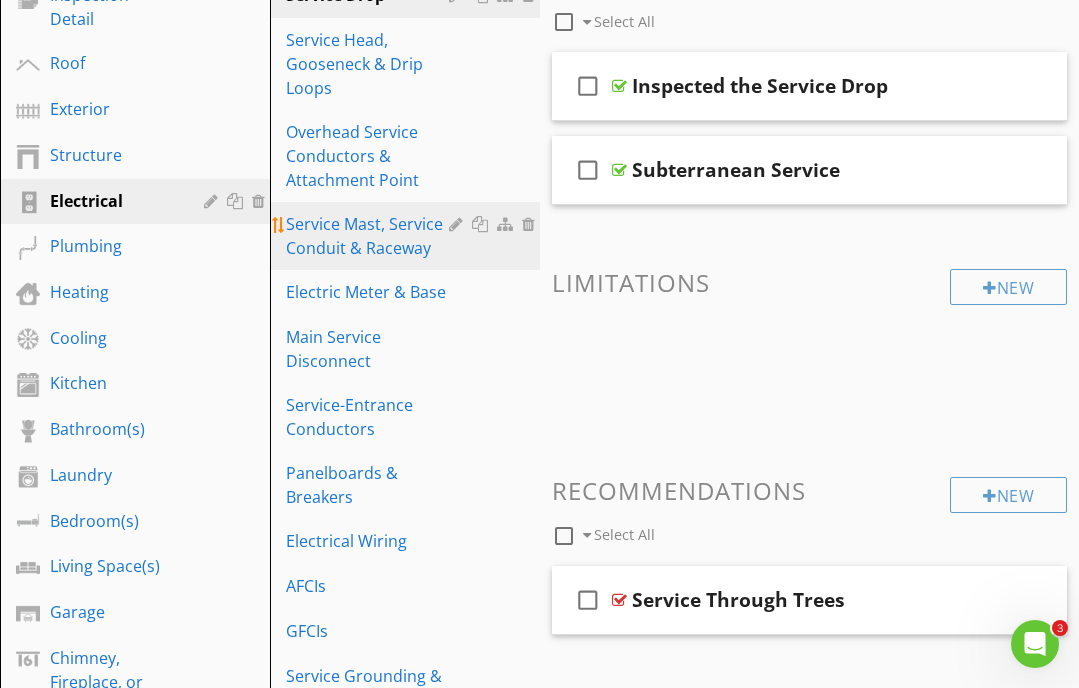 scroll, scrollTop: 314, scrollLeft: 0, axis: vertical 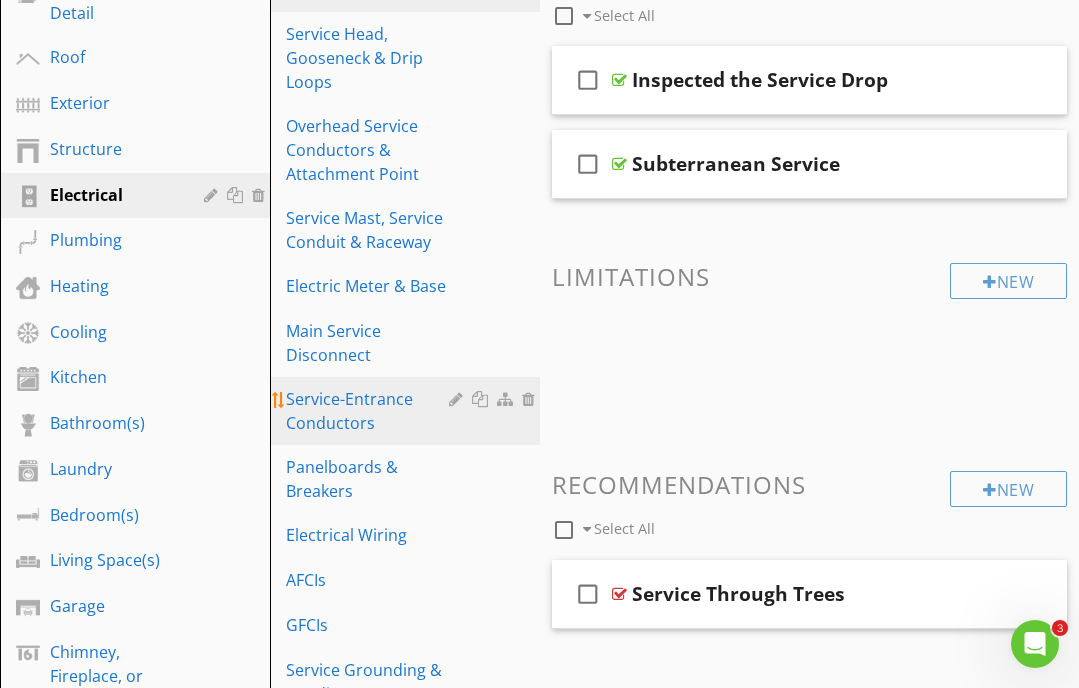 click on "Service-Entrance Conductors" at bounding box center (370, 411) 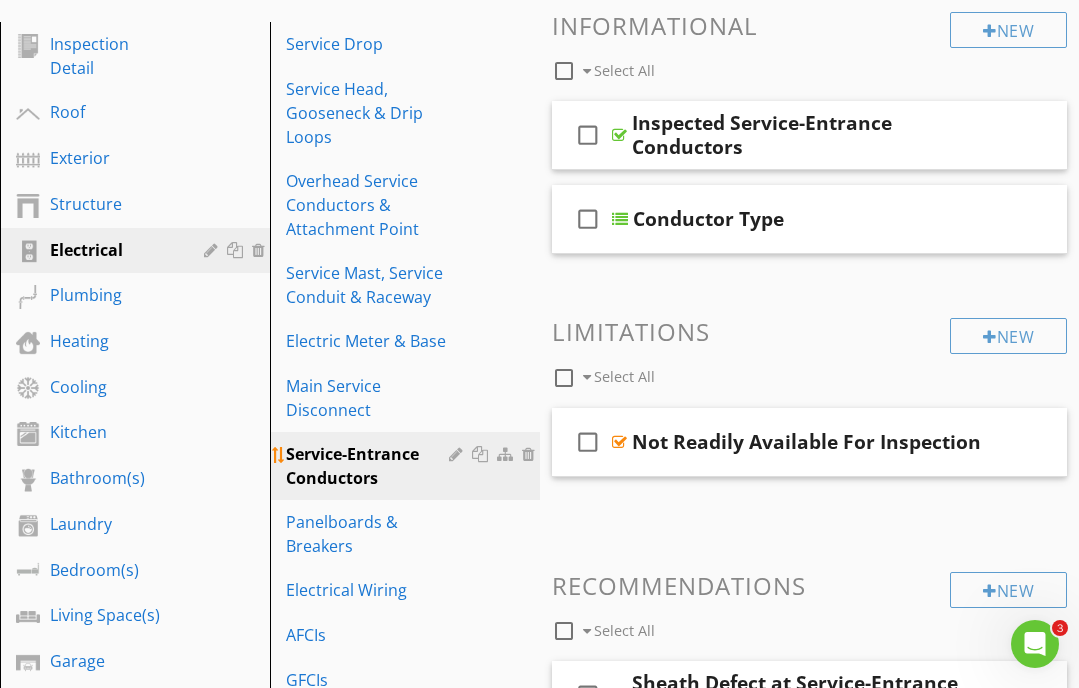 scroll, scrollTop: 235, scrollLeft: 0, axis: vertical 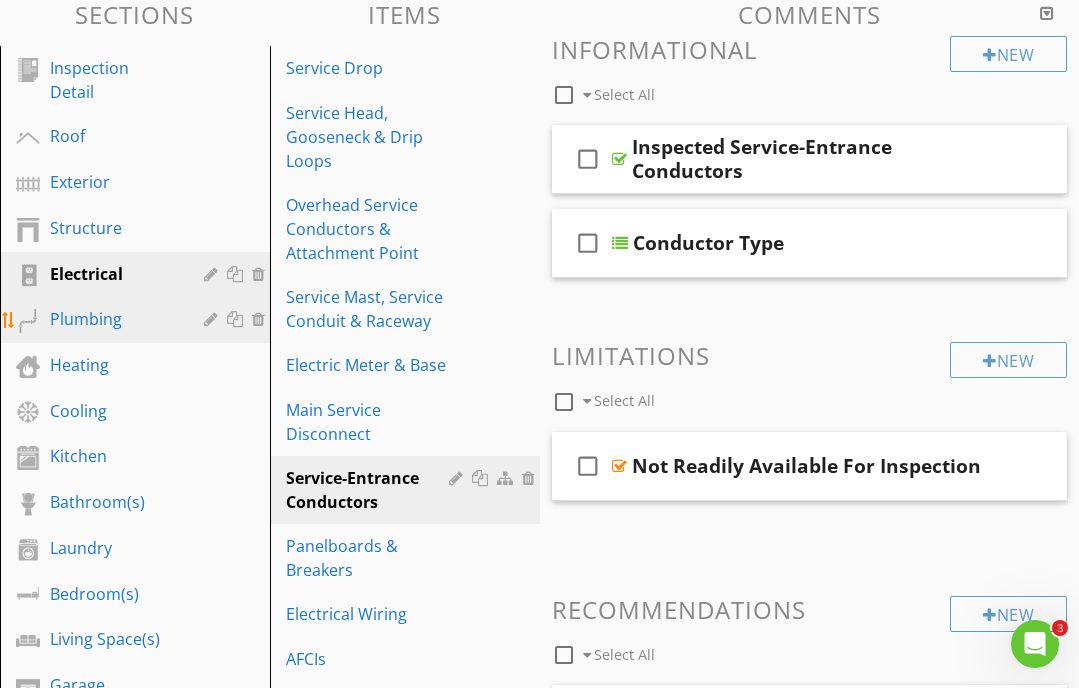 click on "Plumbing" at bounding box center [112, 319] 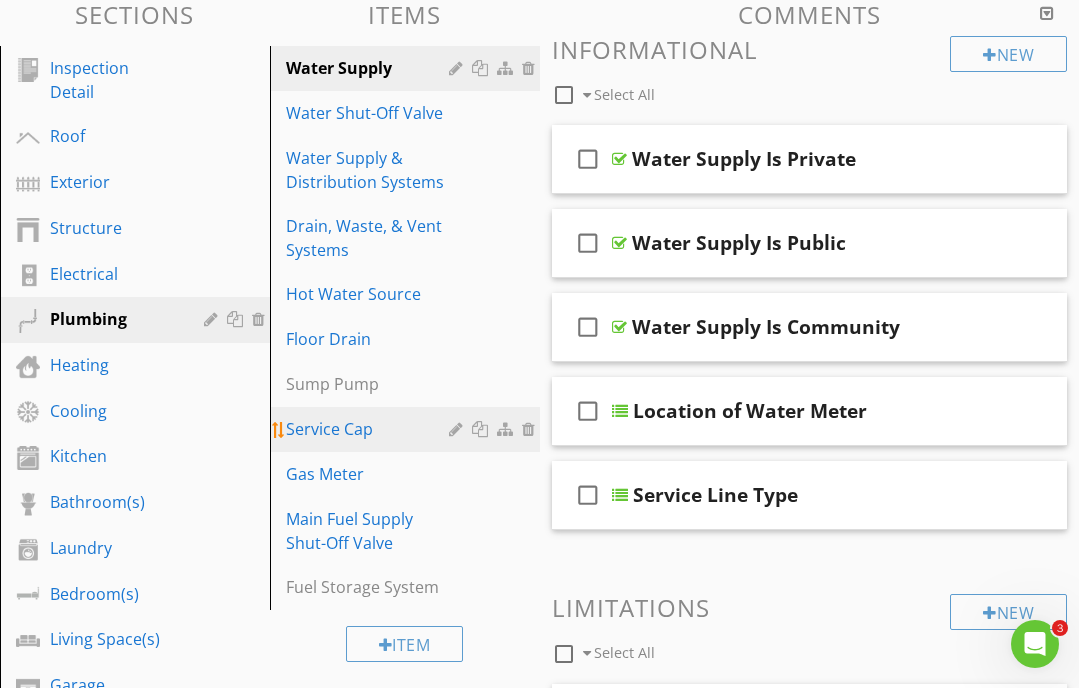 click on "Service Cap" at bounding box center [370, 429] 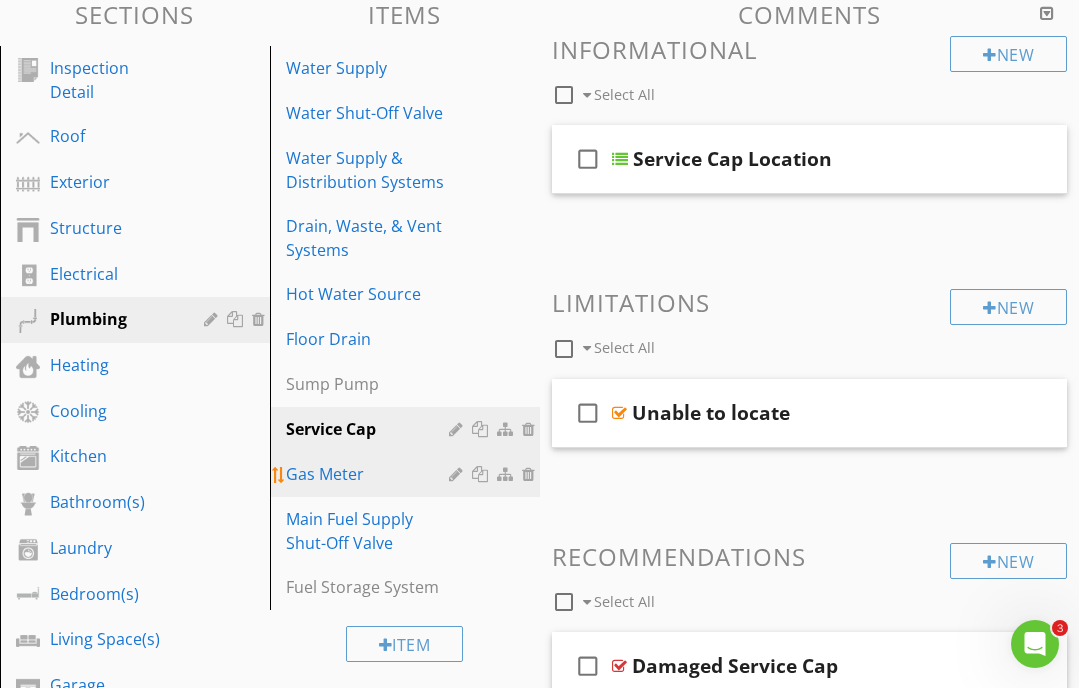 click on "Gas Meter" at bounding box center (370, 474) 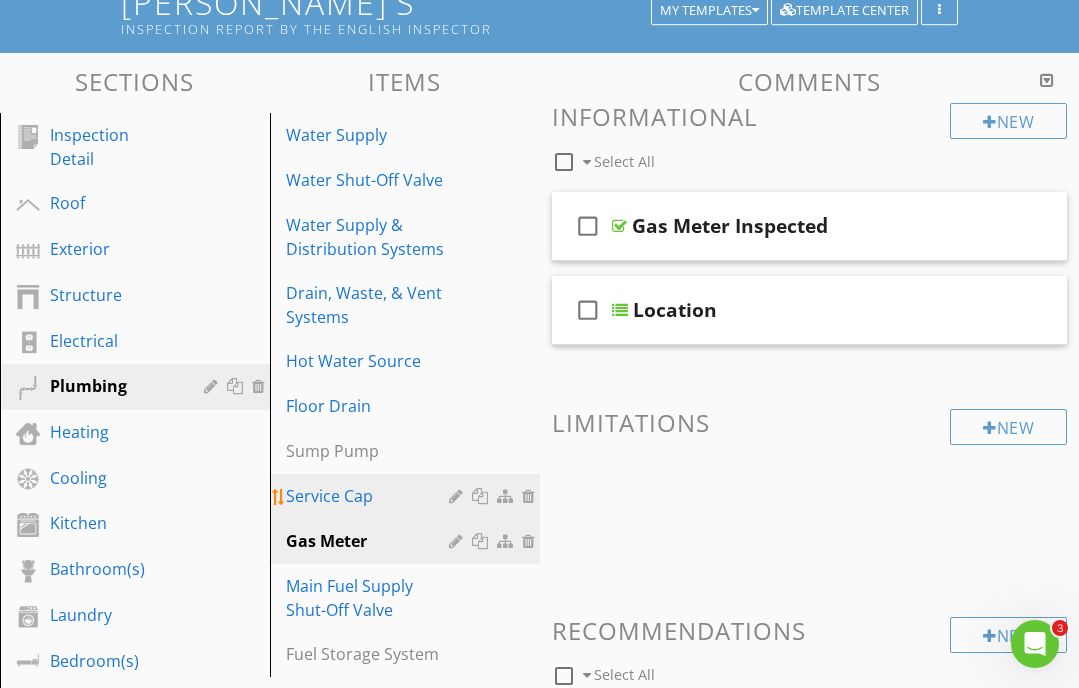 scroll, scrollTop: 166, scrollLeft: 0, axis: vertical 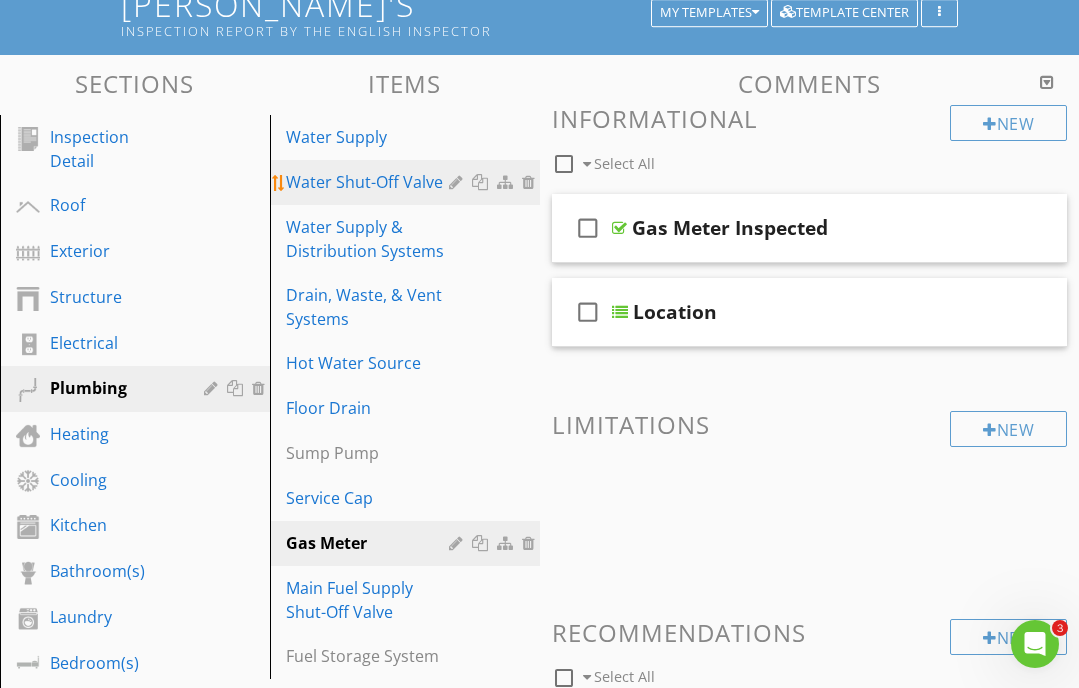 click on "Water Shut-Off Valve" at bounding box center (408, 182) 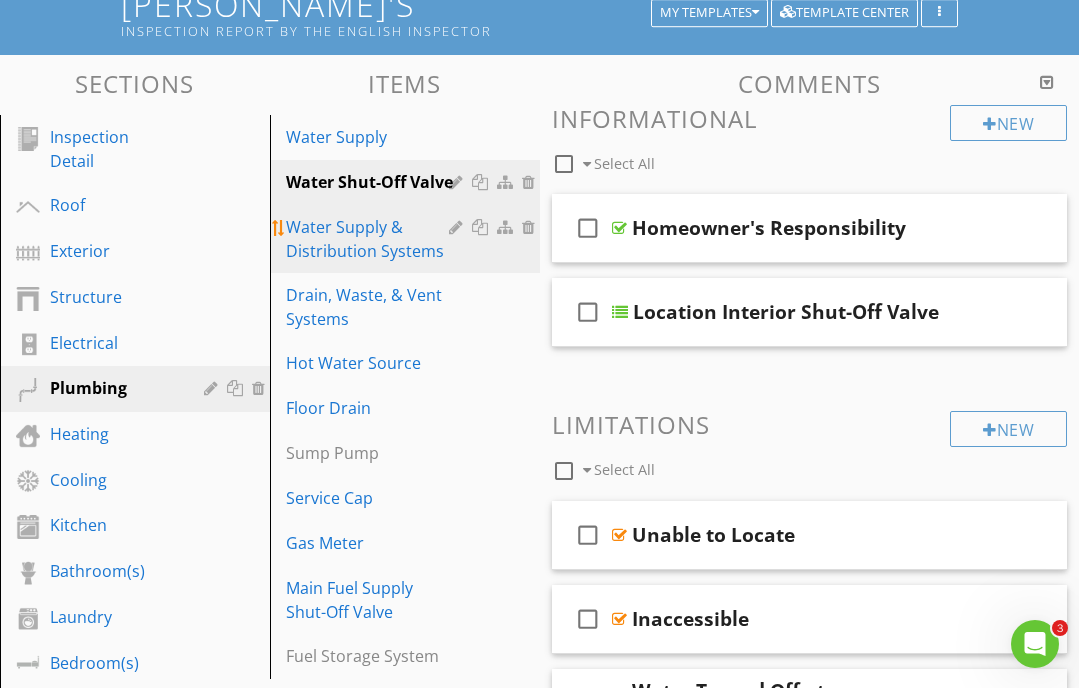 click on "Water Supply & Distribution Systems" at bounding box center (370, 239) 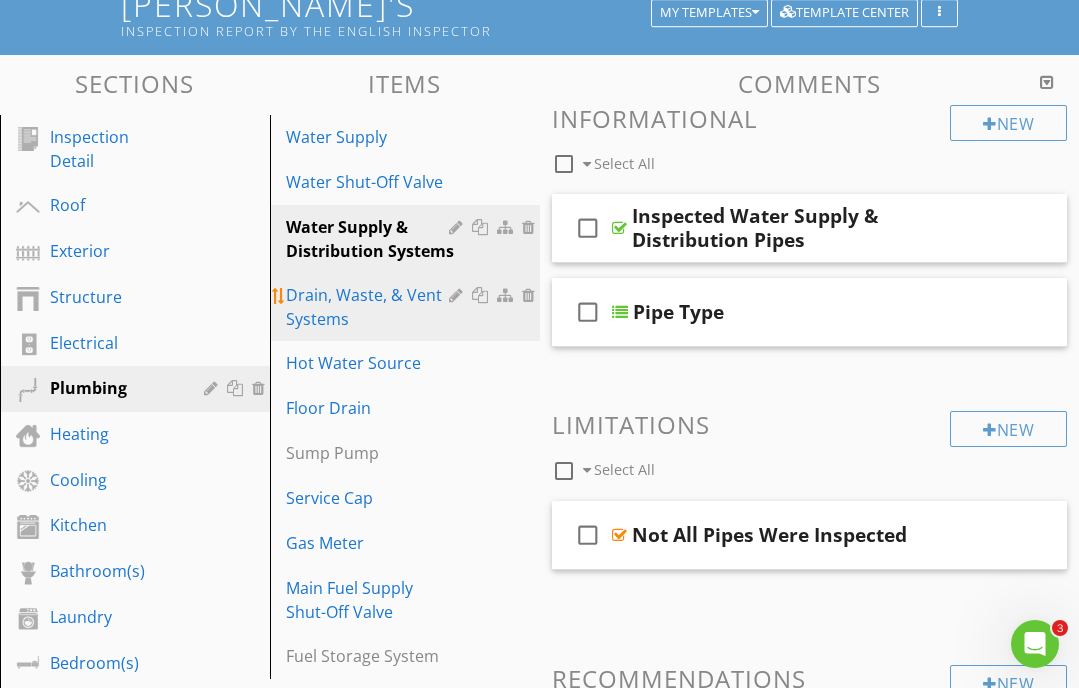 click on "Drain, Waste, & Vent Systems" at bounding box center (370, 307) 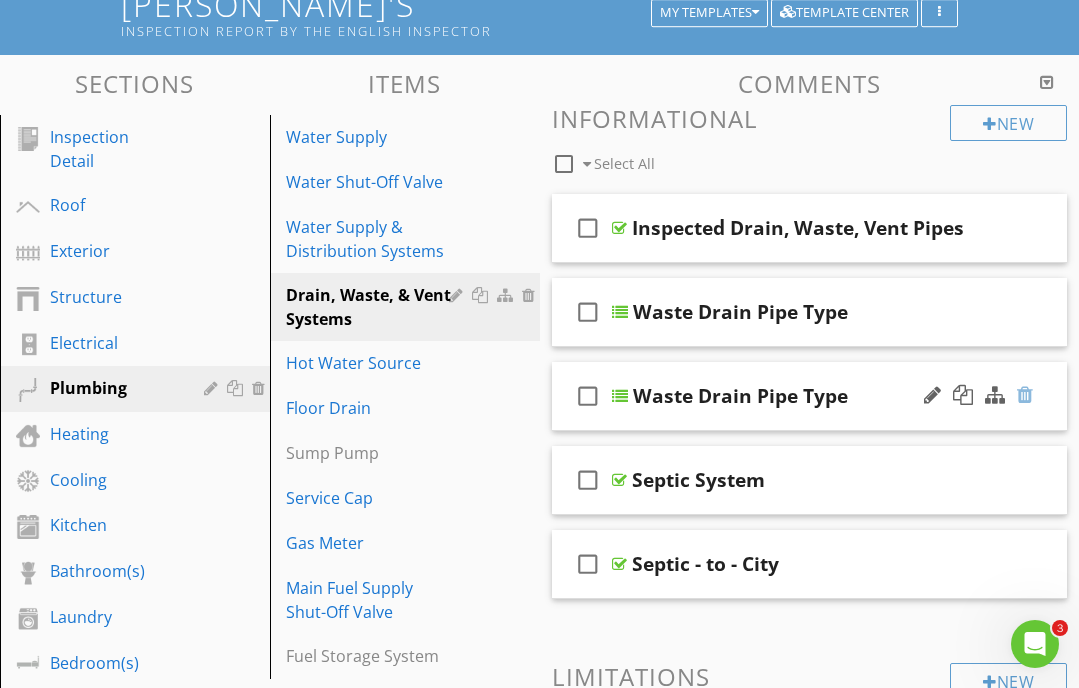 click at bounding box center [1025, 395] 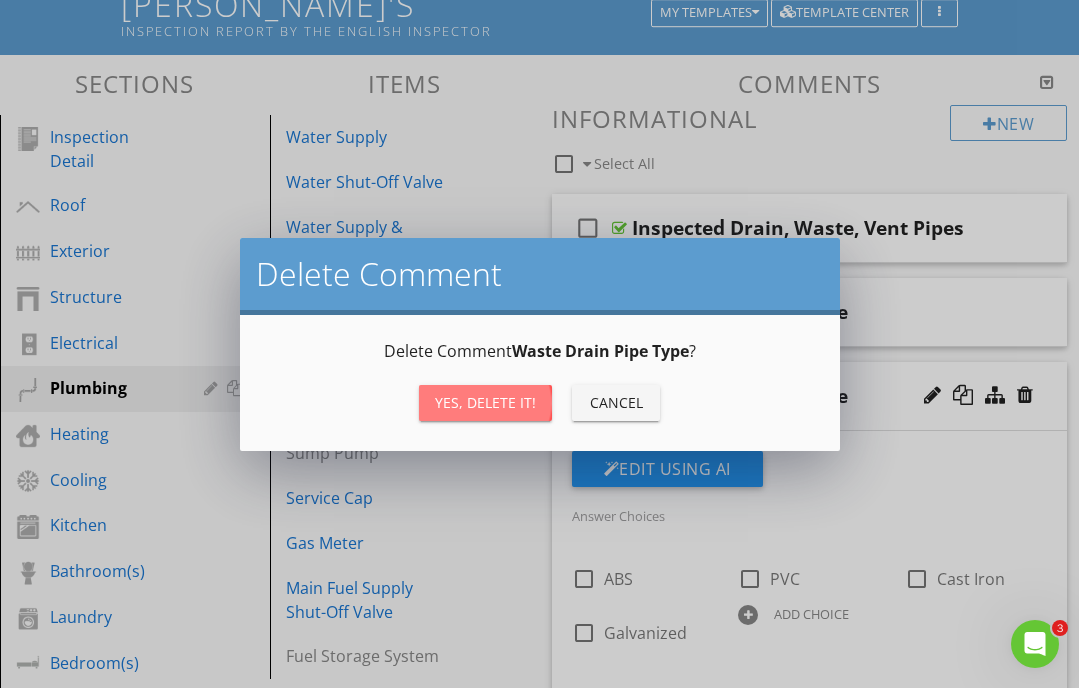 click on "Yes, Delete it!" at bounding box center [485, 402] 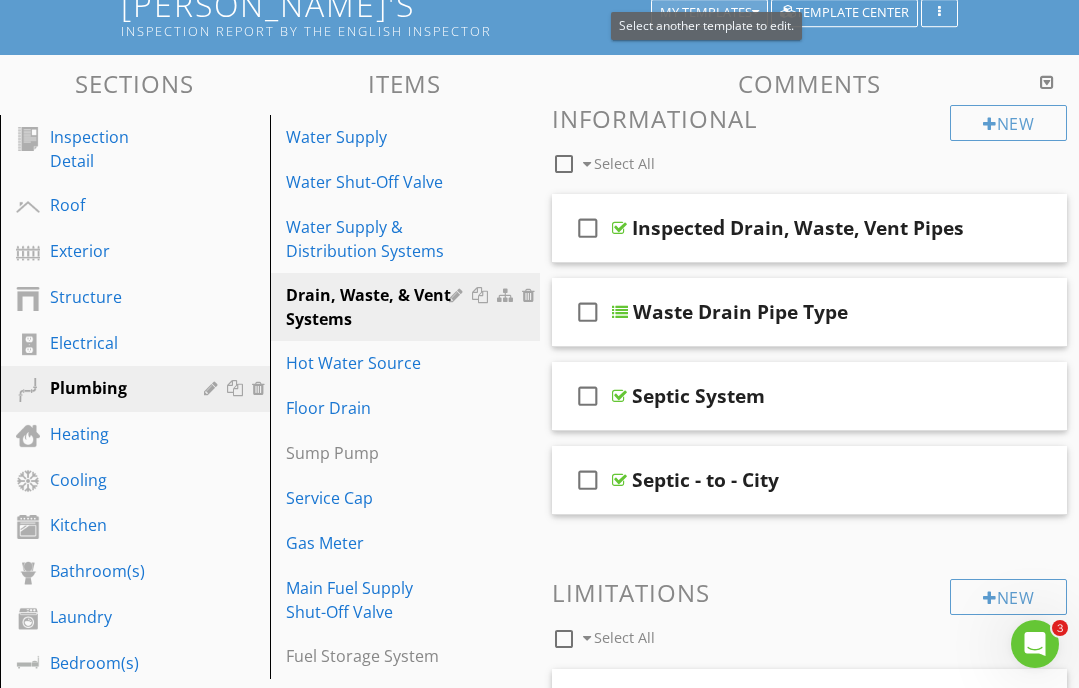 click on "My Templates" at bounding box center (709, 13) 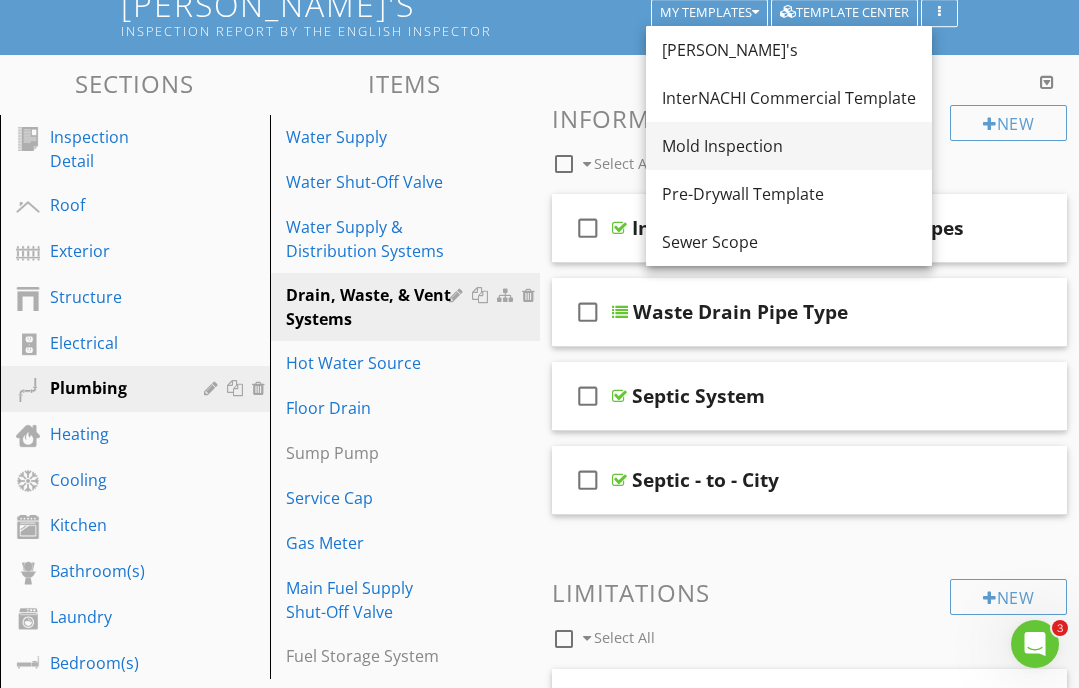 click on "Mold Inspection" at bounding box center [789, 146] 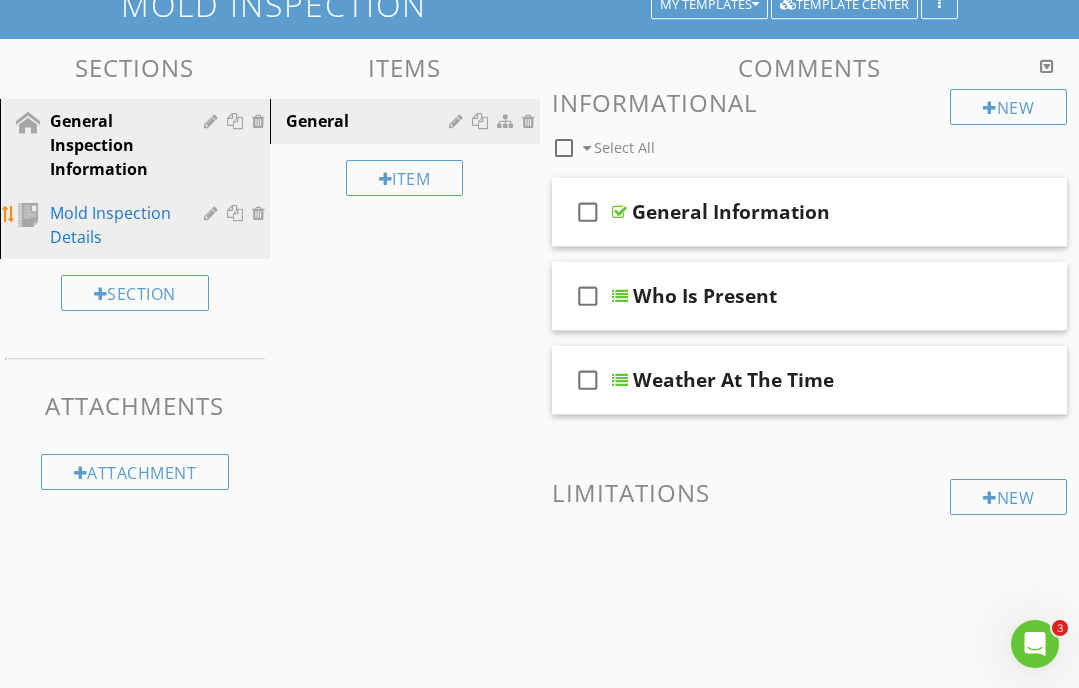 click on "Mold Inspection Details" at bounding box center (112, 225) 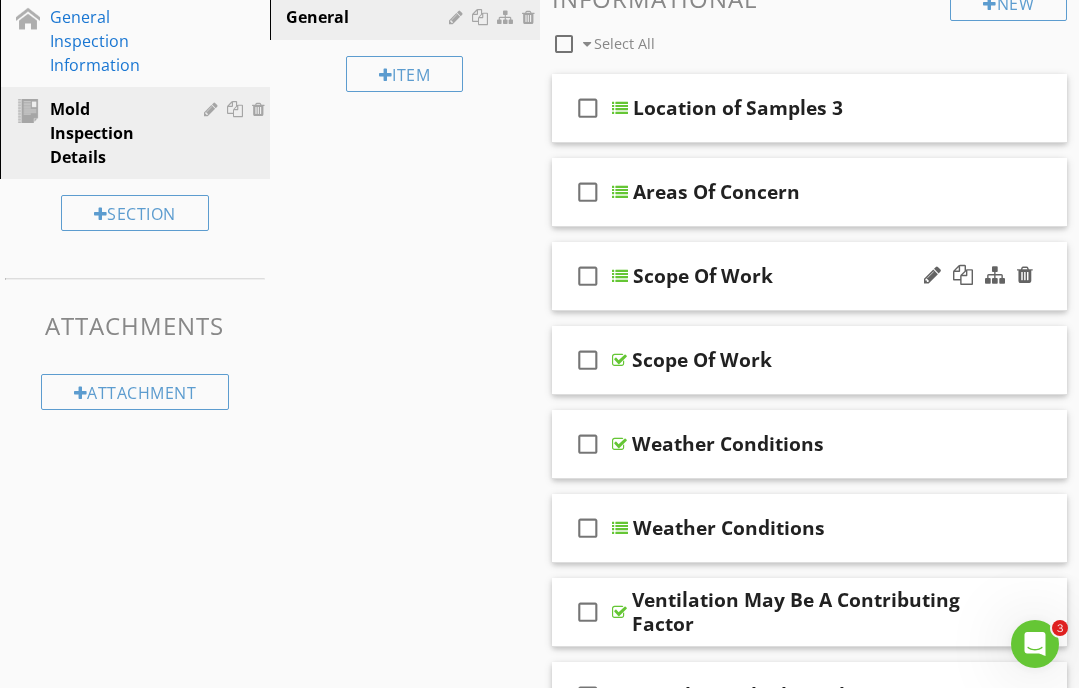 scroll, scrollTop: 277, scrollLeft: 0, axis: vertical 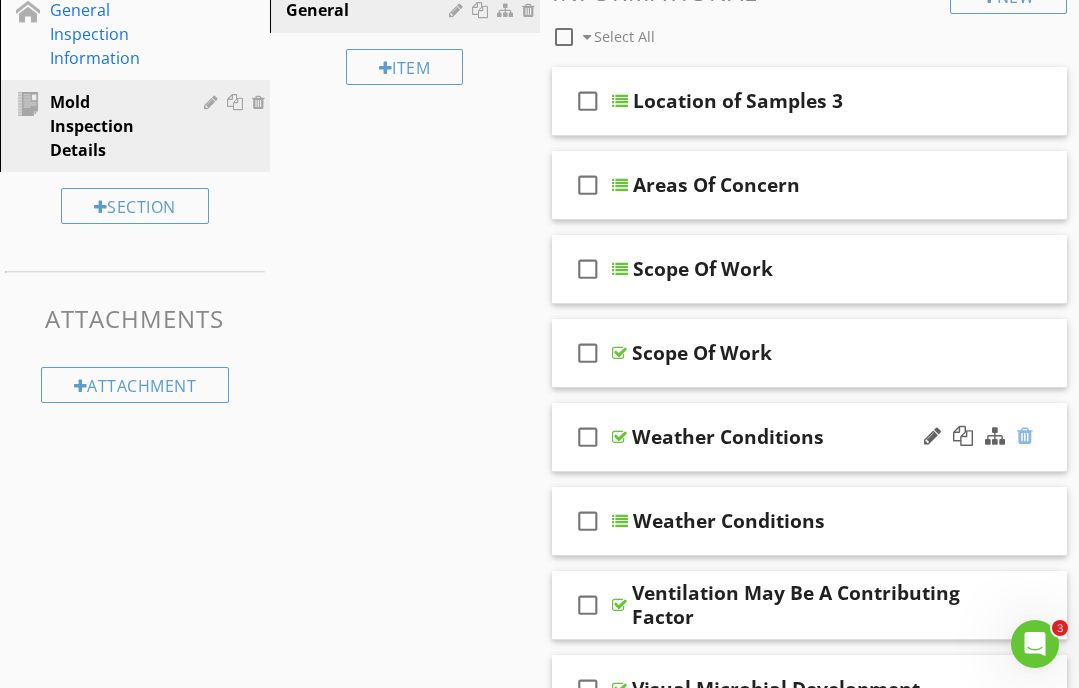 click at bounding box center (1025, 436) 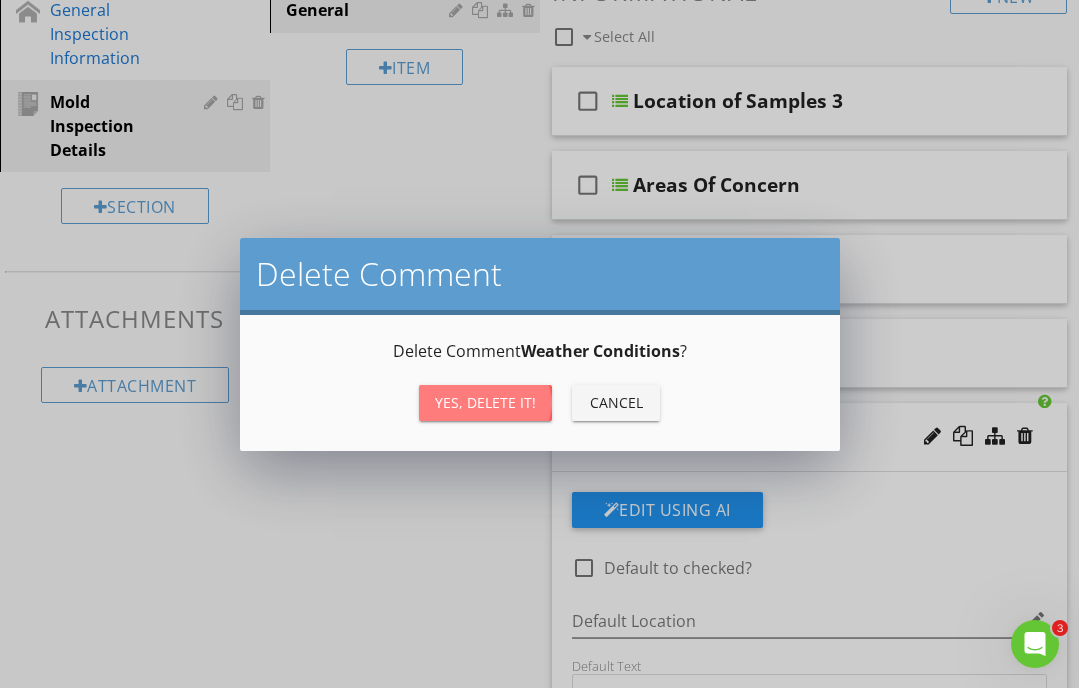 click on "Yes, Delete it!" at bounding box center (485, 402) 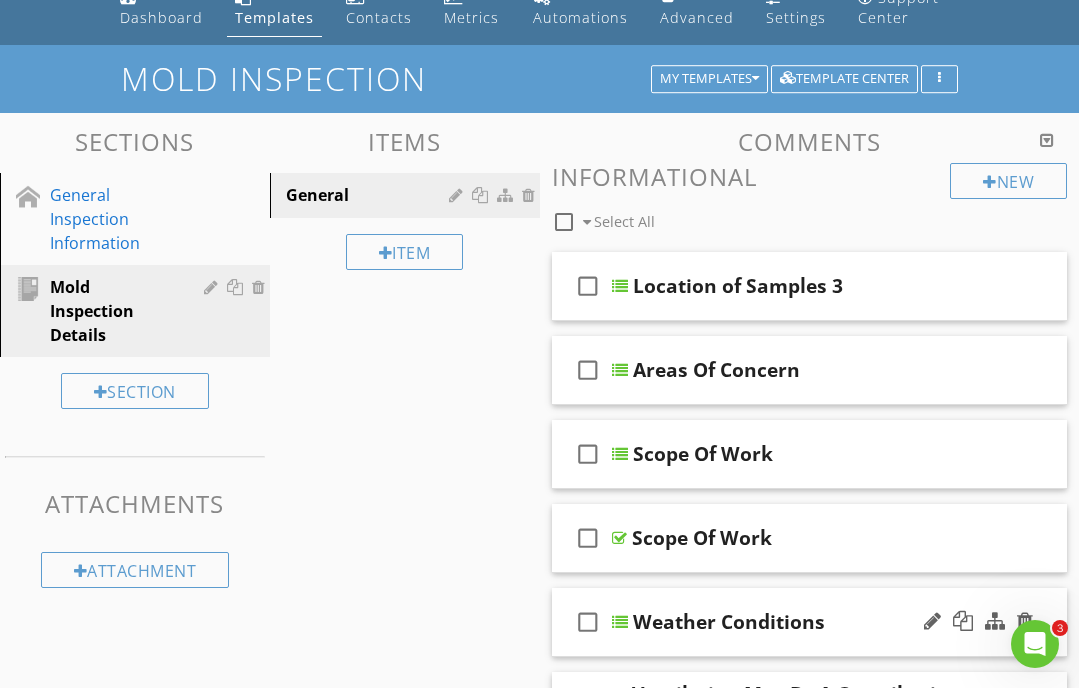 scroll, scrollTop: 0, scrollLeft: 0, axis: both 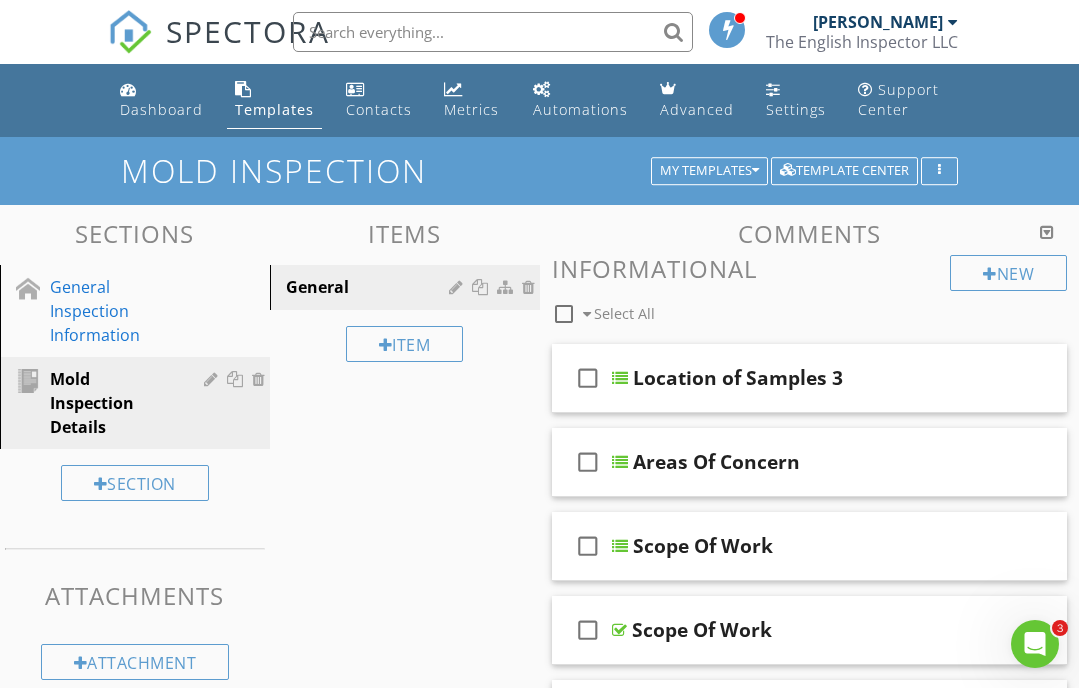 click at bounding box center (1047, 232) 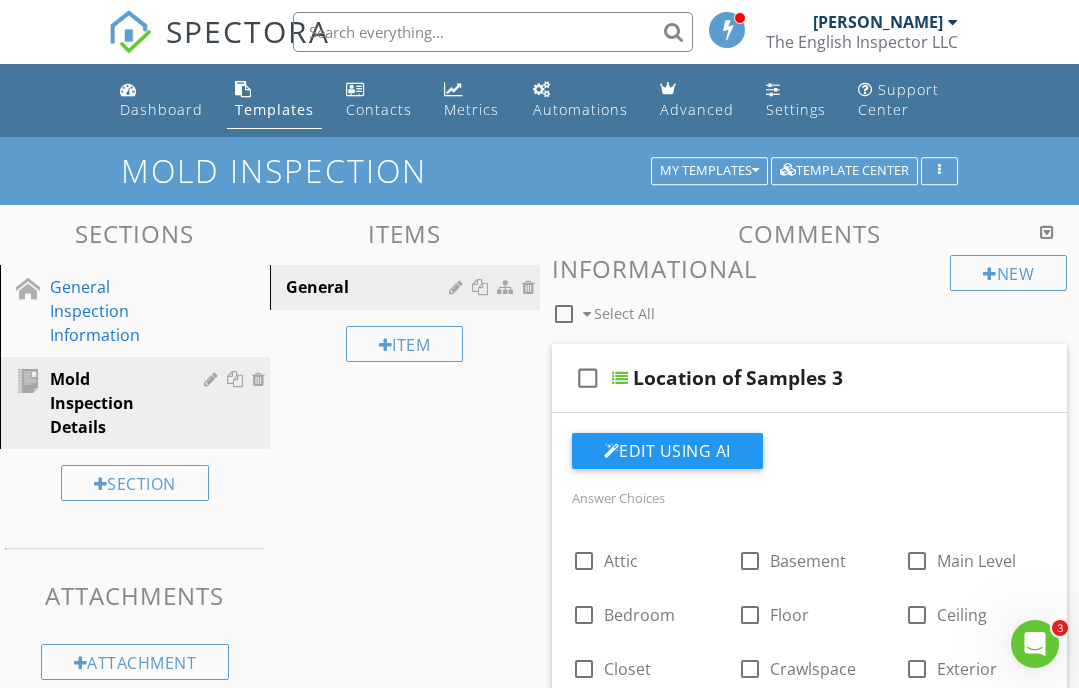 click at bounding box center [1047, 232] 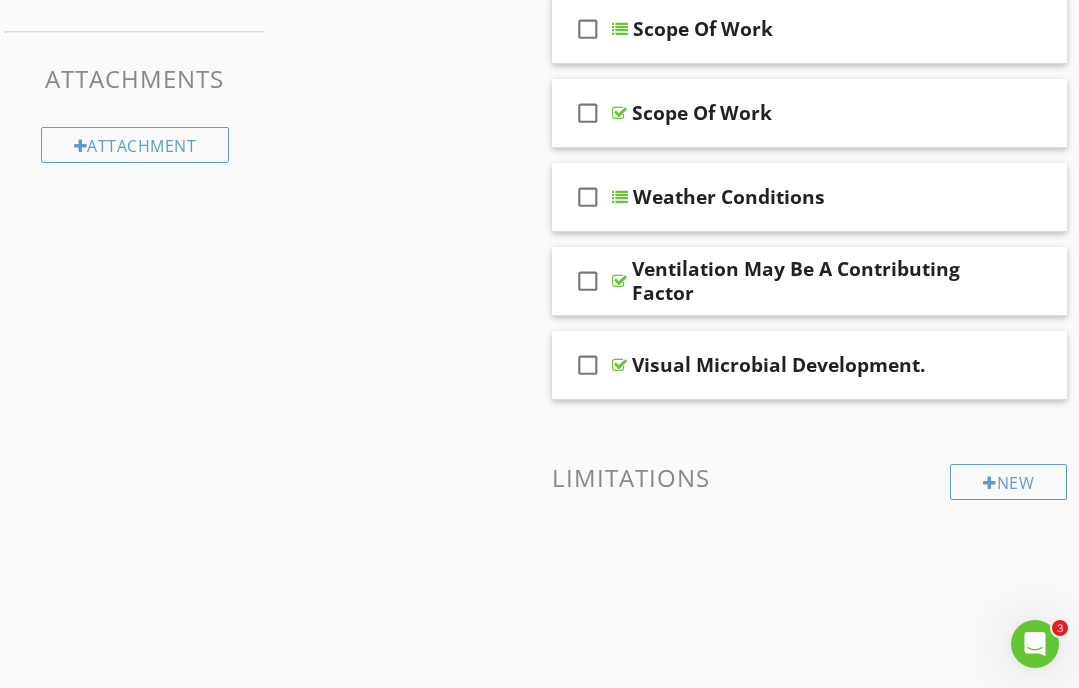 scroll, scrollTop: 520, scrollLeft: 0, axis: vertical 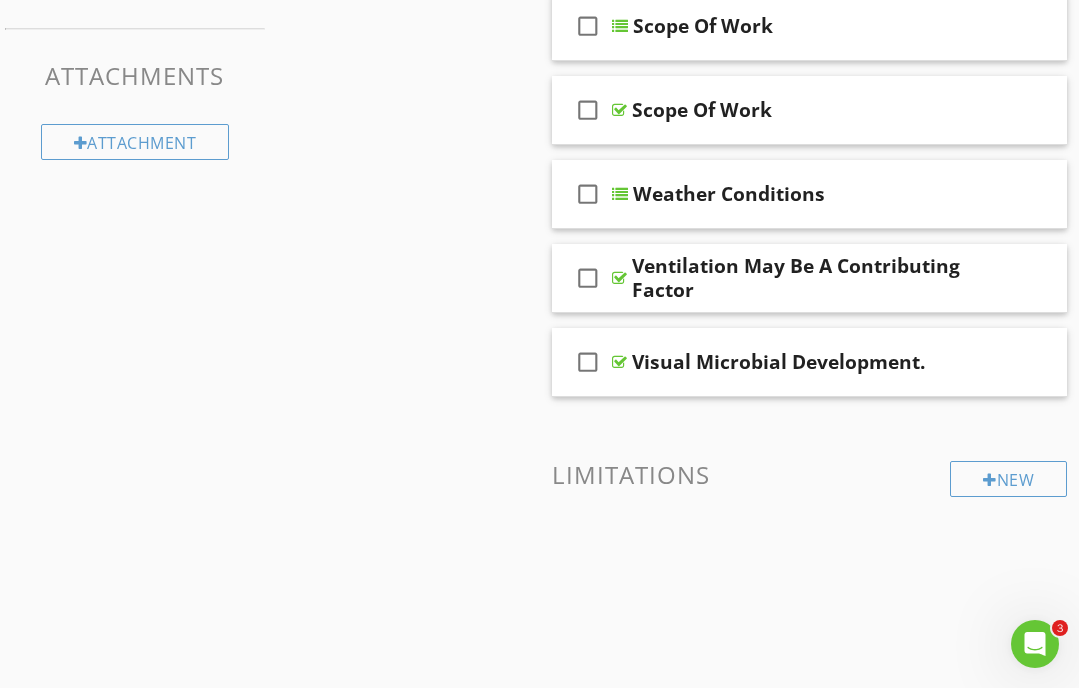 click at bounding box center (810, 555) 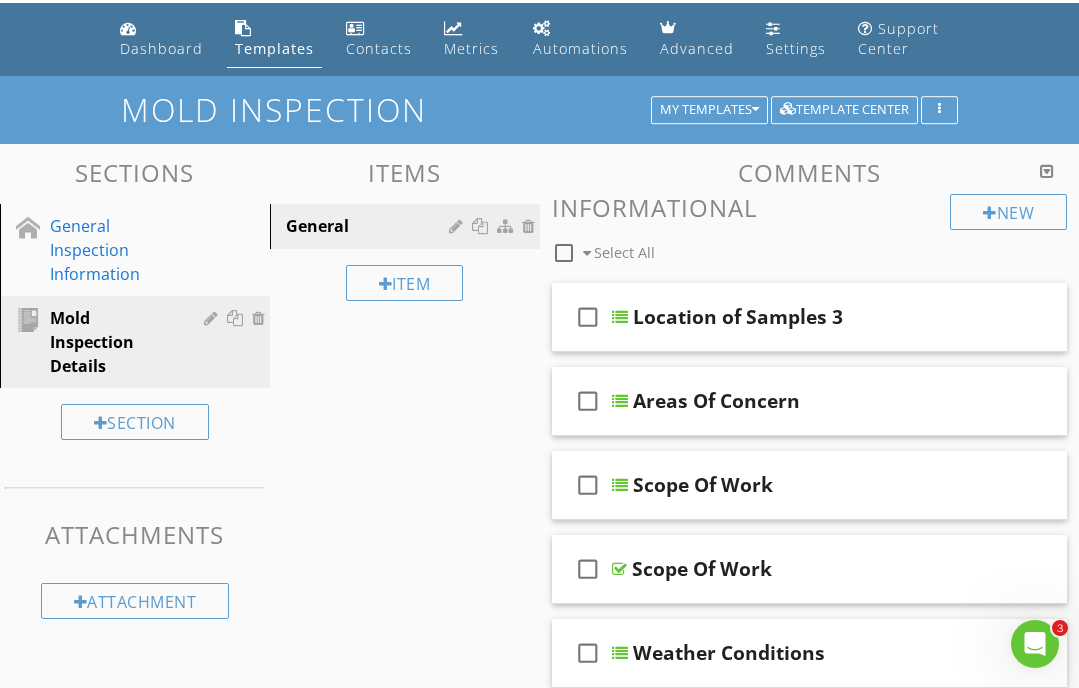 scroll, scrollTop: 0, scrollLeft: 0, axis: both 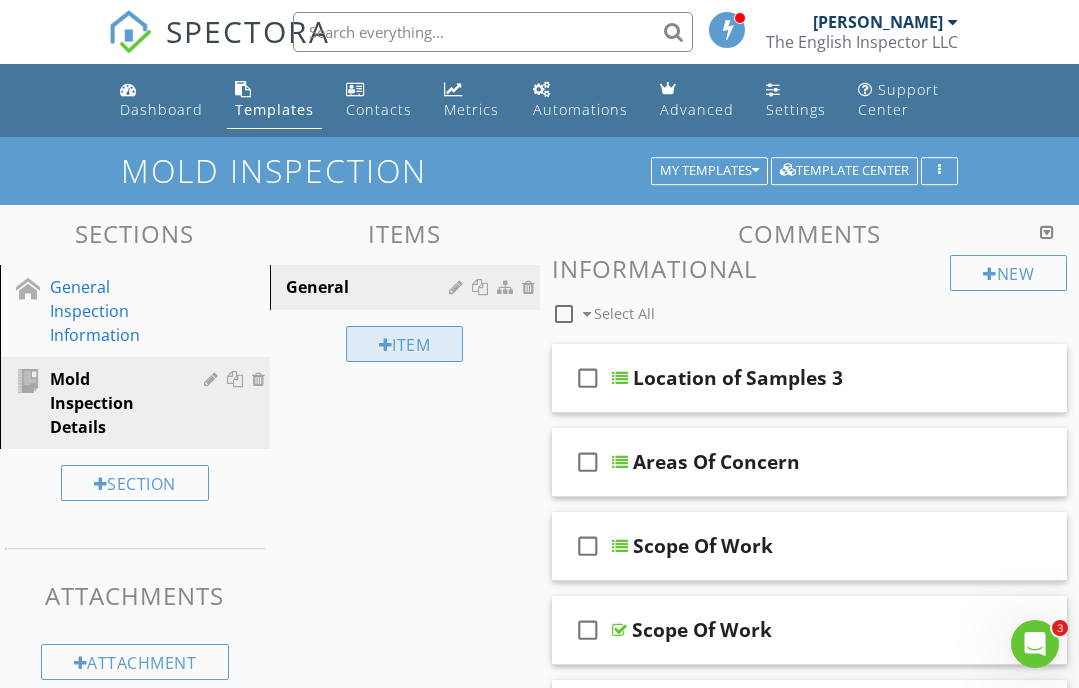 click on "Item" at bounding box center [405, 344] 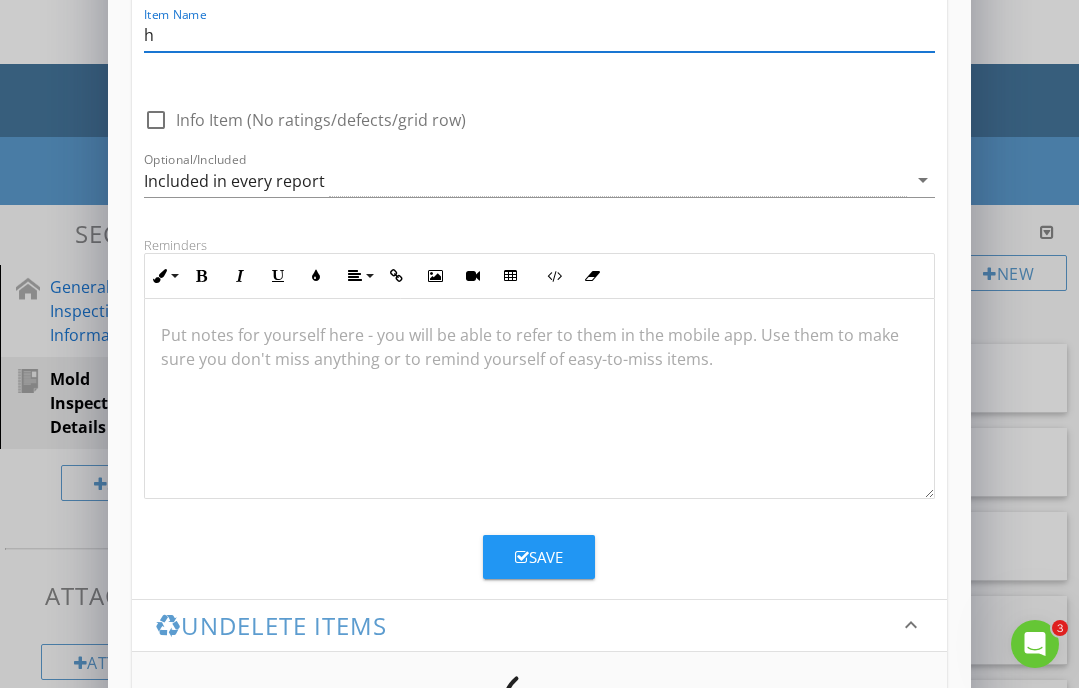 scroll, scrollTop: 186, scrollLeft: 0, axis: vertical 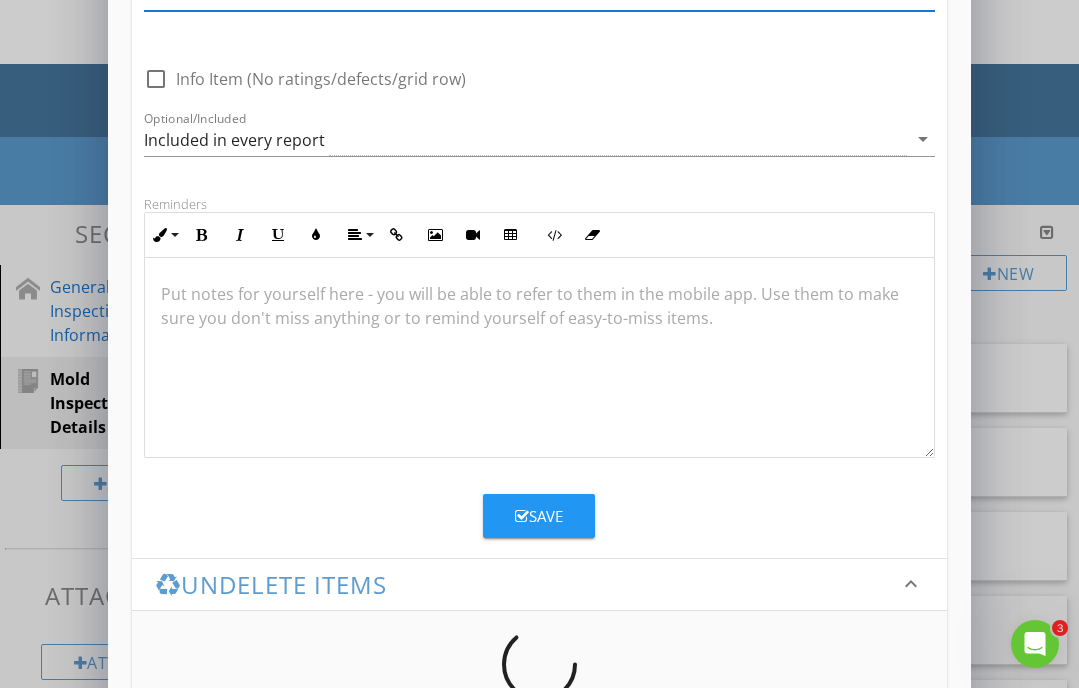 type on "h" 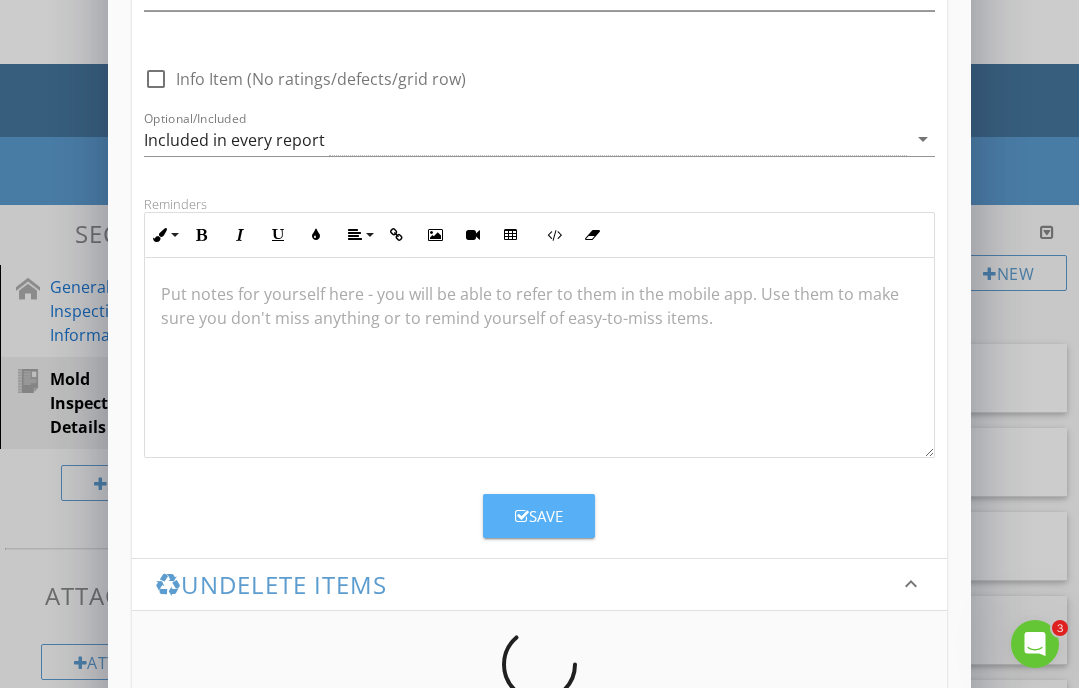 click on "Save" at bounding box center (539, 516) 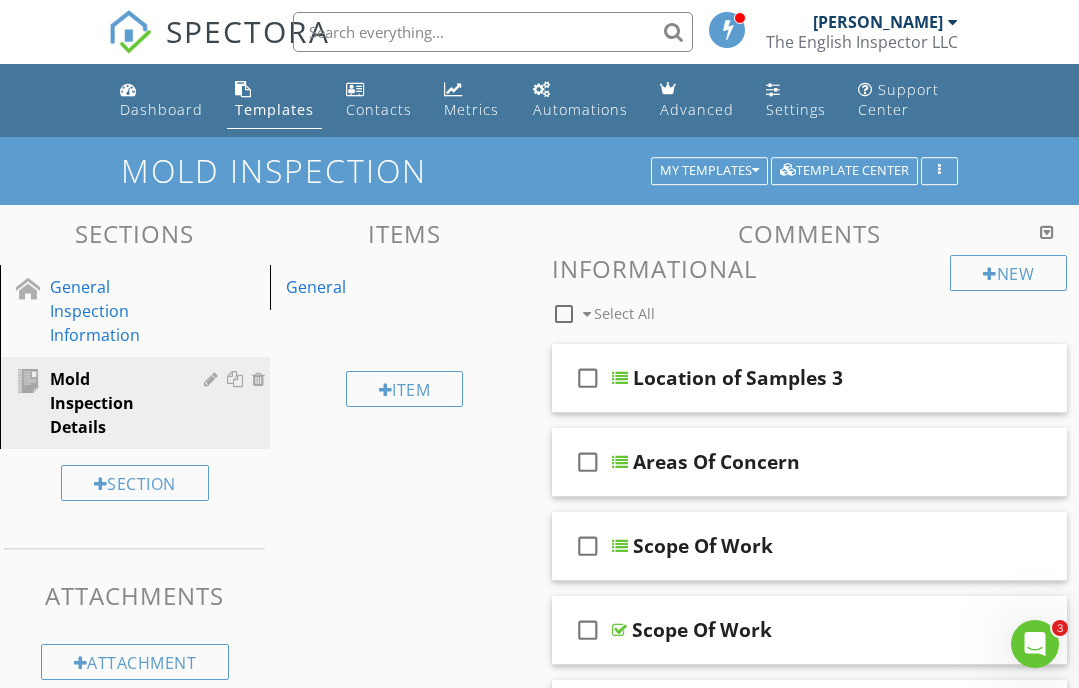 scroll, scrollTop: 179, scrollLeft: 0, axis: vertical 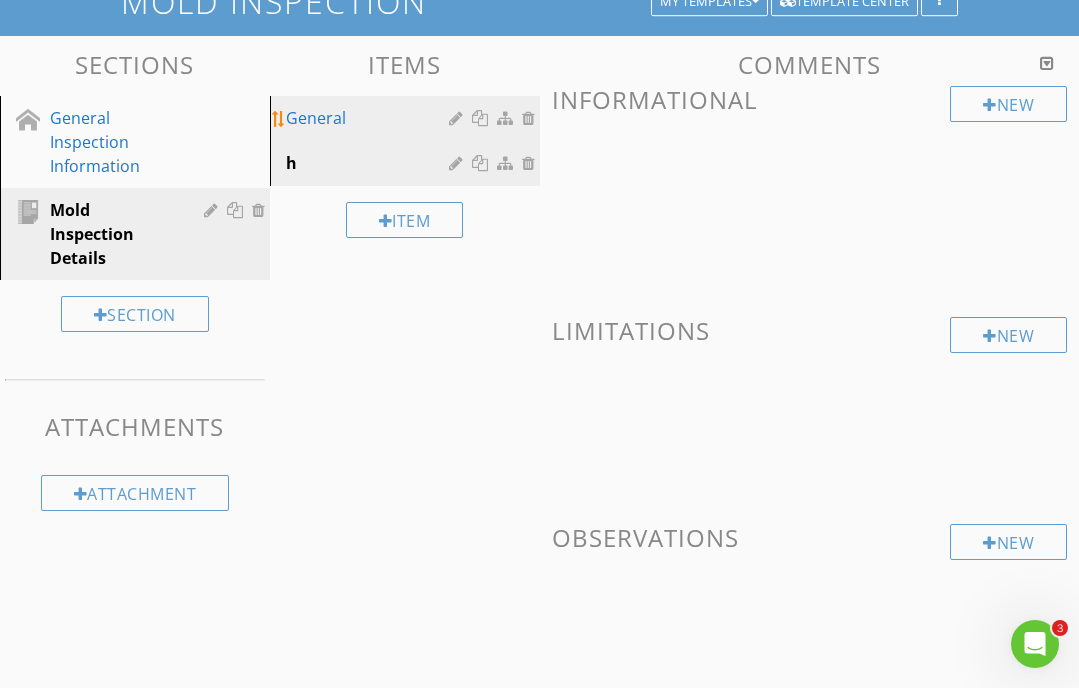 click on "General" at bounding box center [370, 118] 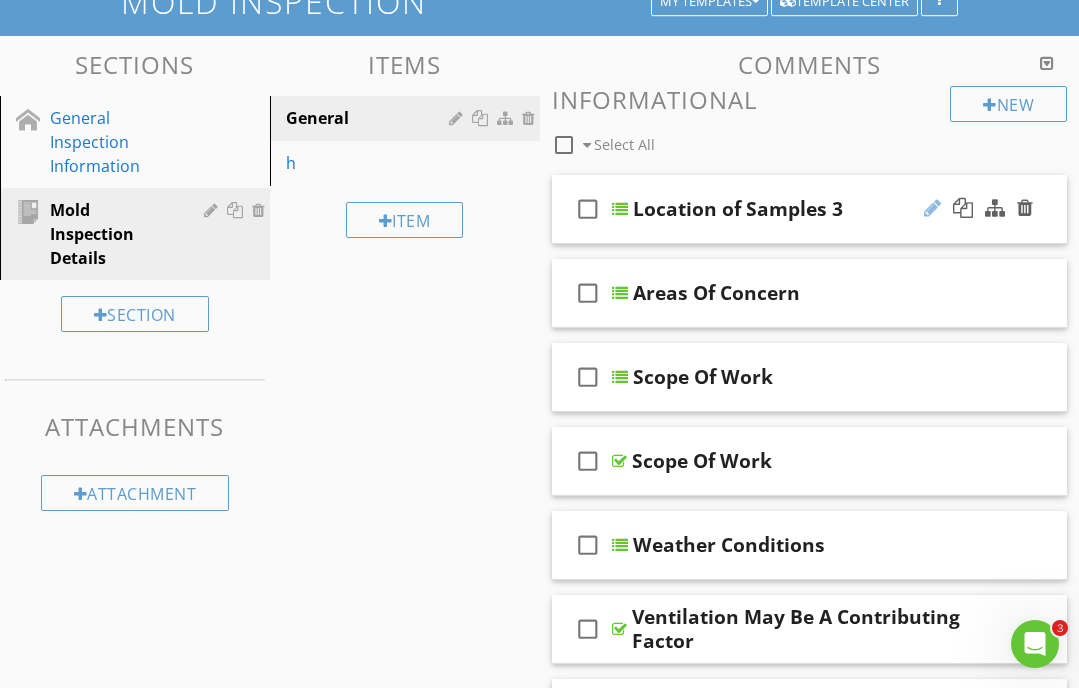 click at bounding box center [932, 208] 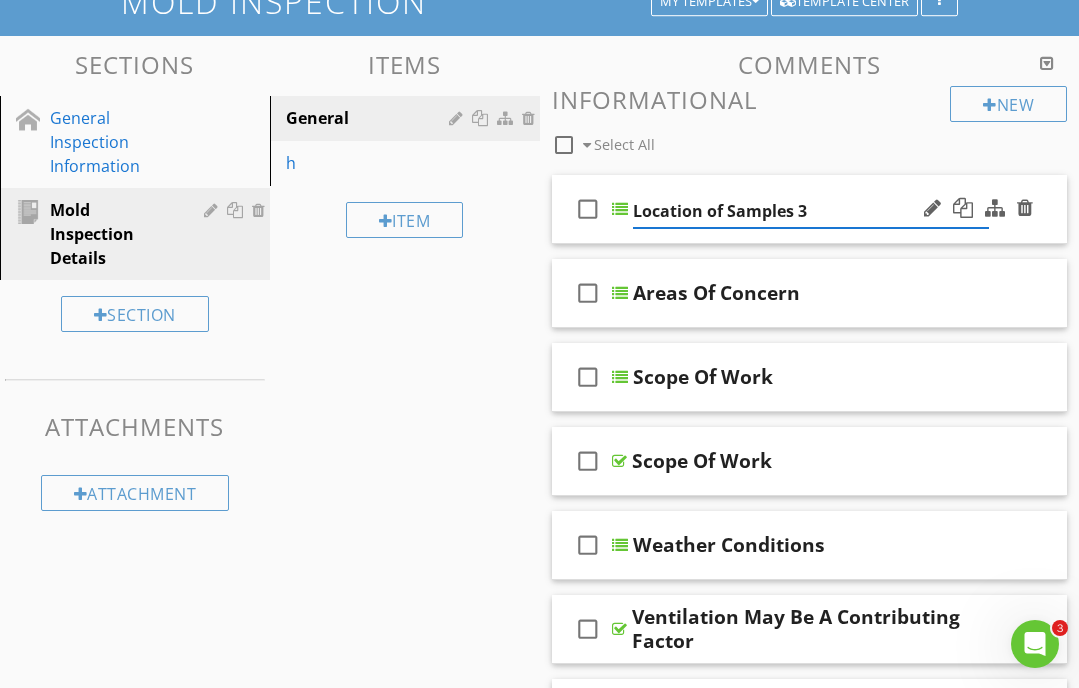 type on "Location of Samples" 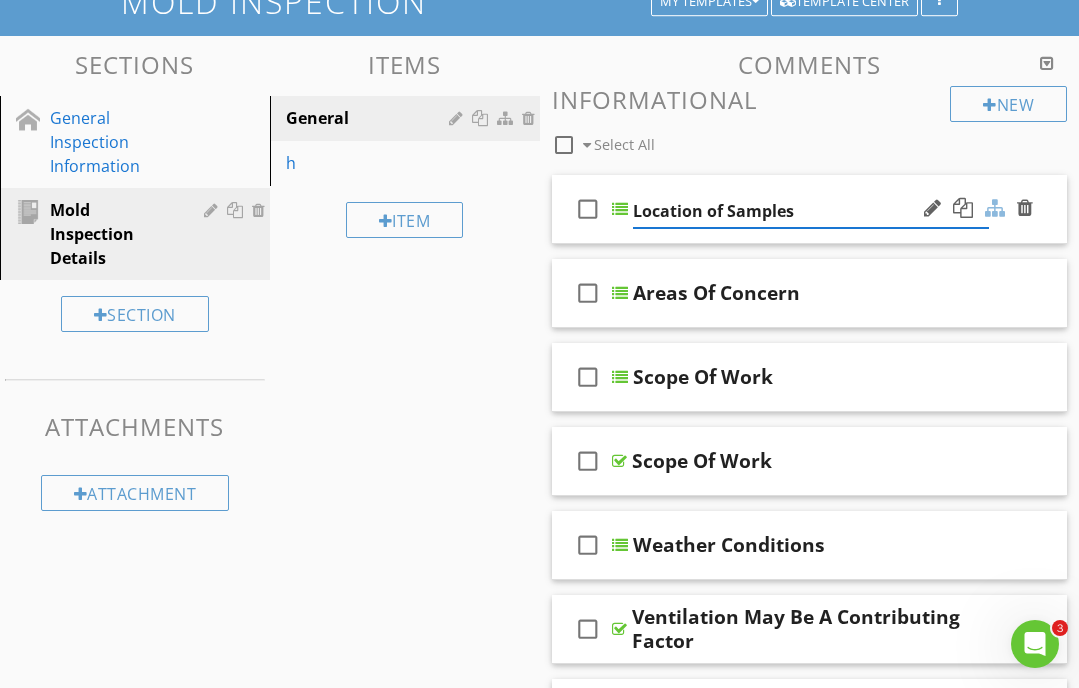 click at bounding box center [995, 208] 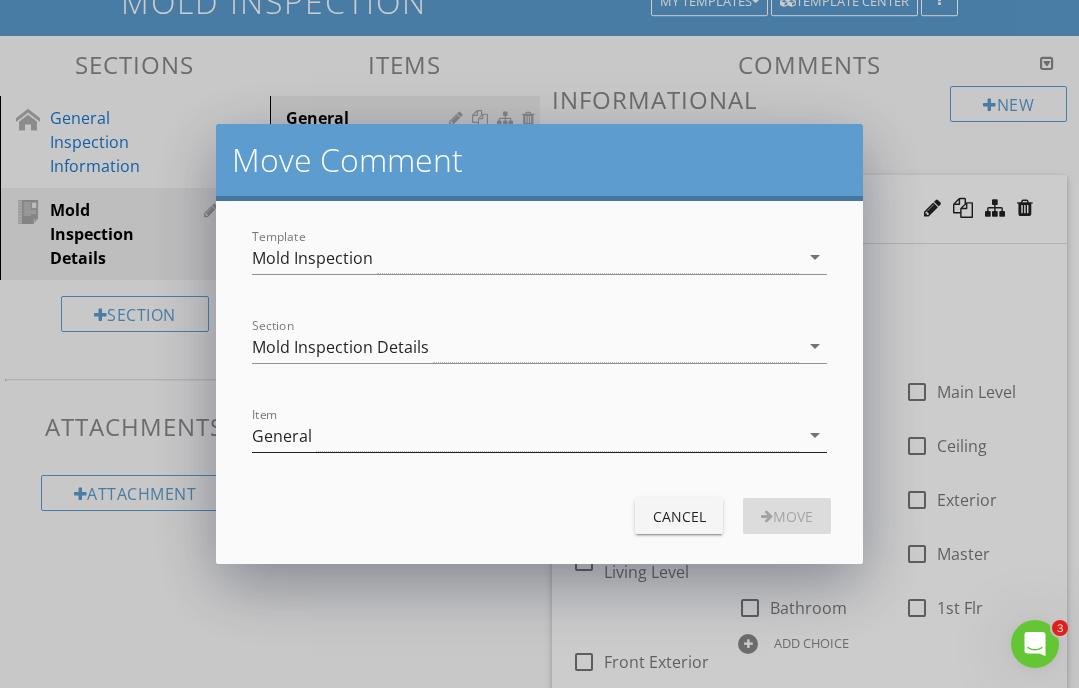 click on "arrow_drop_down" at bounding box center (815, 435) 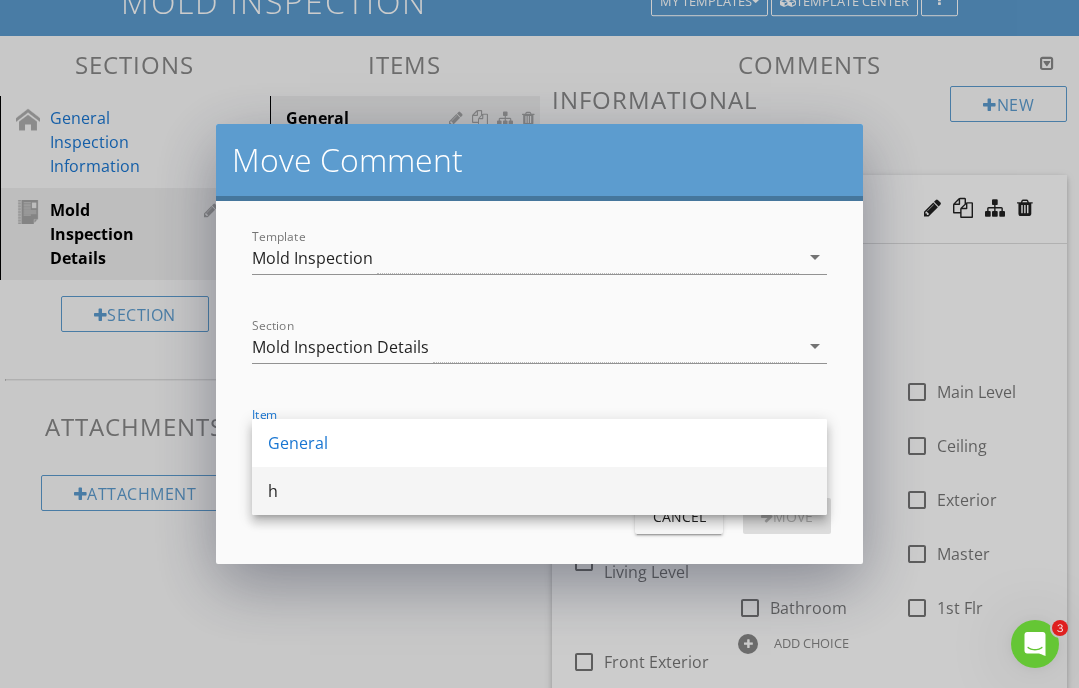click on "h" at bounding box center [539, 491] 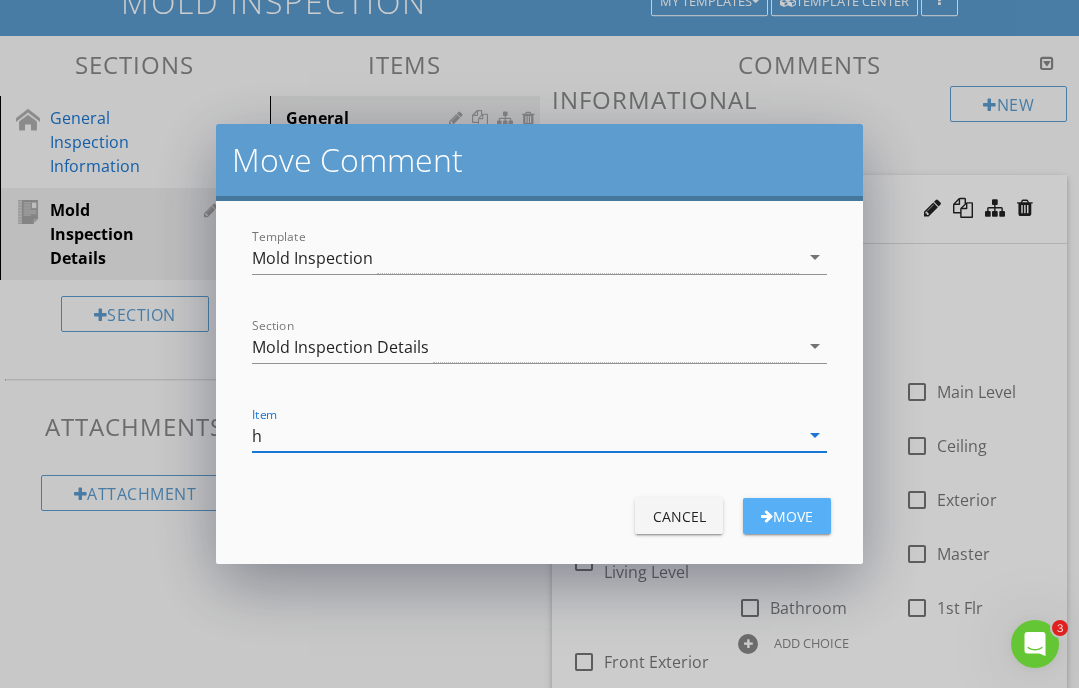 click on "Move" at bounding box center (787, 516) 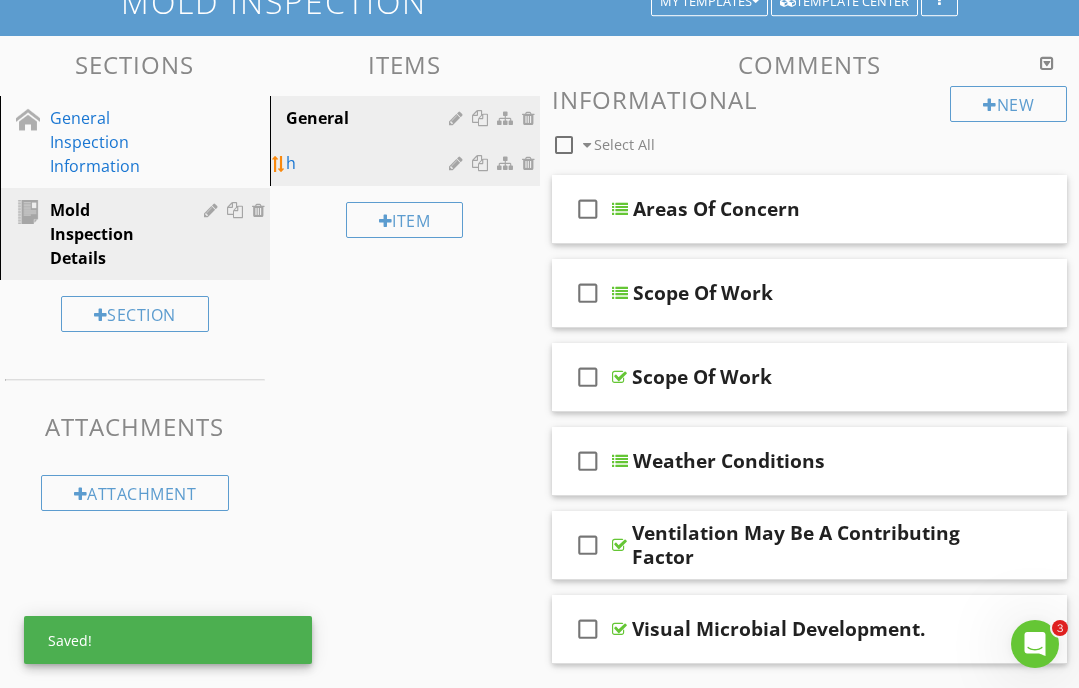 click on "h" at bounding box center [408, 163] 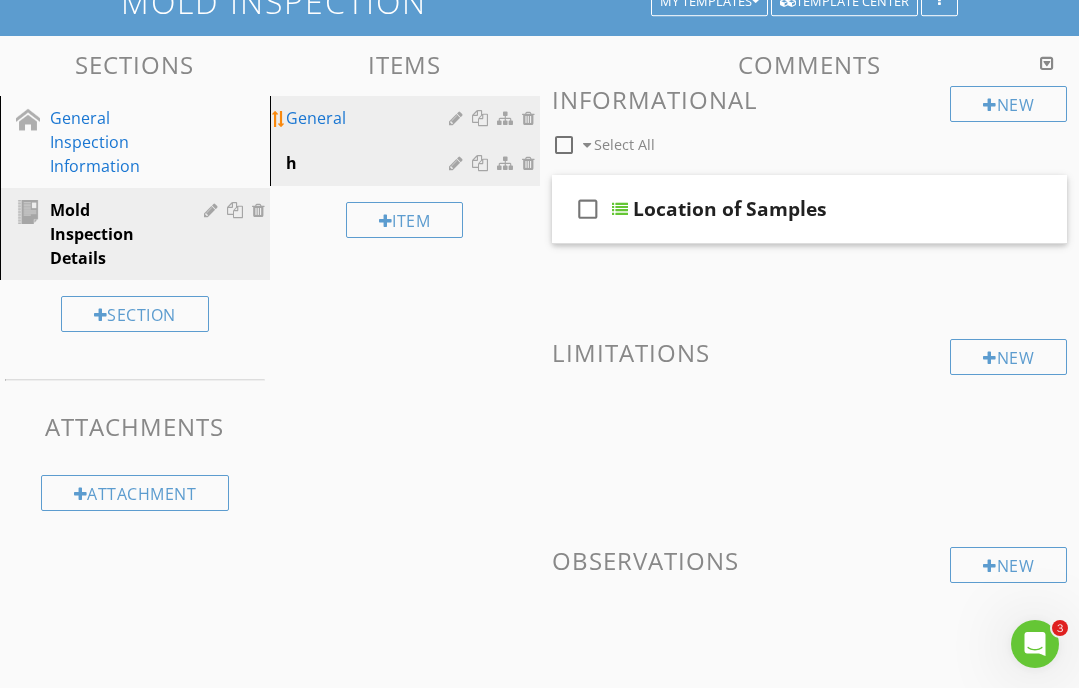 click on "General" at bounding box center [370, 118] 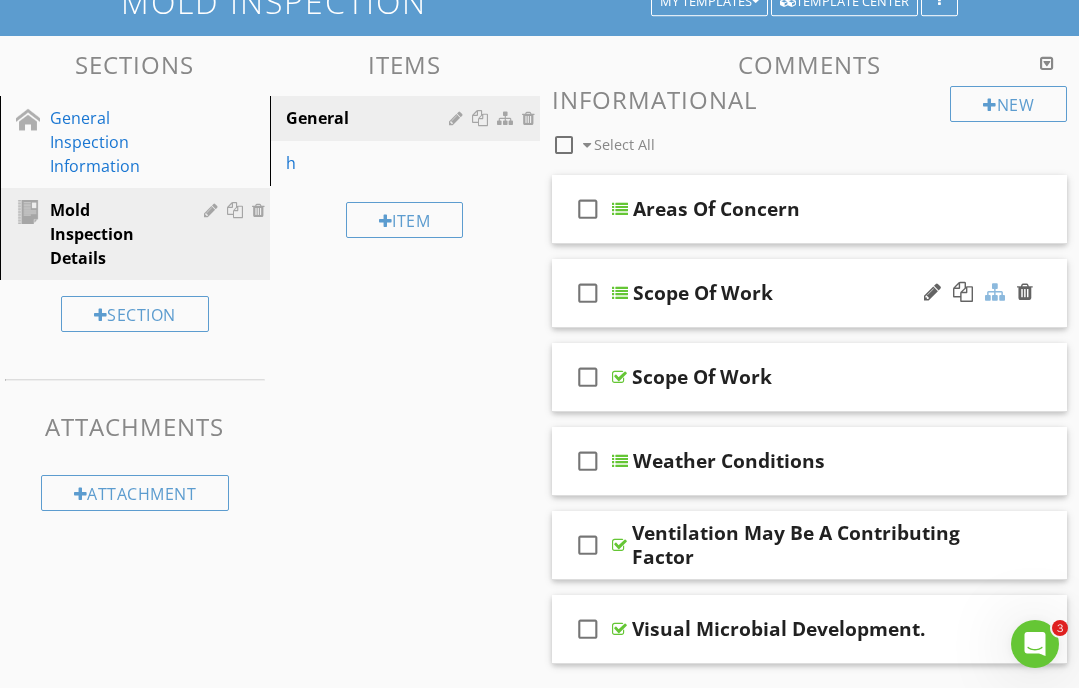 click at bounding box center [995, 292] 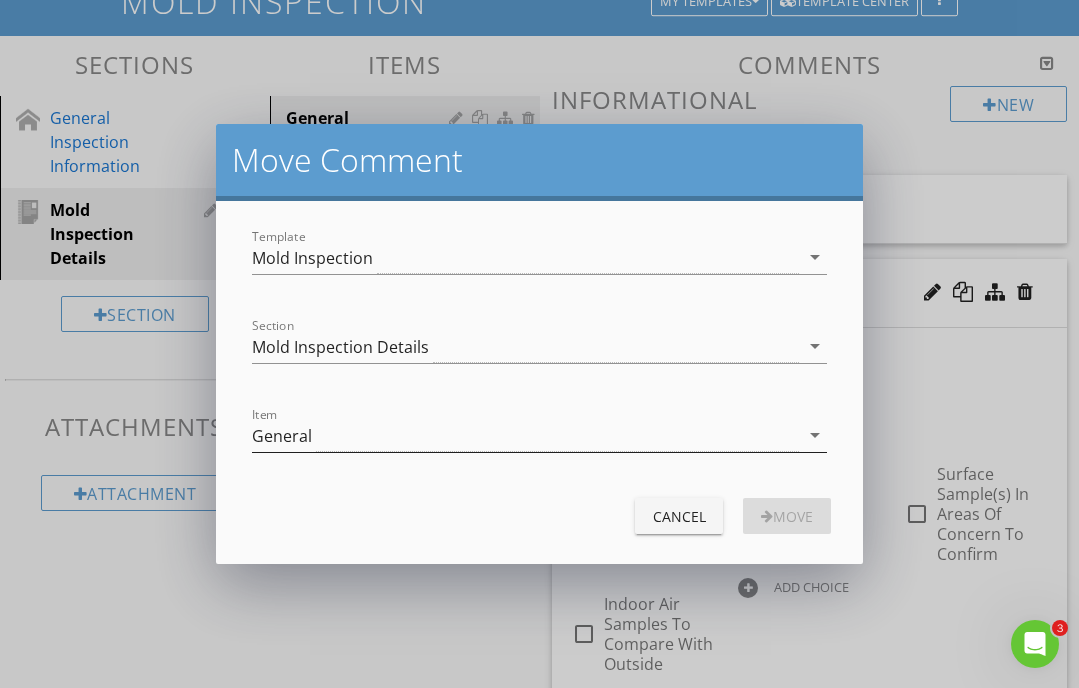 click on "arrow_drop_down" at bounding box center (815, 435) 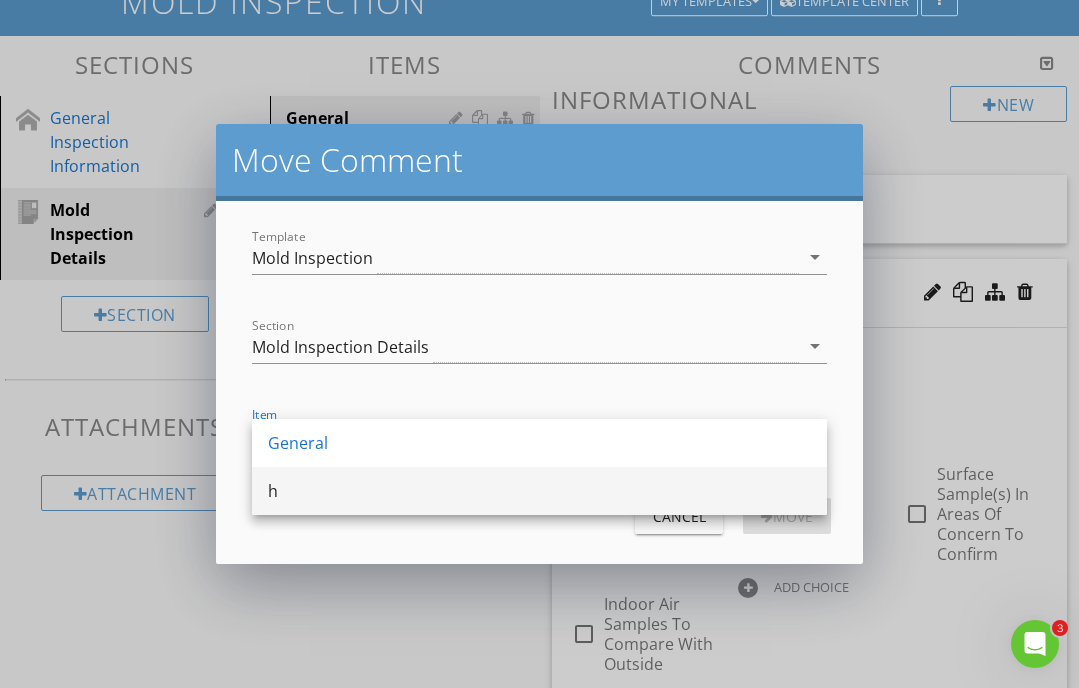 click on "h" at bounding box center (539, 491) 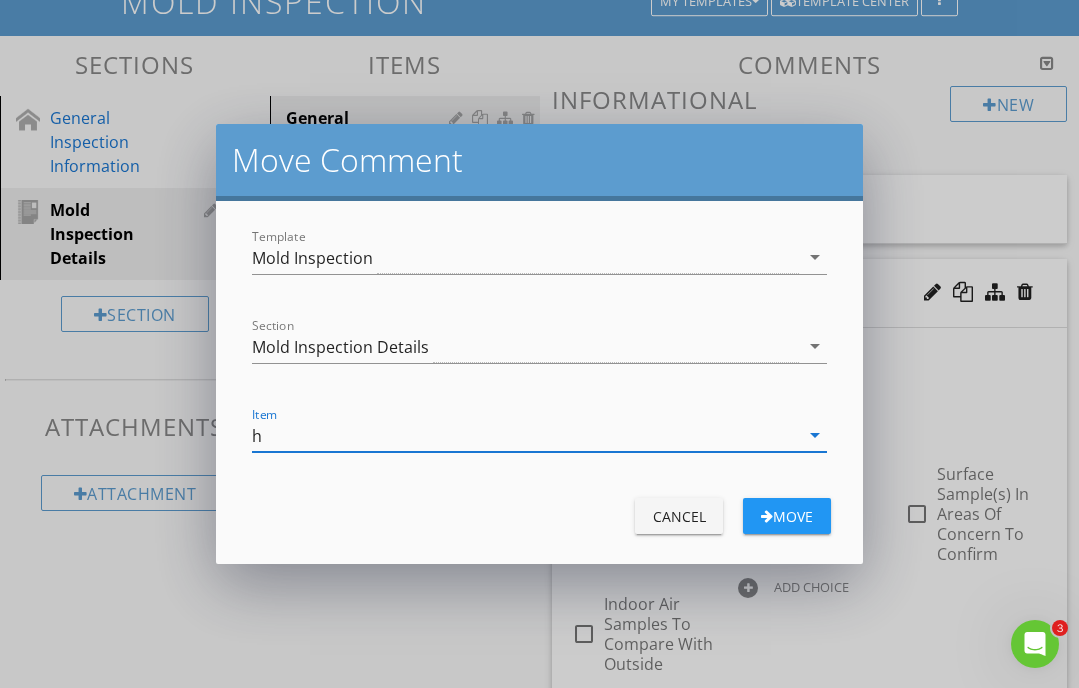 click on "Move" at bounding box center [787, 516] 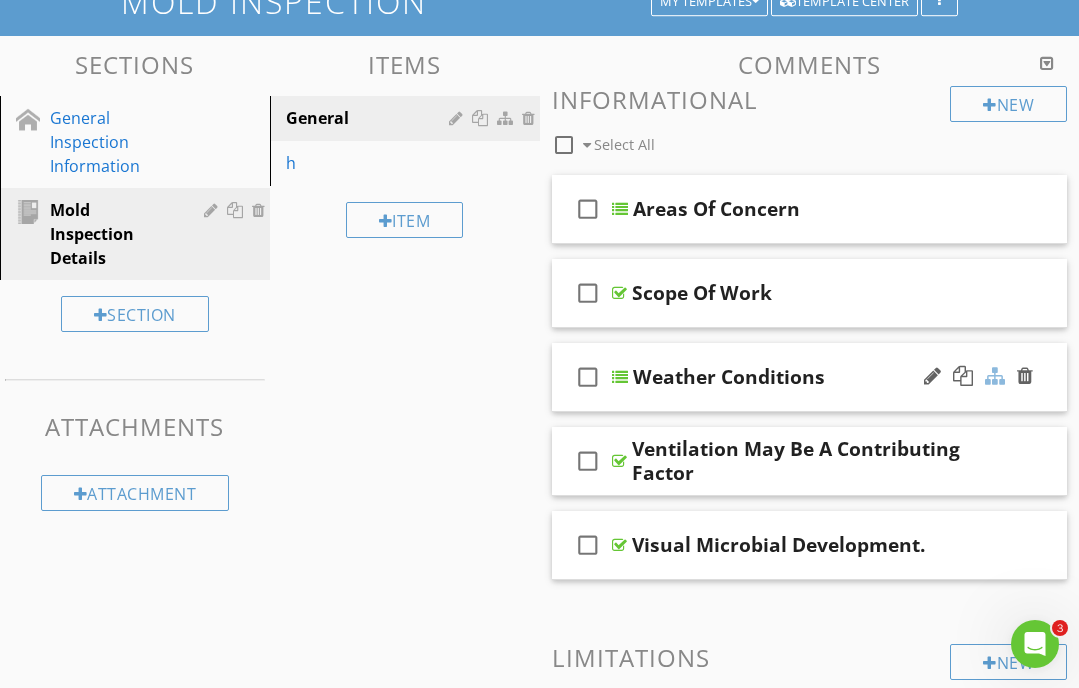 click at bounding box center [995, 376] 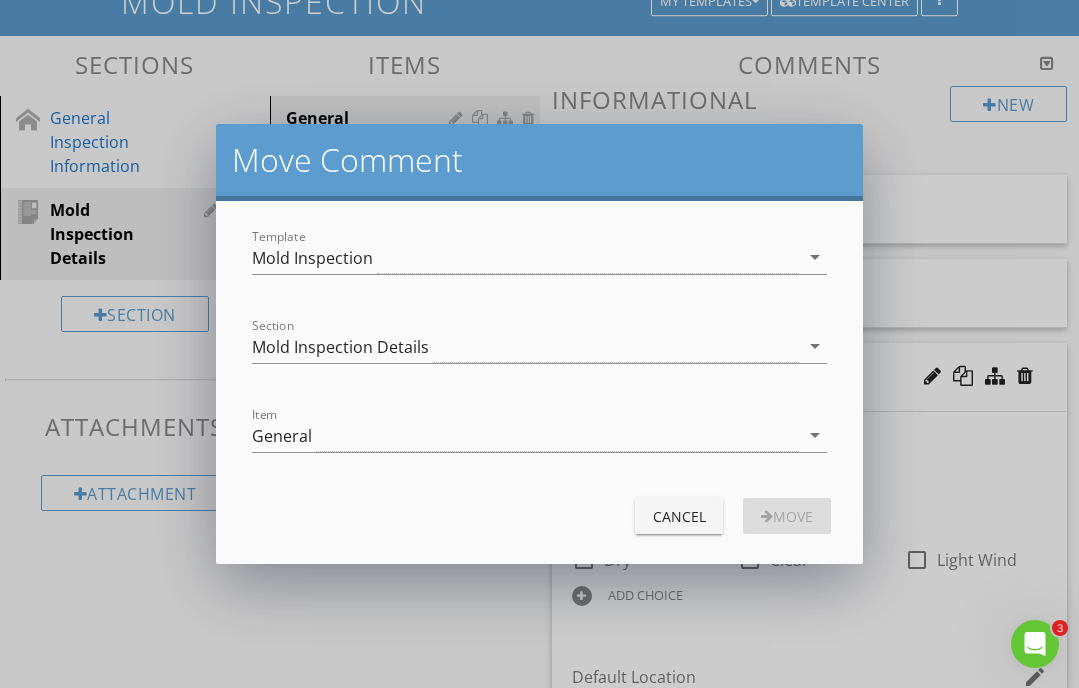 click on "Cancel" at bounding box center [679, 516] 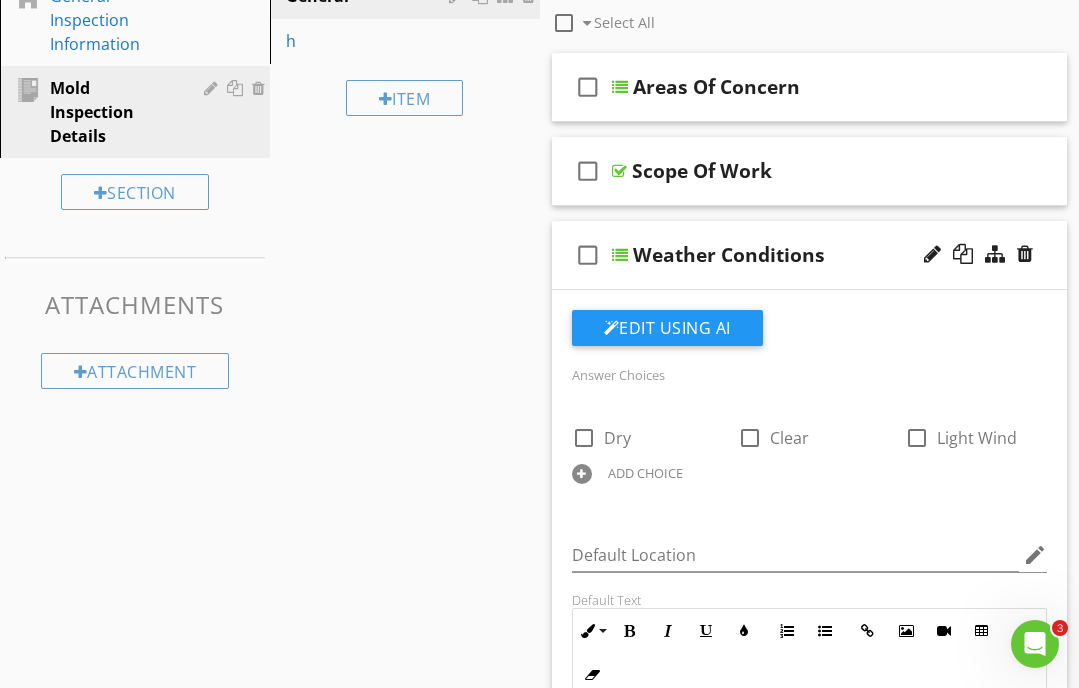 scroll, scrollTop: 294, scrollLeft: 0, axis: vertical 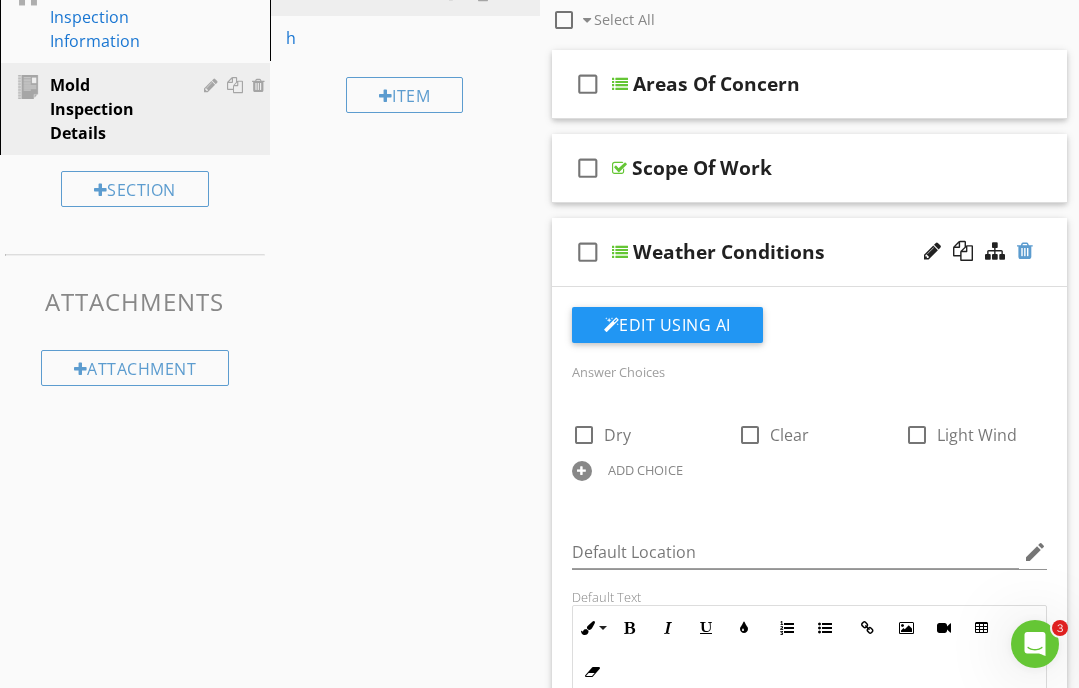 click at bounding box center (1025, 251) 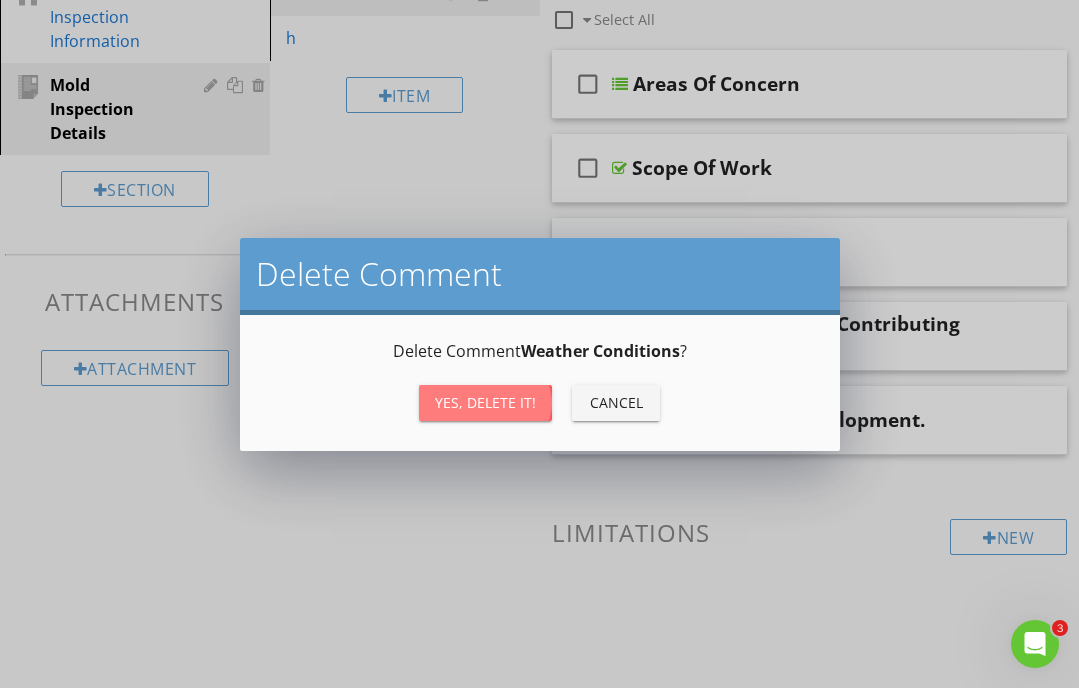 click on "Yes, Delete it!" at bounding box center [485, 402] 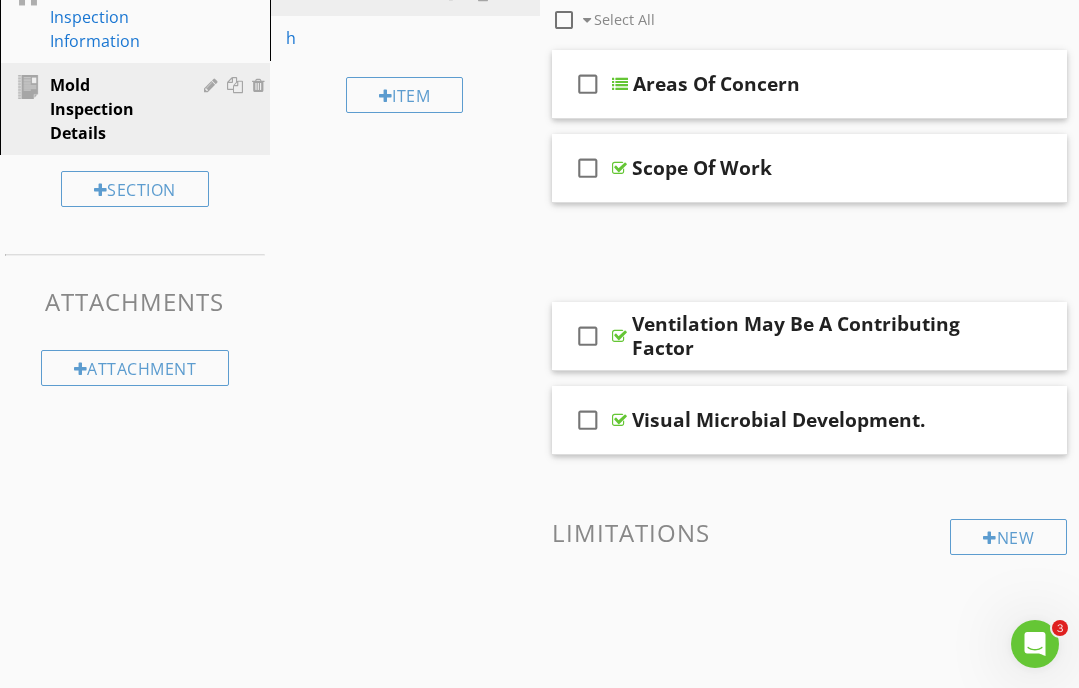 scroll, scrollTop: 268, scrollLeft: 0, axis: vertical 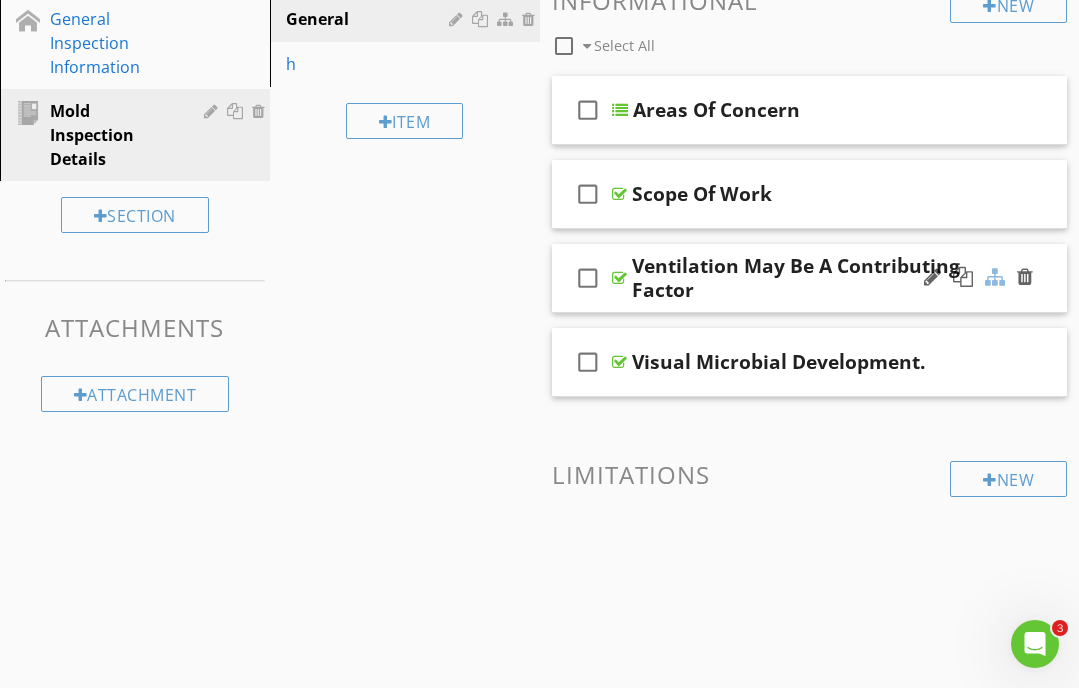 click at bounding box center [995, 277] 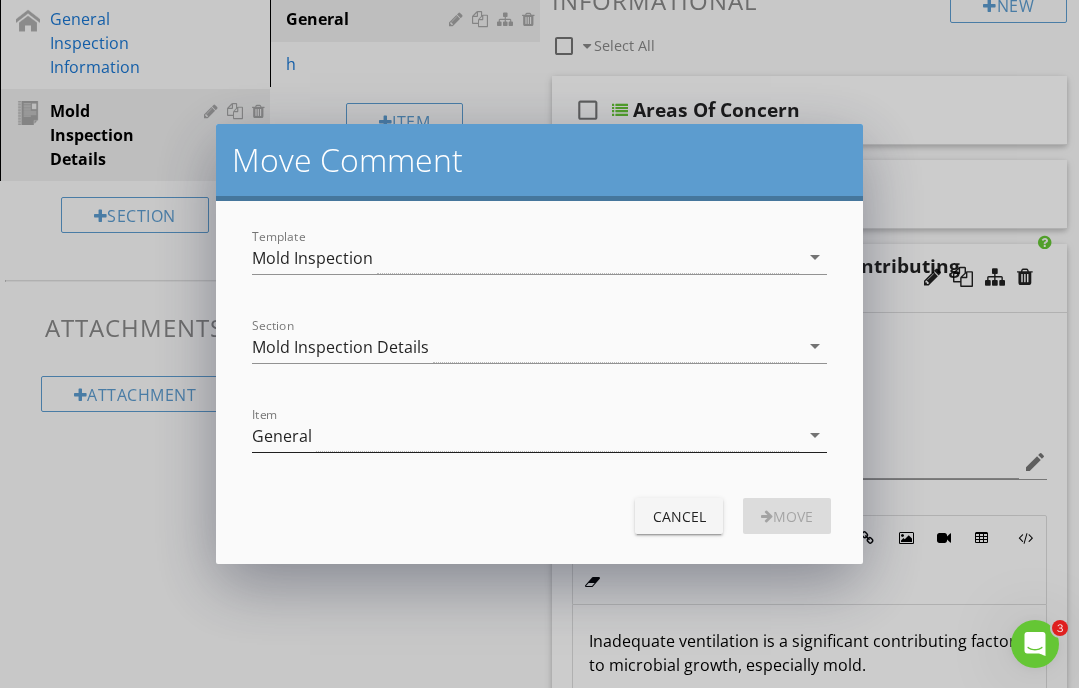 click on "arrow_drop_down" at bounding box center (815, 435) 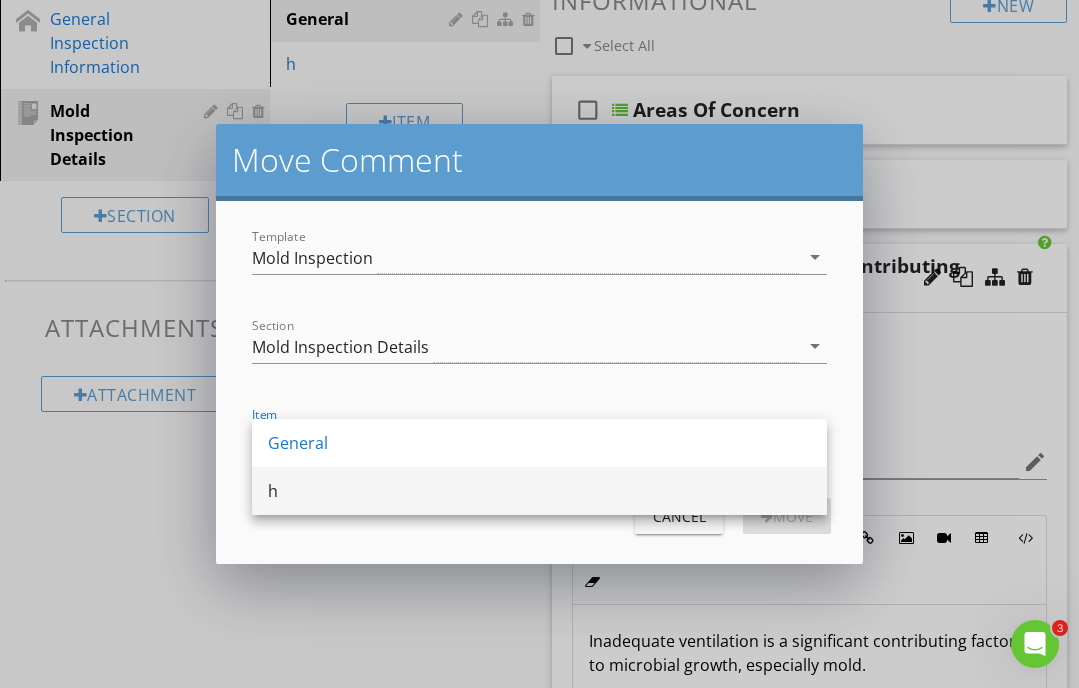 click on "h" at bounding box center [539, 491] 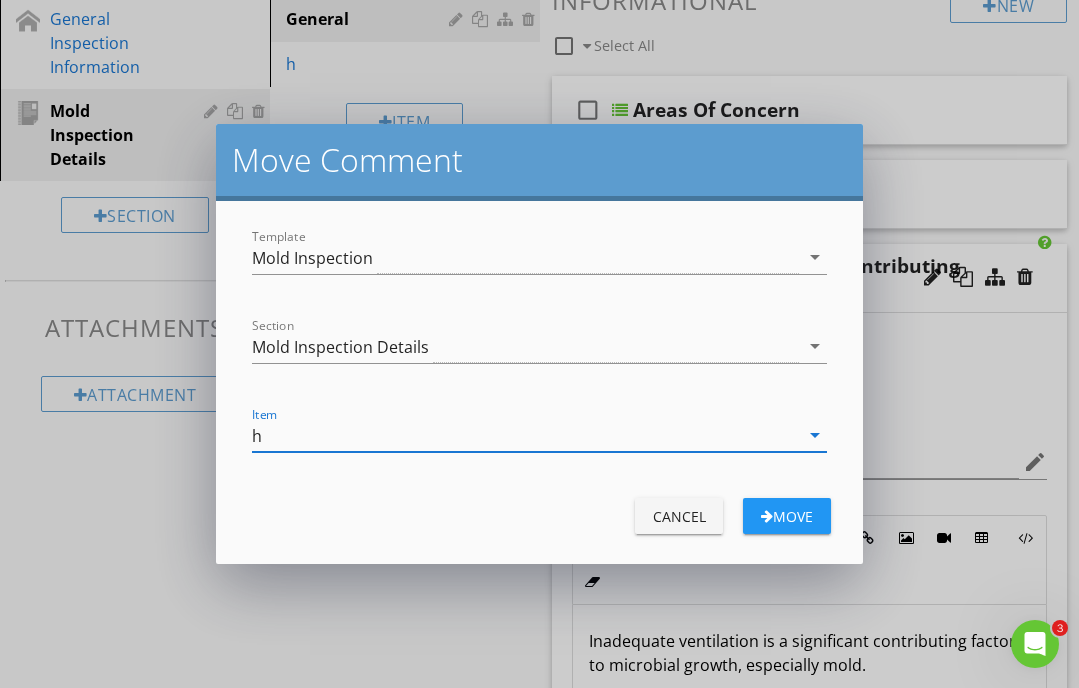 click at bounding box center [767, 516] 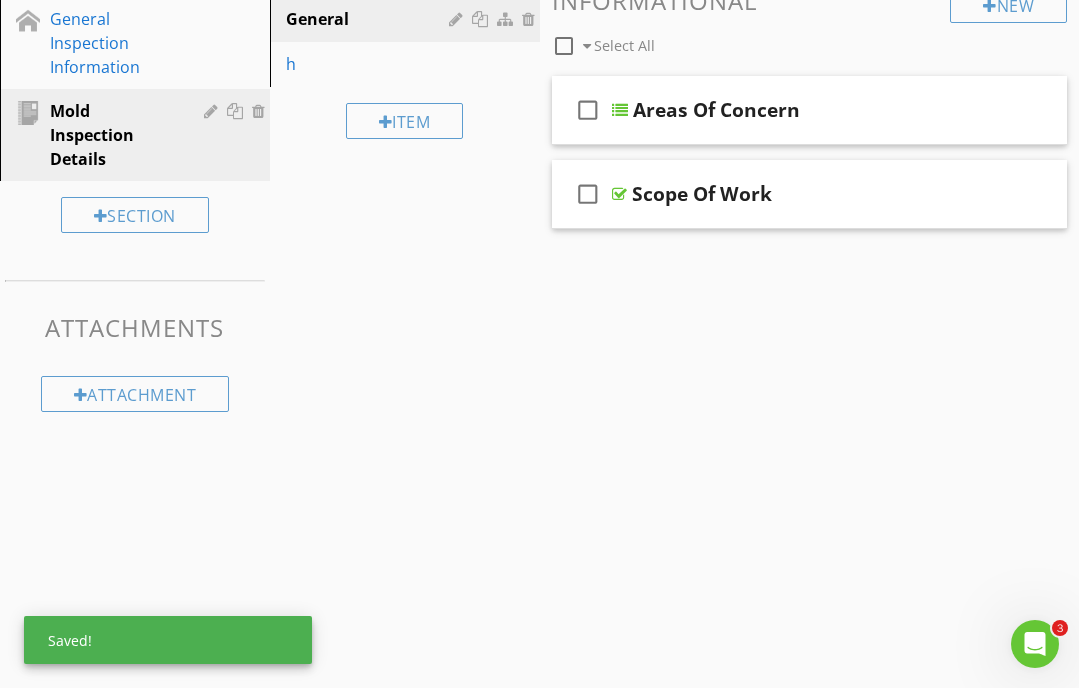 scroll, scrollTop: 184, scrollLeft: 0, axis: vertical 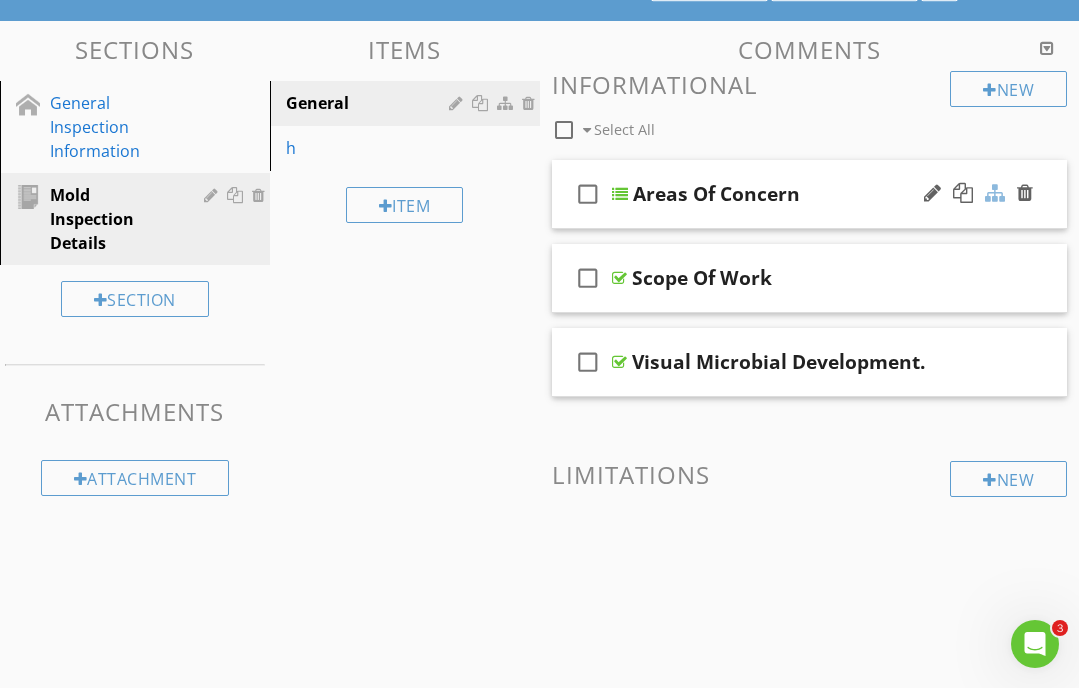 click at bounding box center [995, 193] 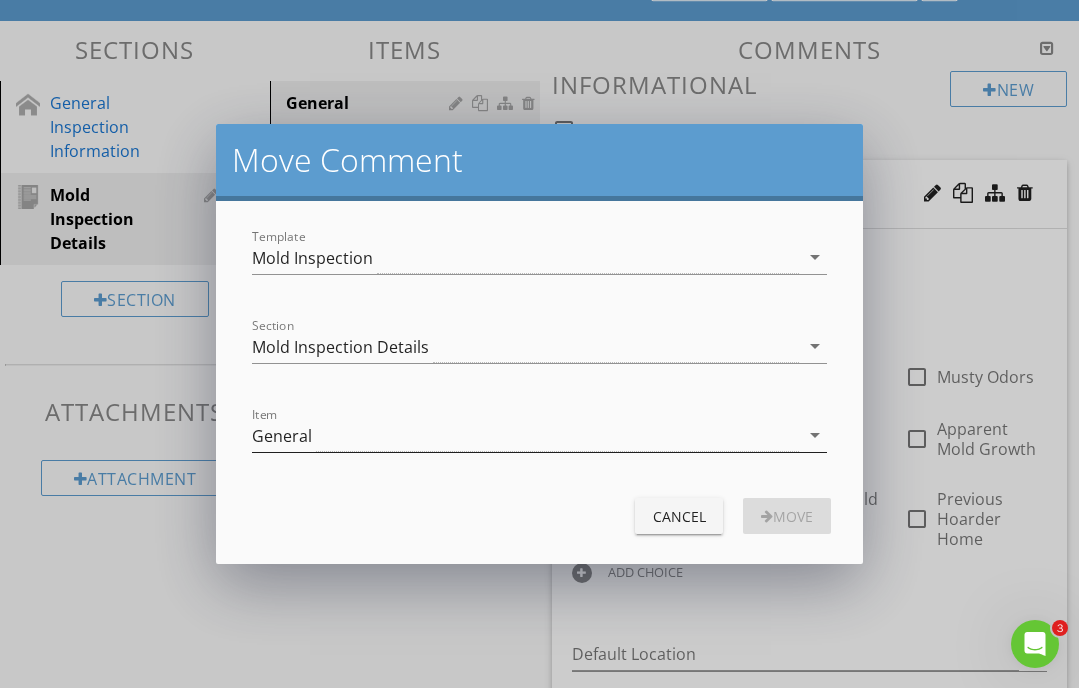 click on "arrow_drop_down" at bounding box center [815, 435] 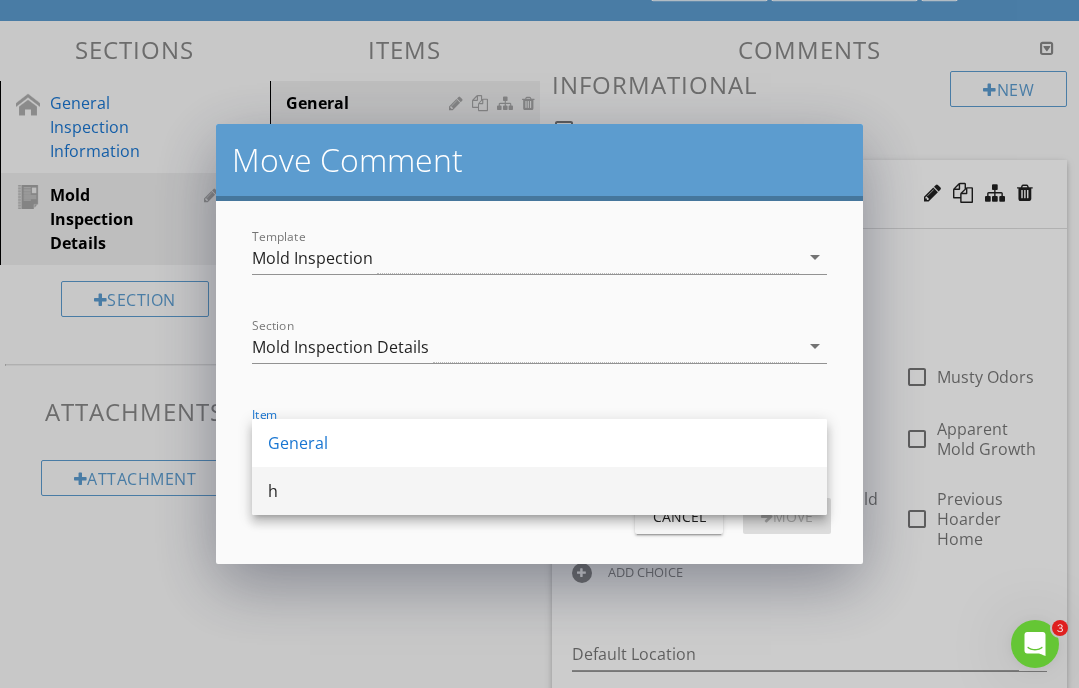 click on "h" at bounding box center (539, 491) 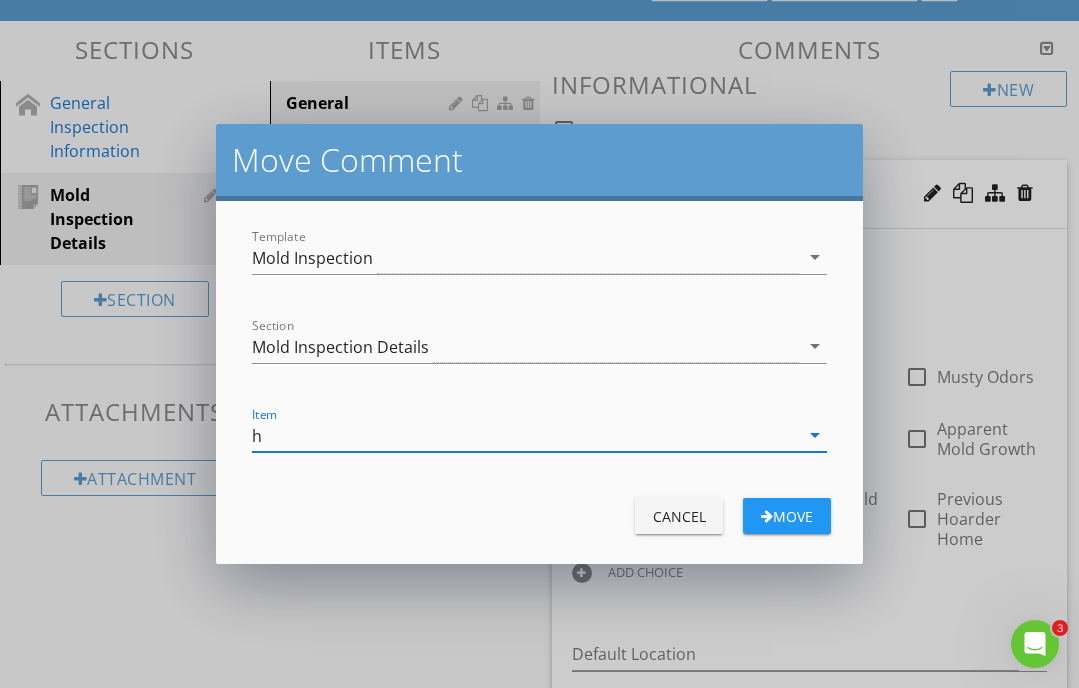 click on "Move" at bounding box center (787, 516) 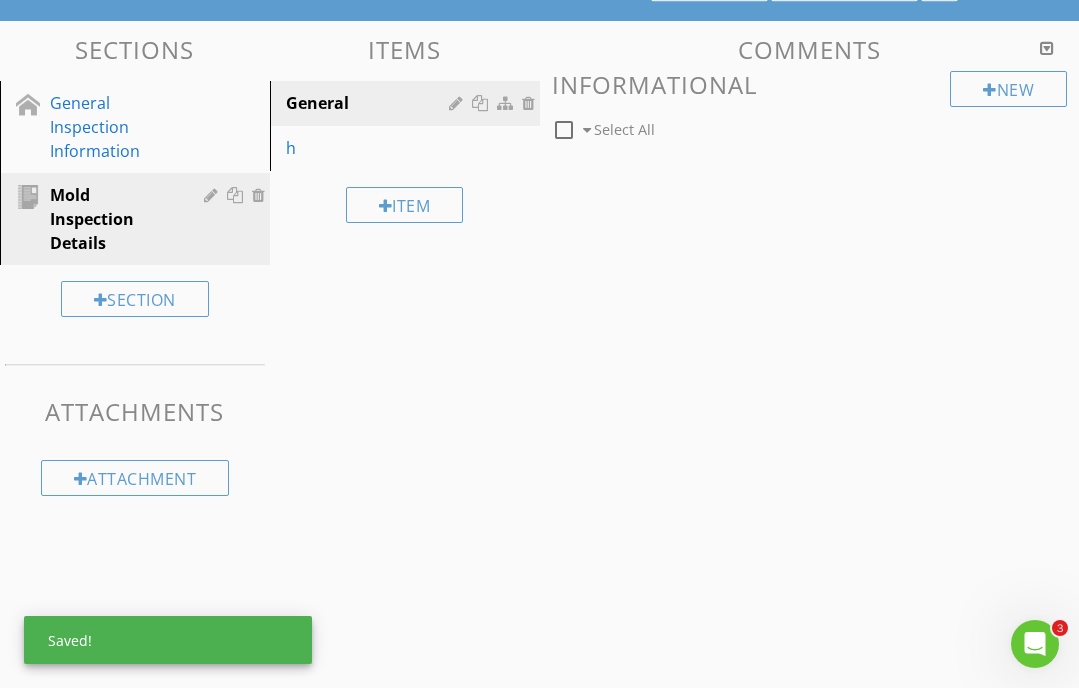 scroll, scrollTop: 137, scrollLeft: 0, axis: vertical 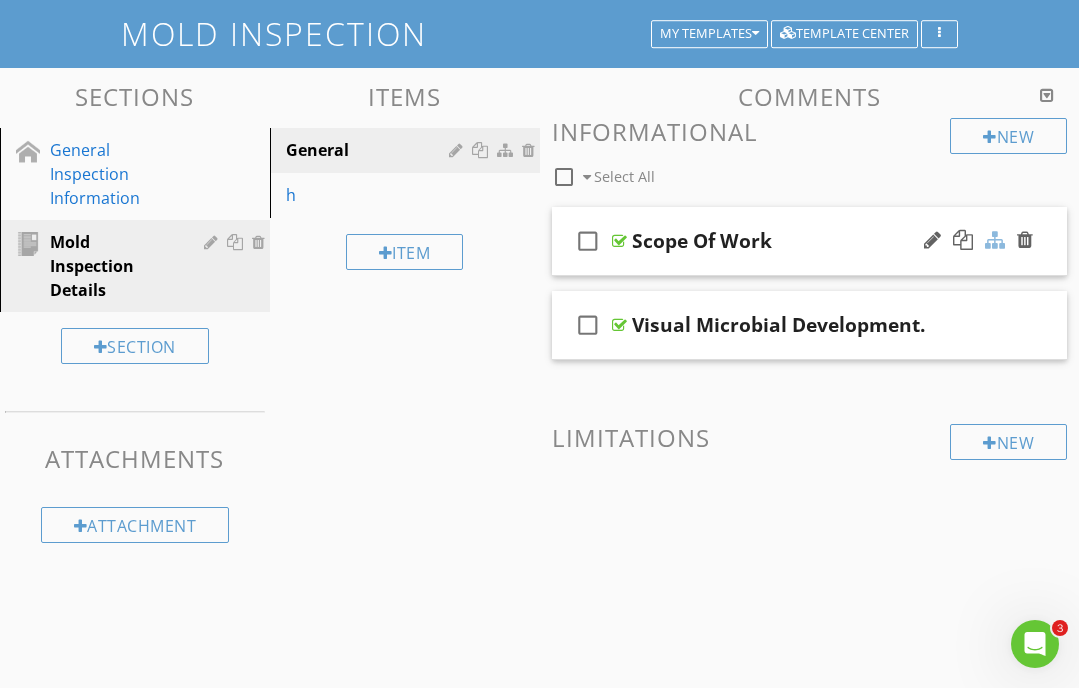 click at bounding box center [995, 240] 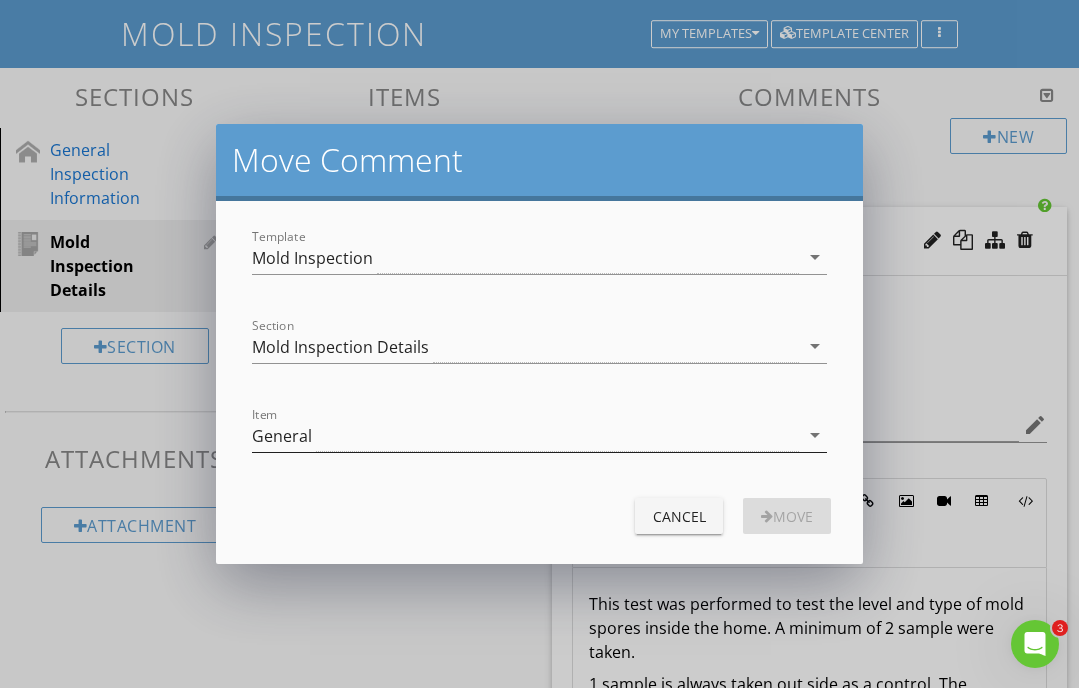 click on "arrow_drop_down" at bounding box center (815, 435) 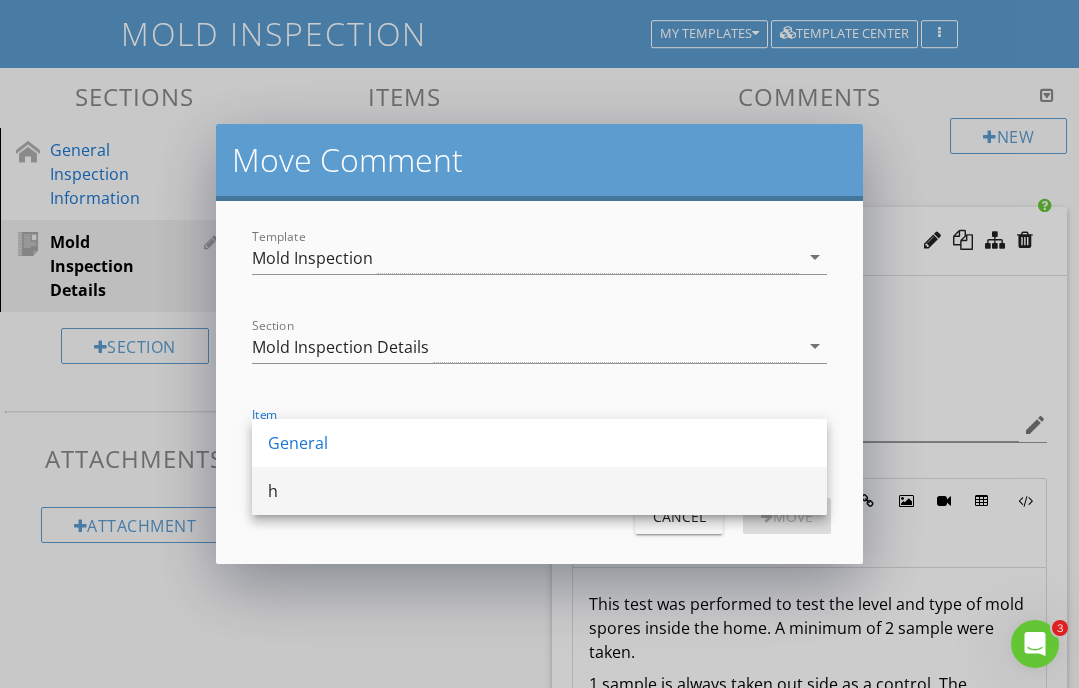 click on "h" at bounding box center (539, 491) 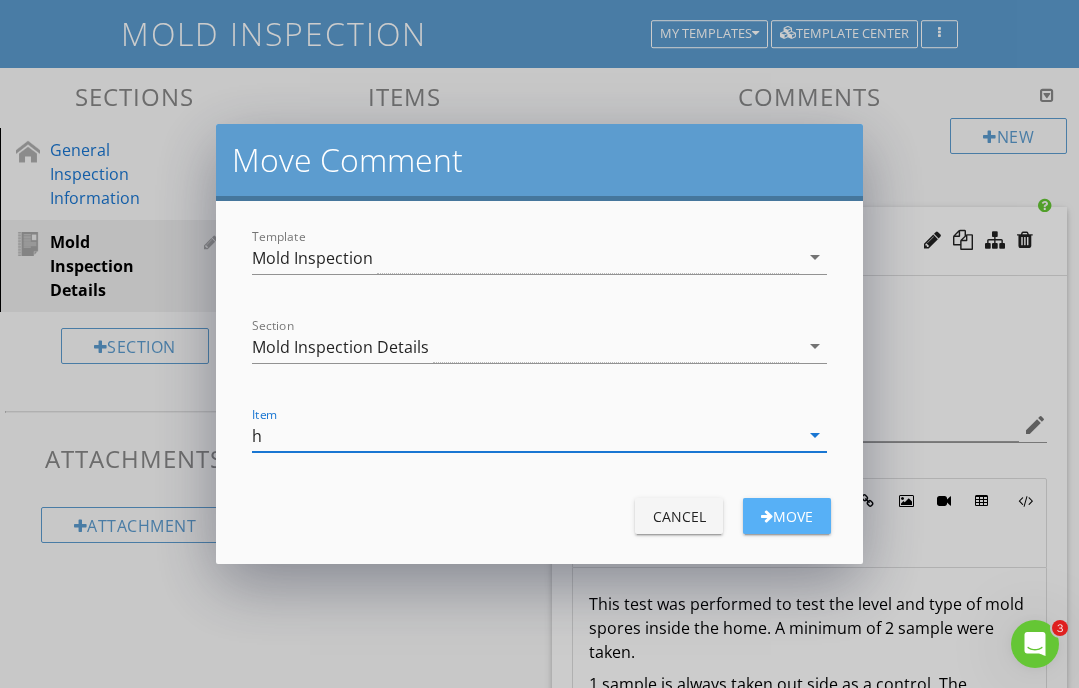 click on "Move" at bounding box center (787, 516) 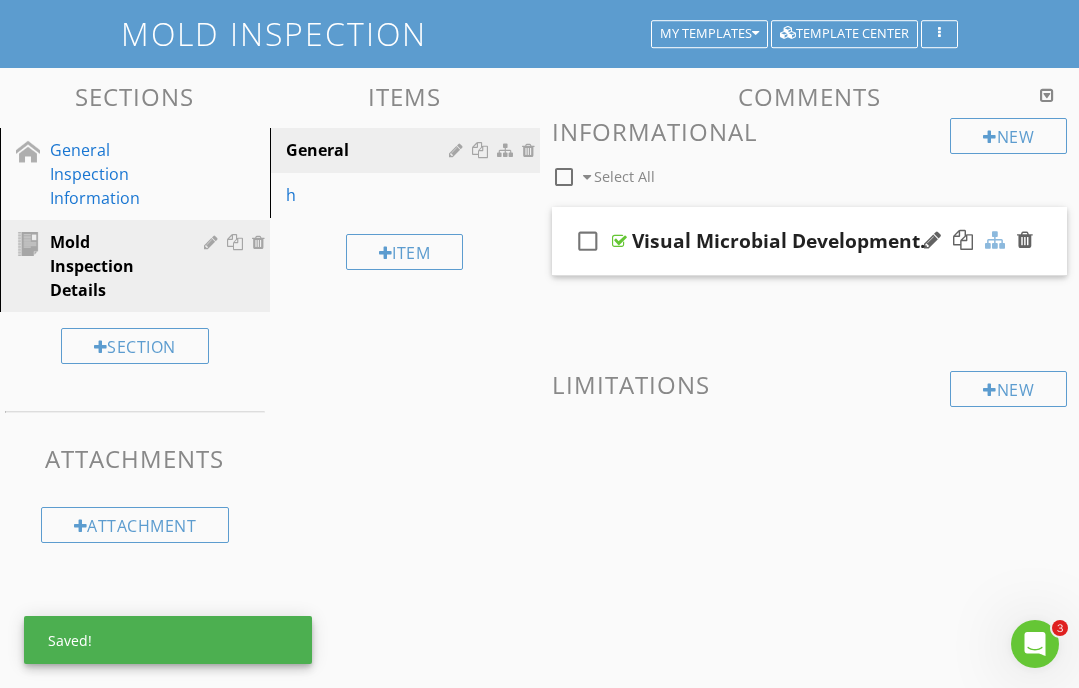click at bounding box center (995, 240) 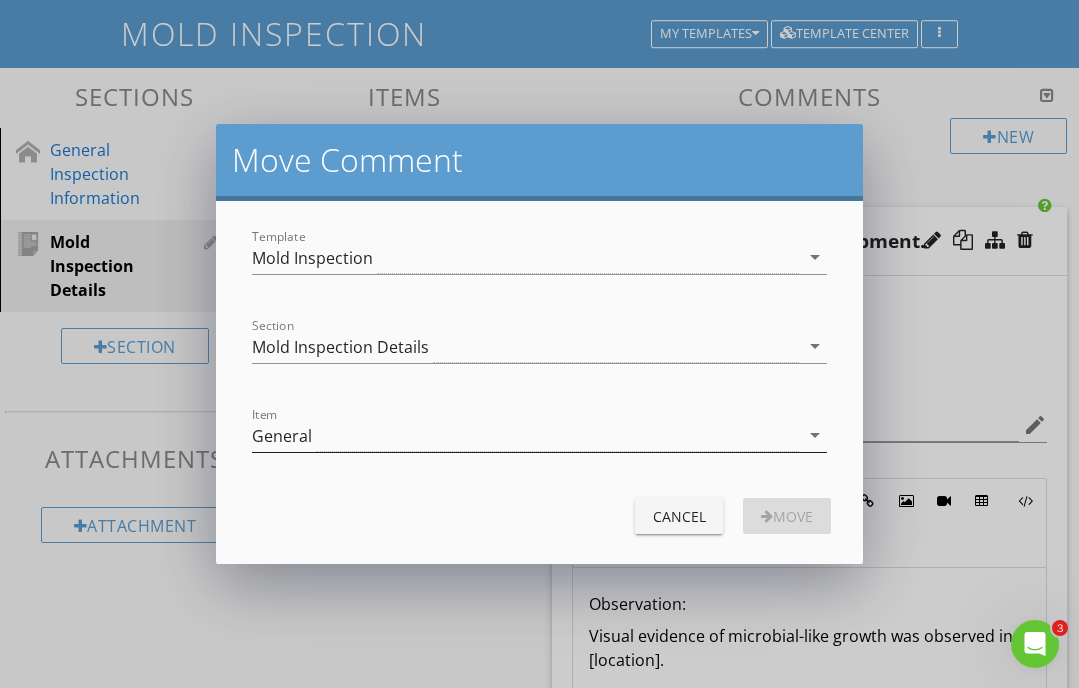 click on "arrow_drop_down" at bounding box center (815, 435) 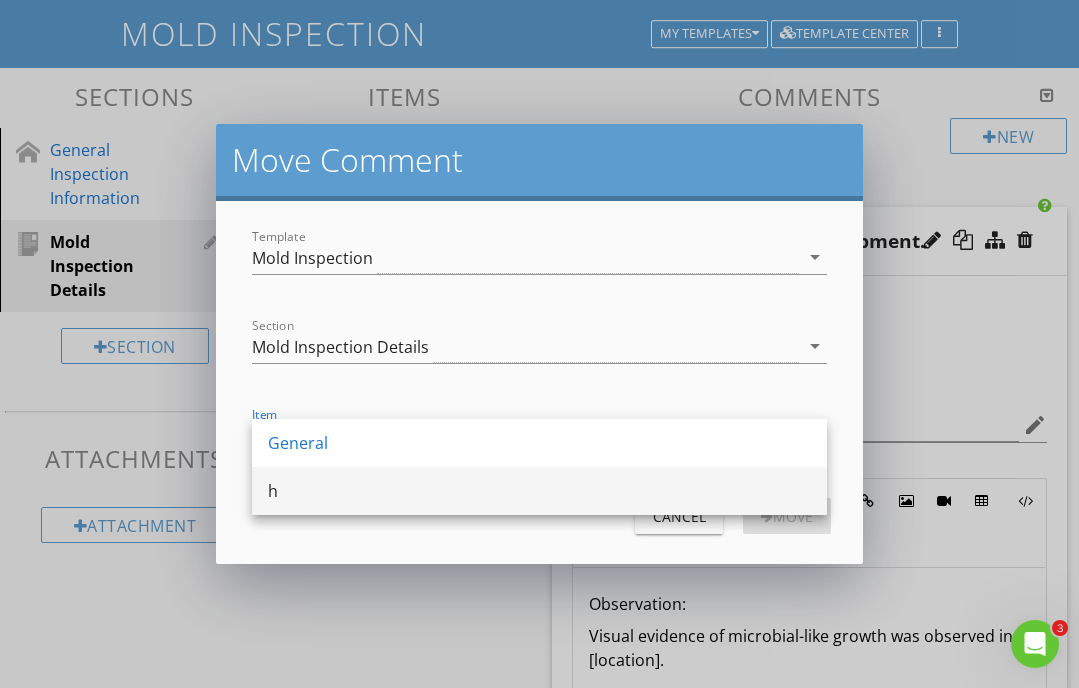 click on "h" at bounding box center [539, 491] 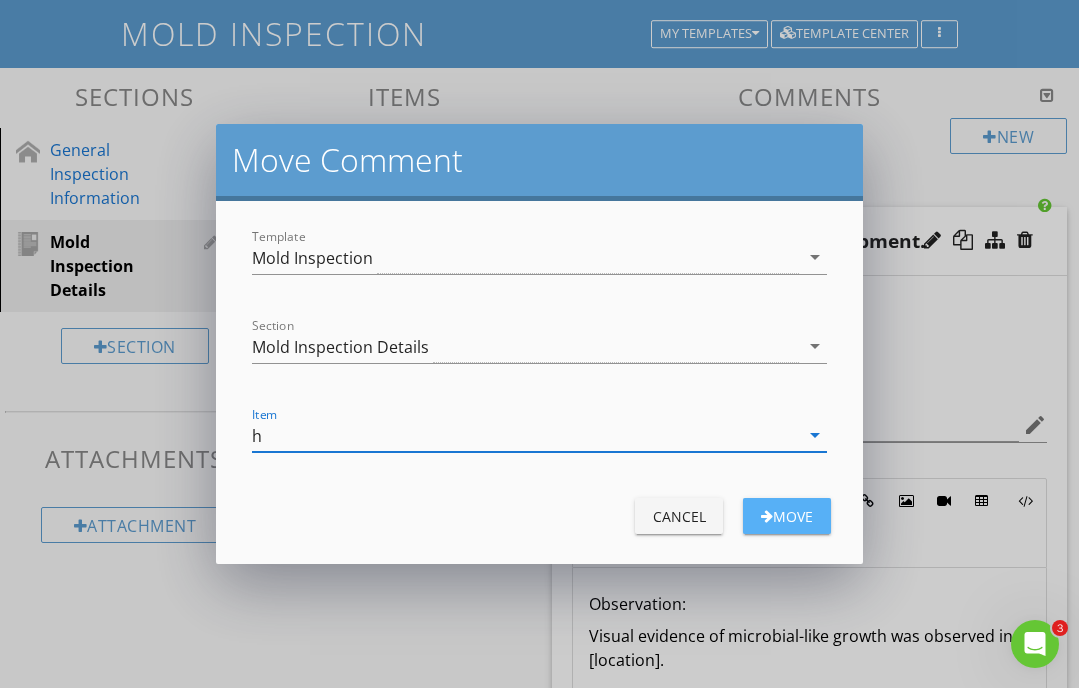 click on "Move" at bounding box center [787, 516] 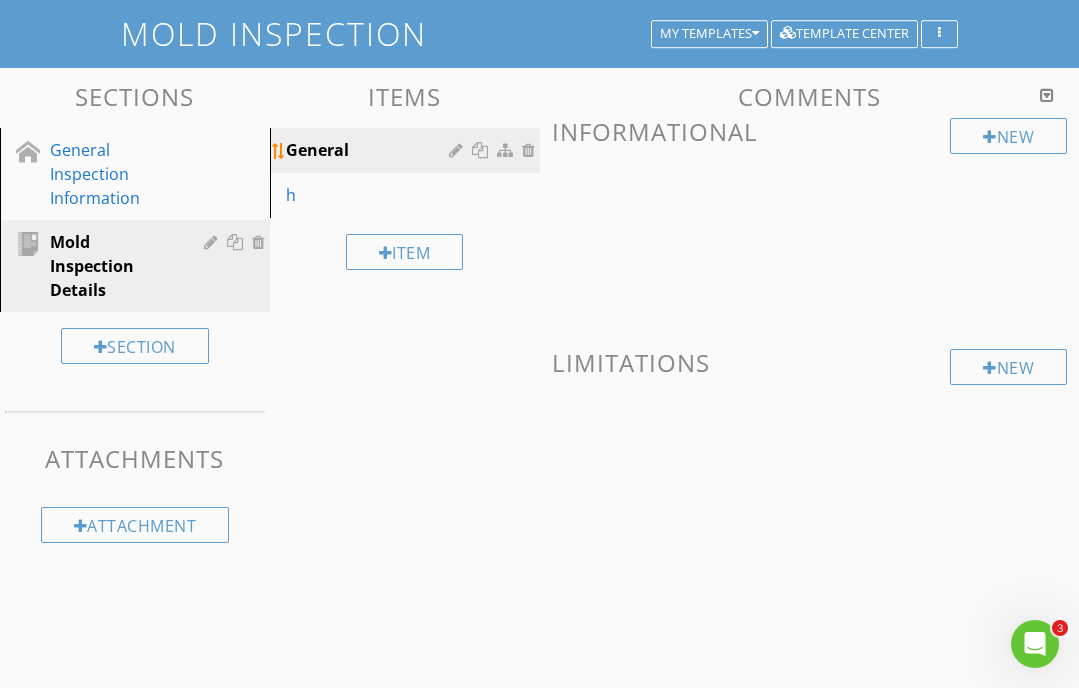 click at bounding box center [531, 150] 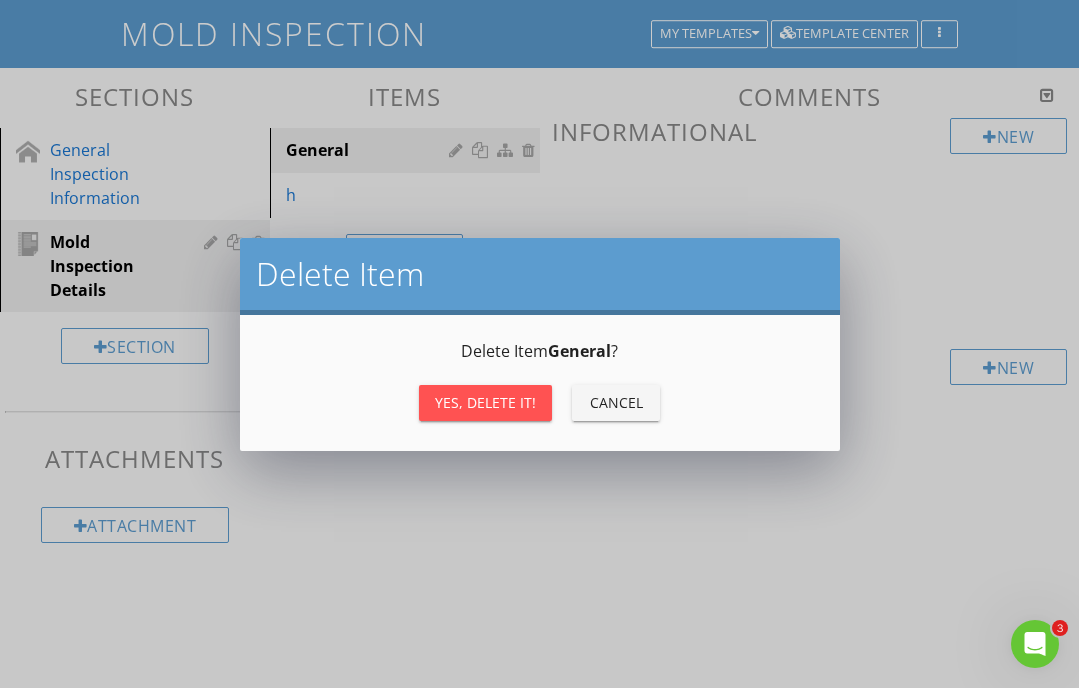 click on "Yes, Delete it!" at bounding box center [485, 402] 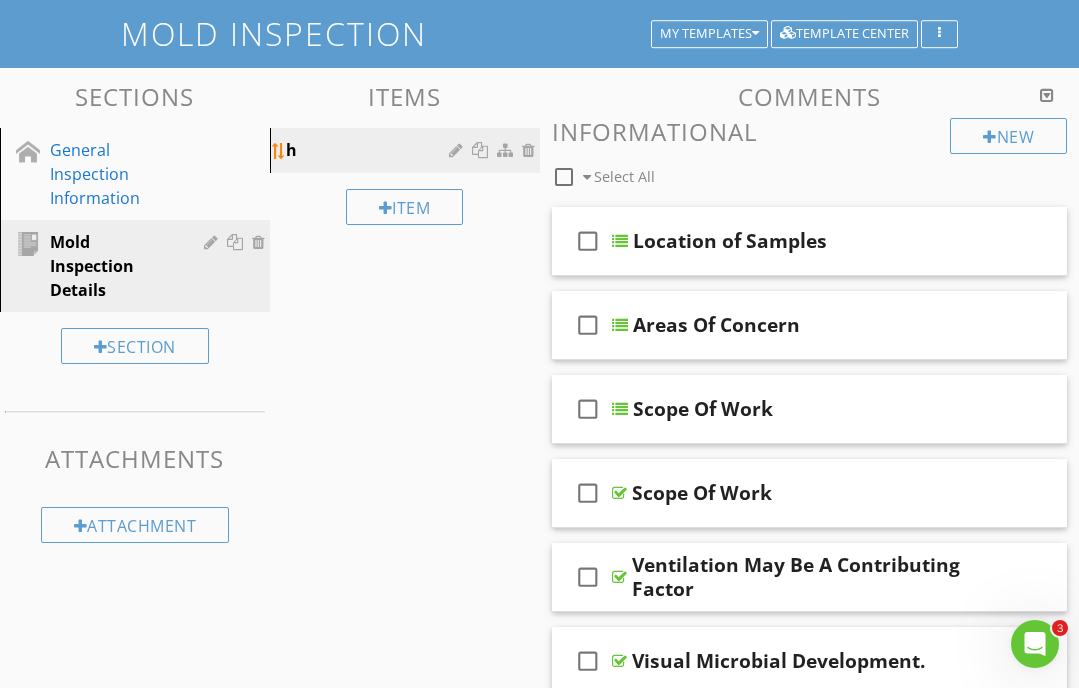 click at bounding box center [458, 150] 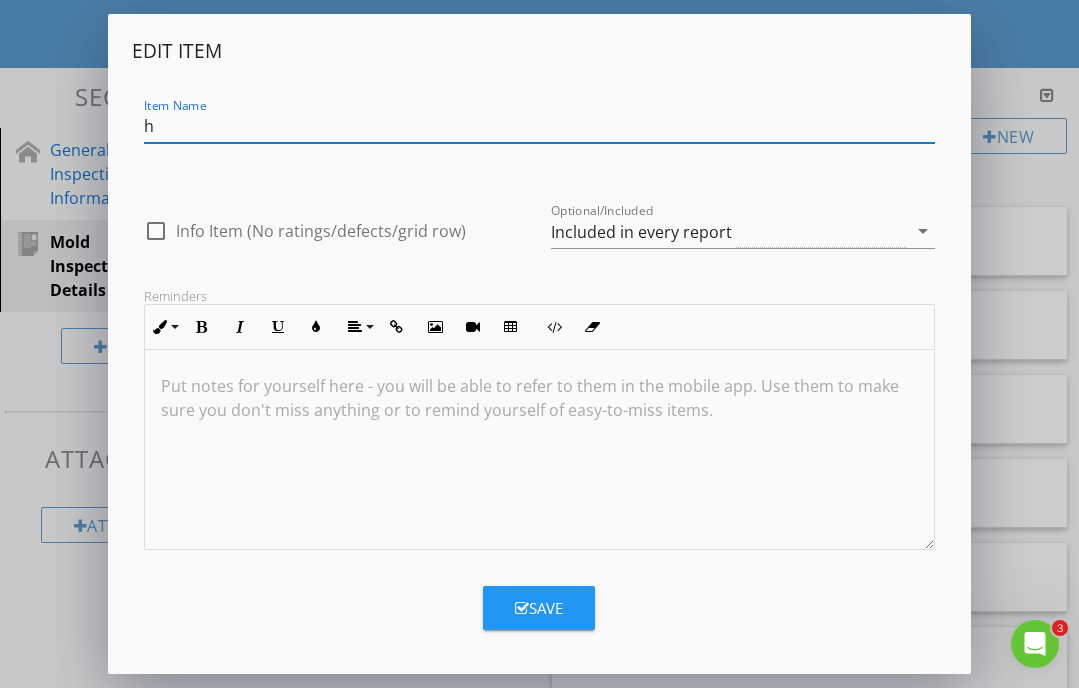 click on "h" at bounding box center (539, 126) 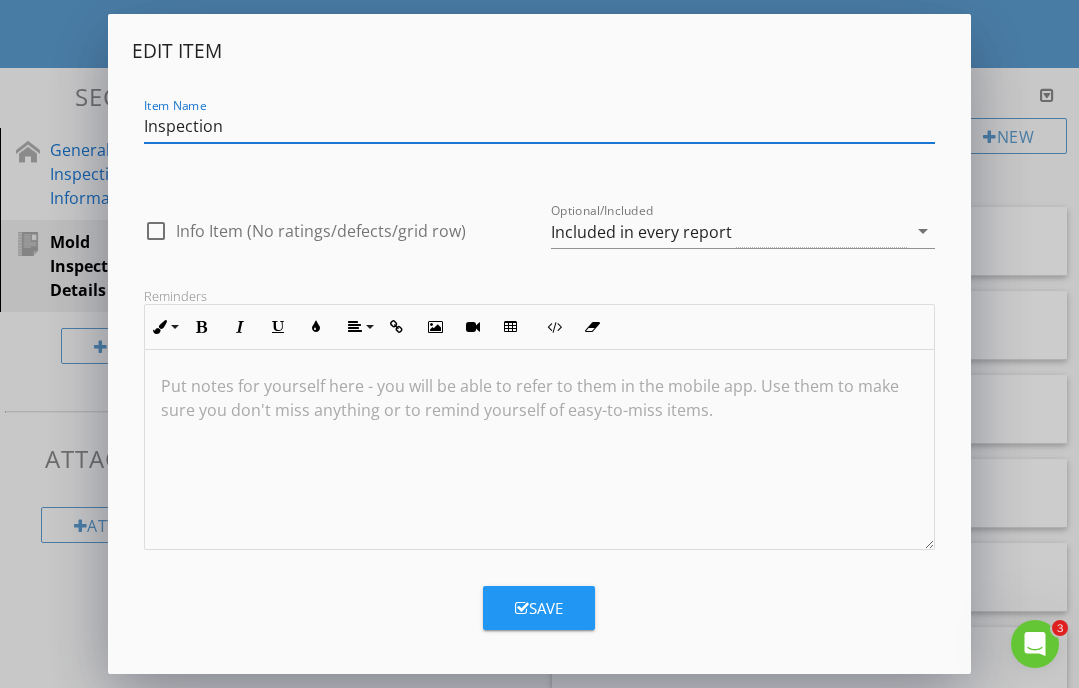 type on "Inspection" 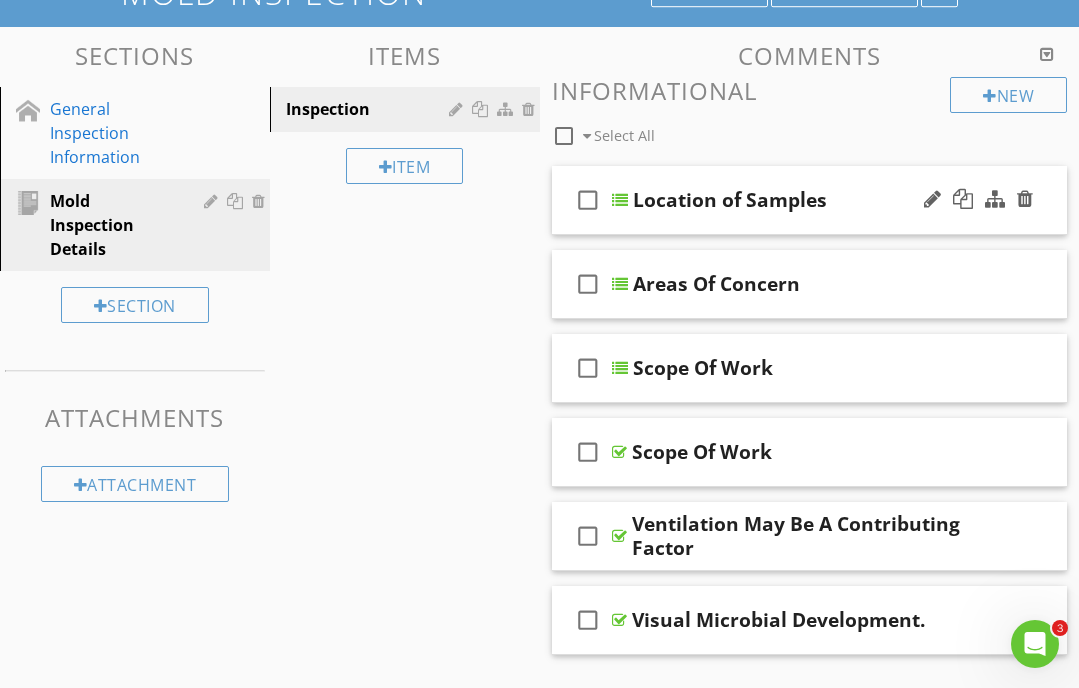 scroll, scrollTop: 184, scrollLeft: 0, axis: vertical 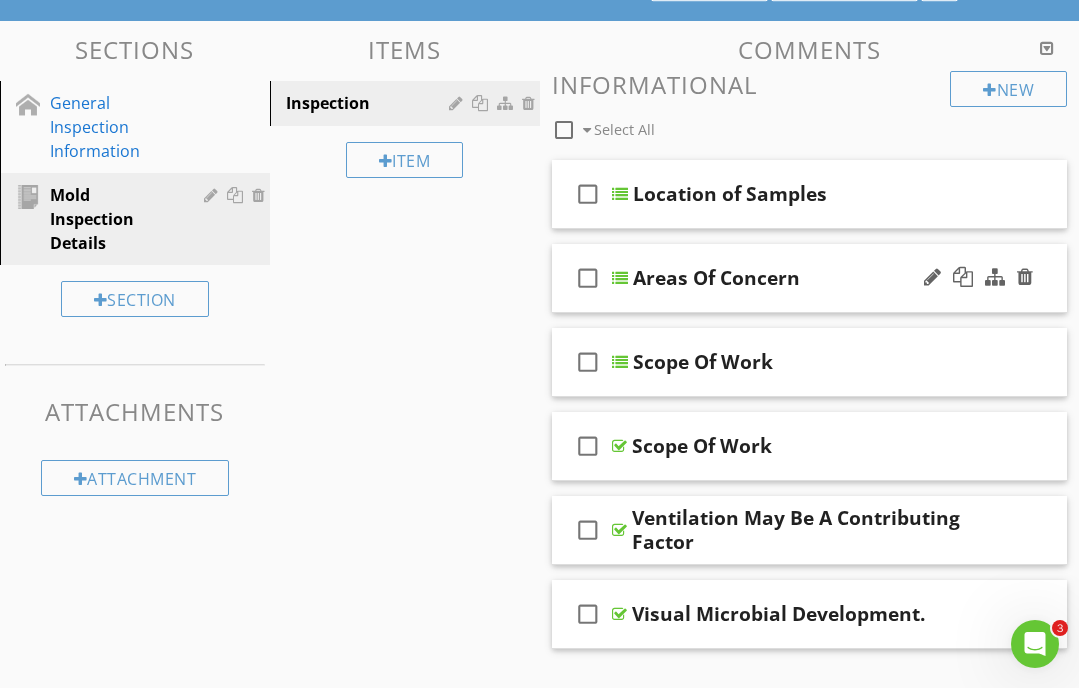 type 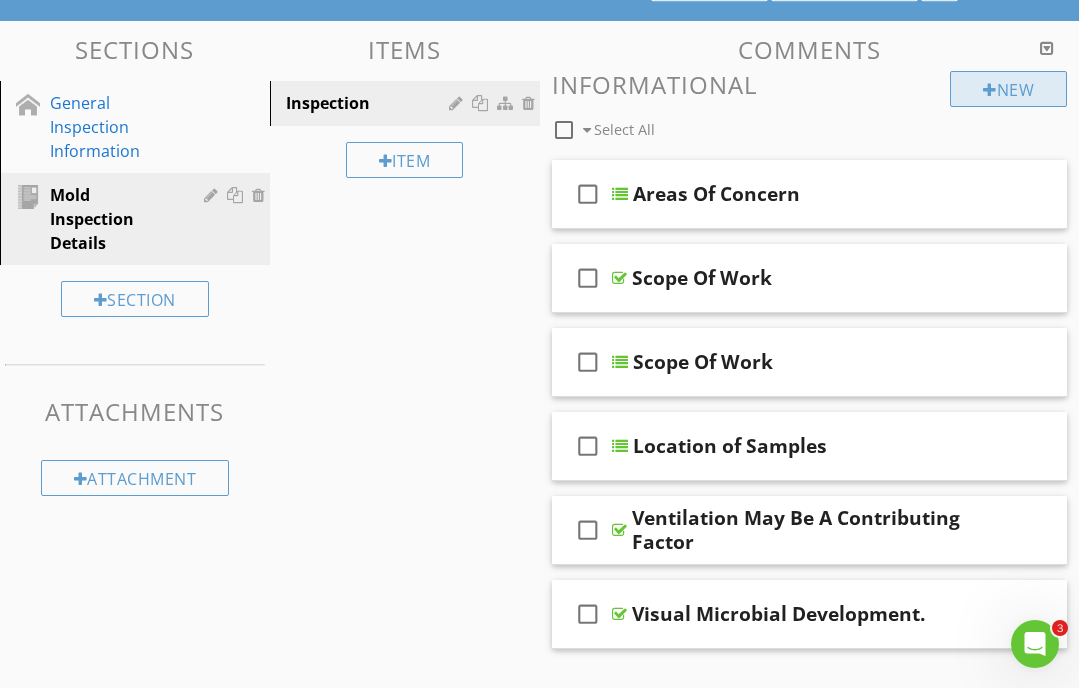 click on "New" at bounding box center (1008, 89) 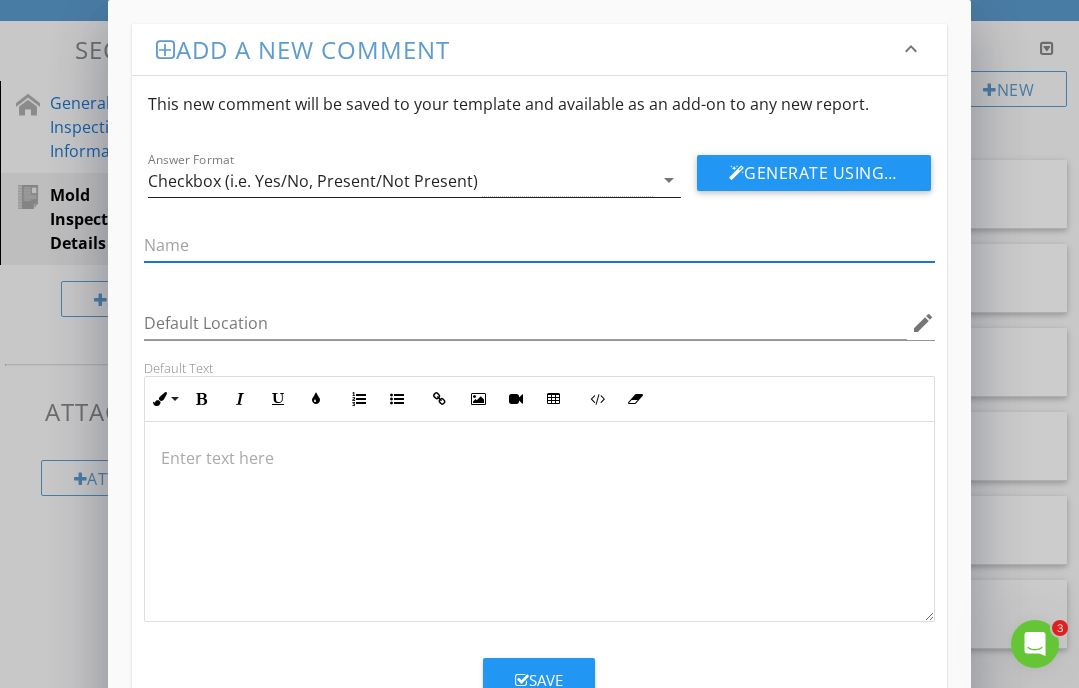 click on "arrow_drop_down" at bounding box center (669, 180) 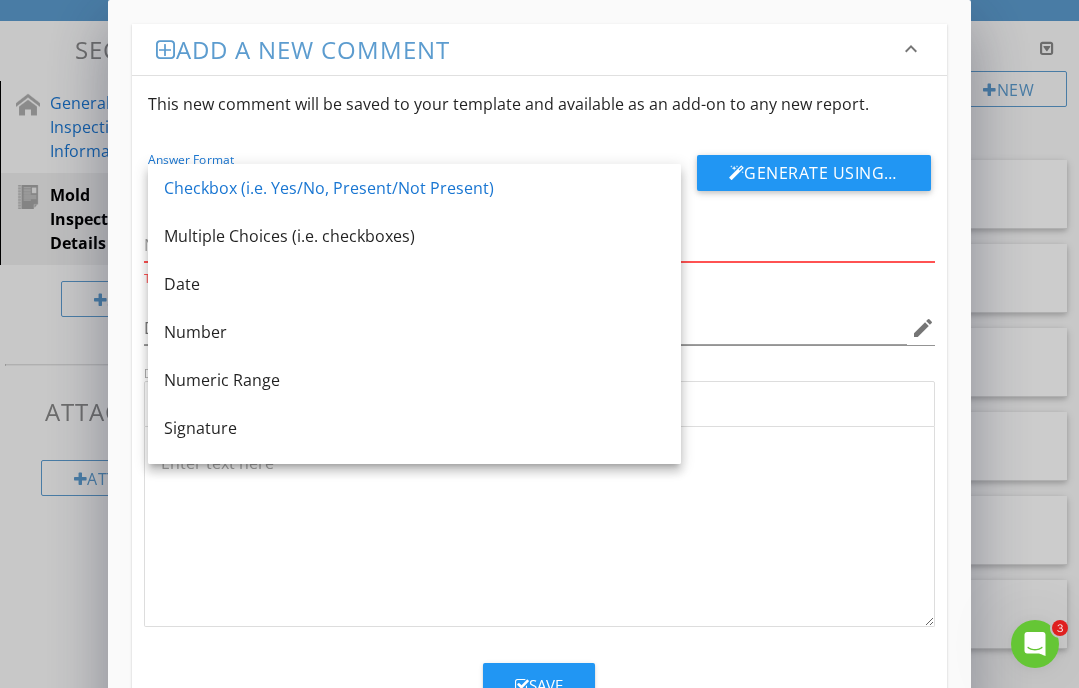 click at bounding box center (539, 245) 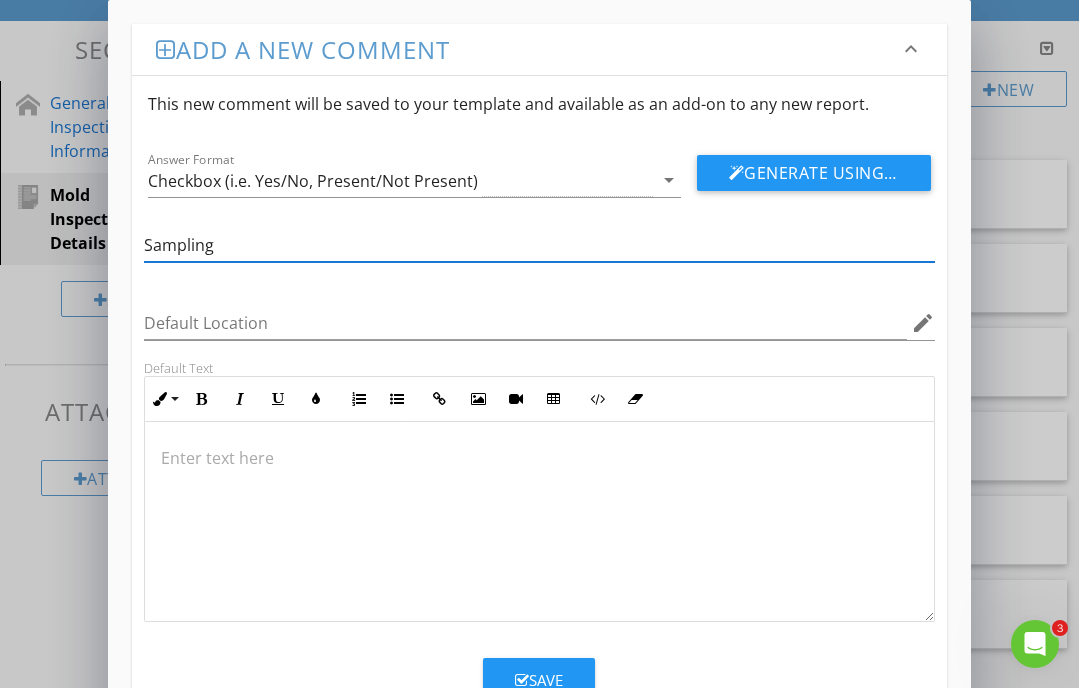 type on "Sampling" 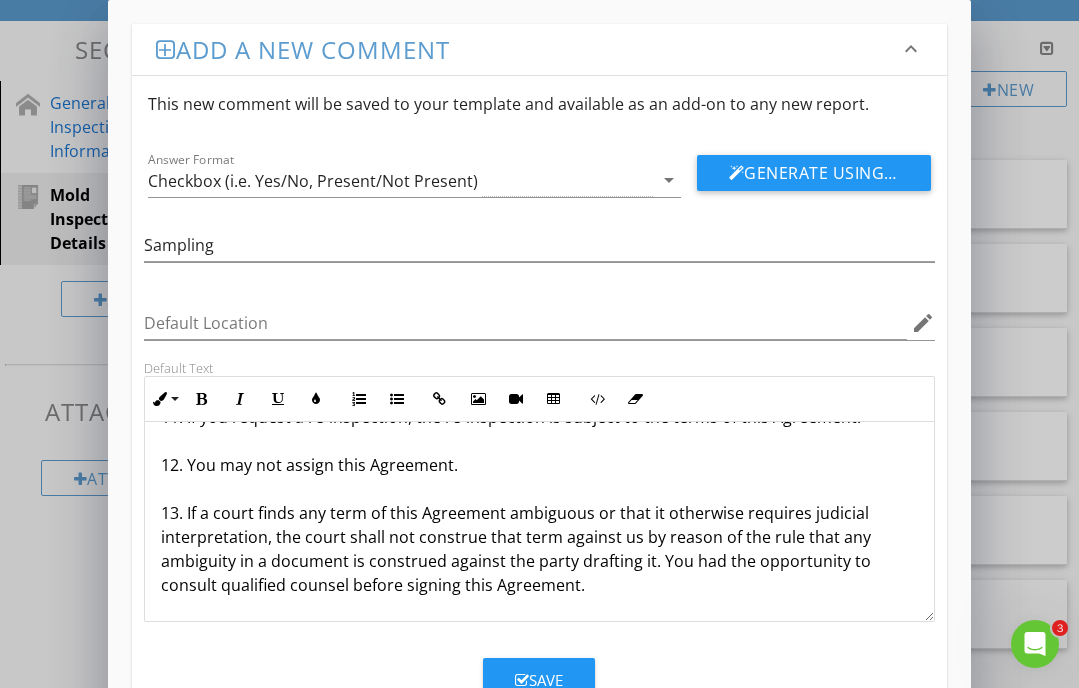 scroll, scrollTop: 1817, scrollLeft: 0, axis: vertical 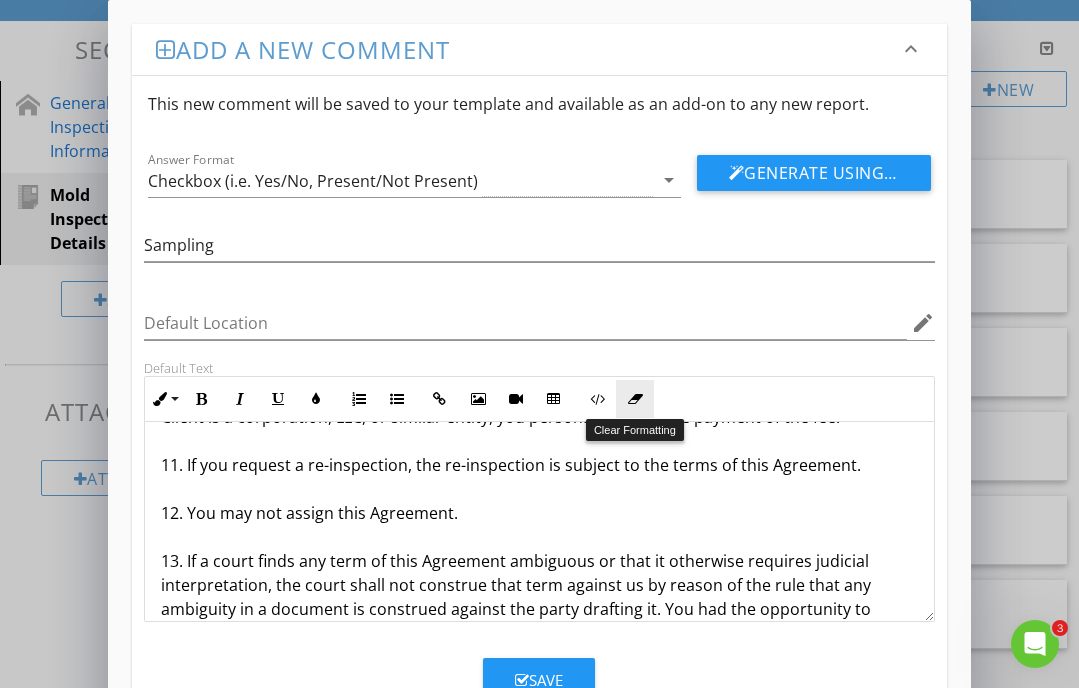 click on "Clear Formatting" at bounding box center (635, 399) 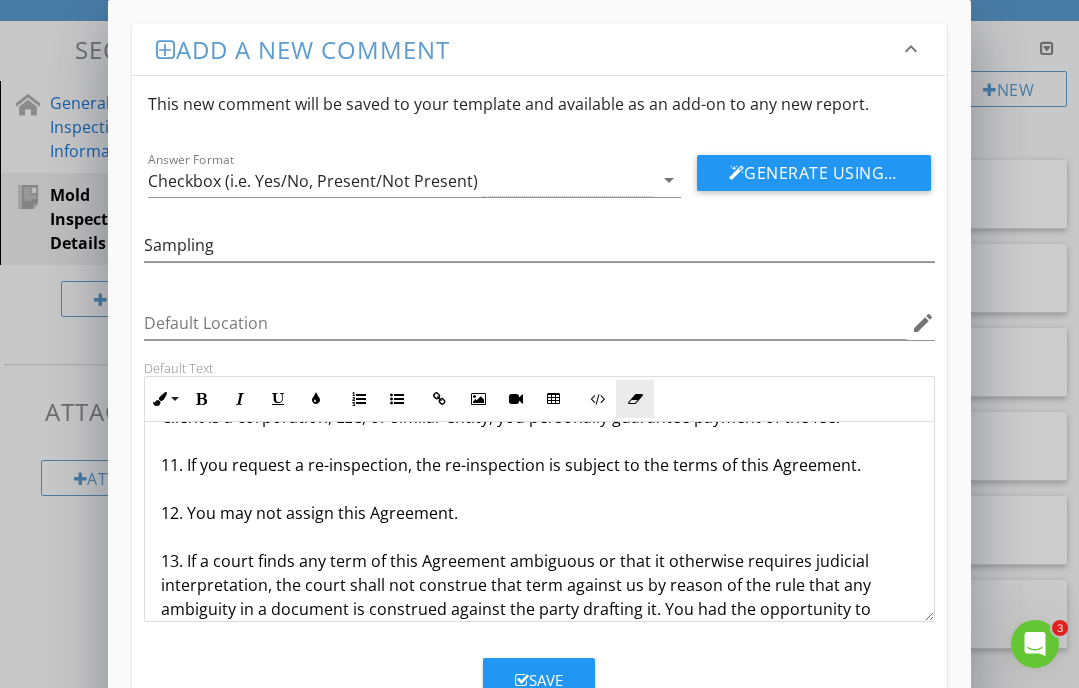 click on "Clear Formatting" at bounding box center [635, 399] 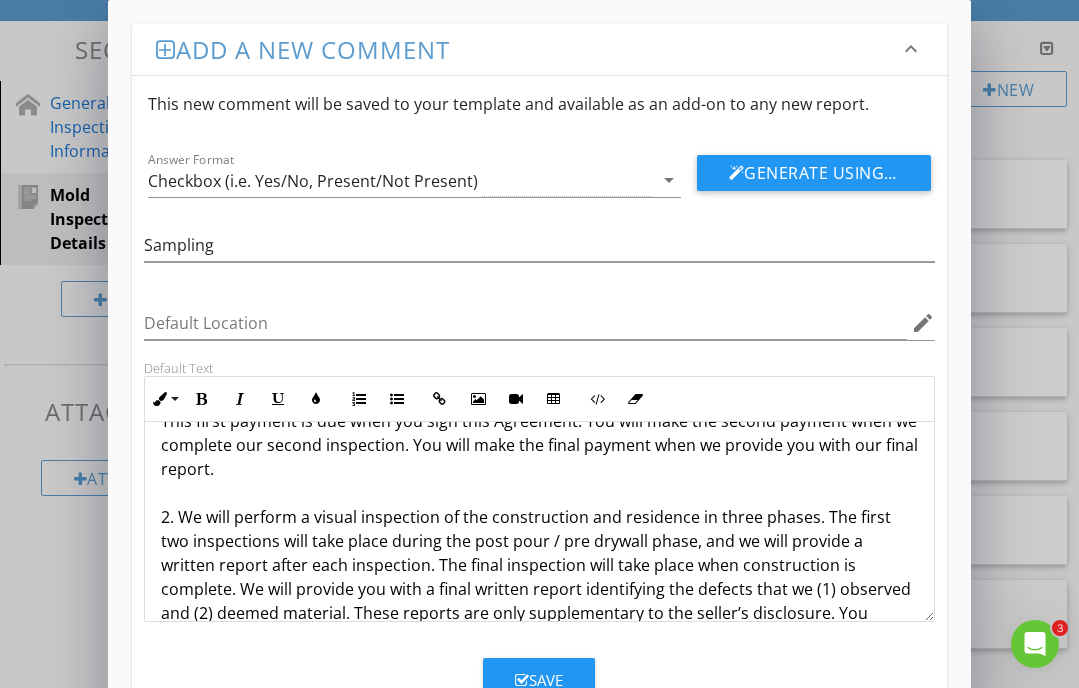 scroll, scrollTop: 0, scrollLeft: 0, axis: both 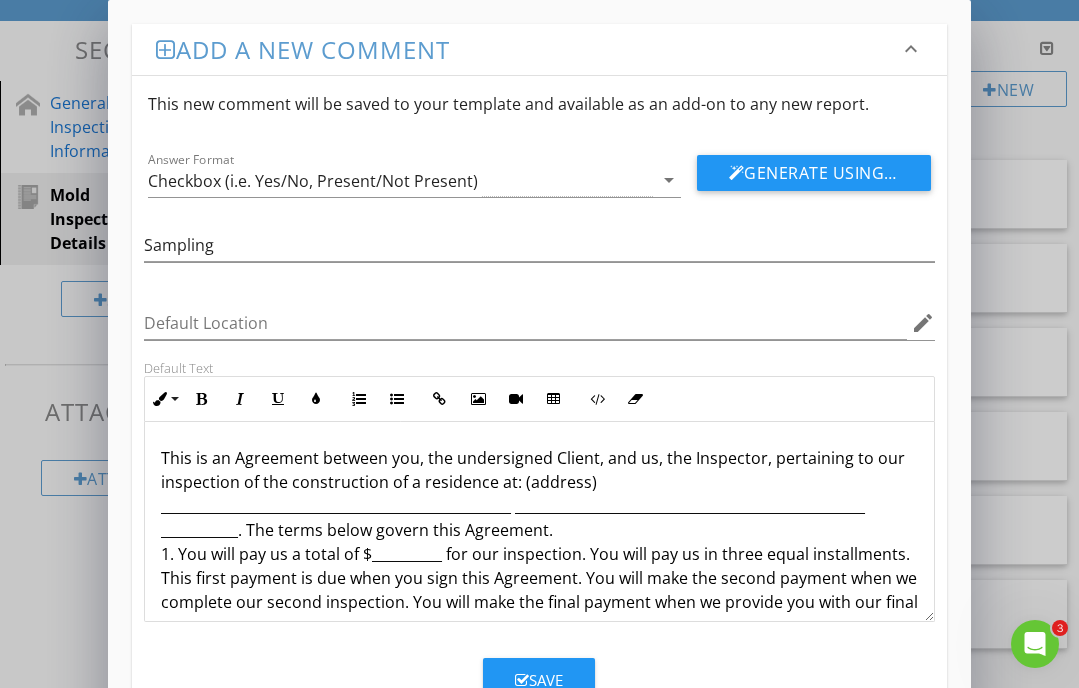 click on "This is an Agreement between you, the undersigned Client, and us, the Inspector, pertaining to our inspection of the construction of a residence at: (address) __________________________________________________ __________________________________________________ ___________. The terms below govern this Agreement. 1. You will pay us a total of $__________ for our inspection. You will pay us in three equal installments. This first payment is due when you sign this Agreement. You will make the second payment when we complete our second inspection. You will make the final payment when we provide you with our final report. 6. We do not perform engineering, architectural, plumbing, or any other job function requiring an occupational license in the jurisdiction where the property is located. If we hold a valid occupational license, we may inform you of this and you may hire us to perform additional functions. Any agreement for such additional services shall be in writing. 12. You may not assign this Agreement." at bounding box center (539, 1454) 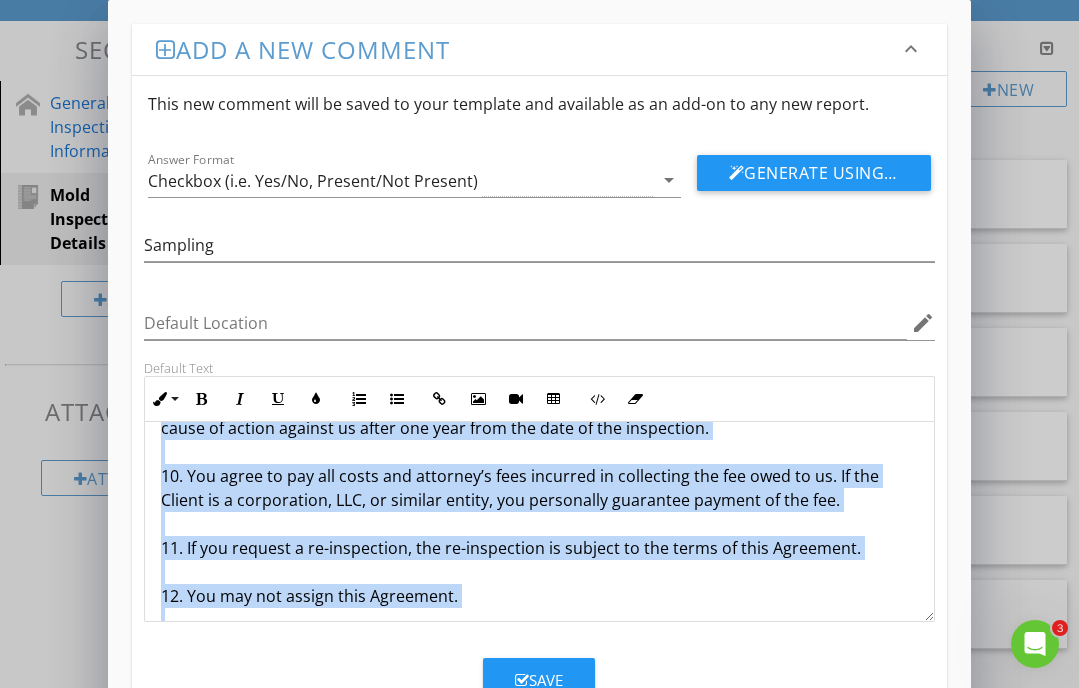 scroll, scrollTop: 1817, scrollLeft: 0, axis: vertical 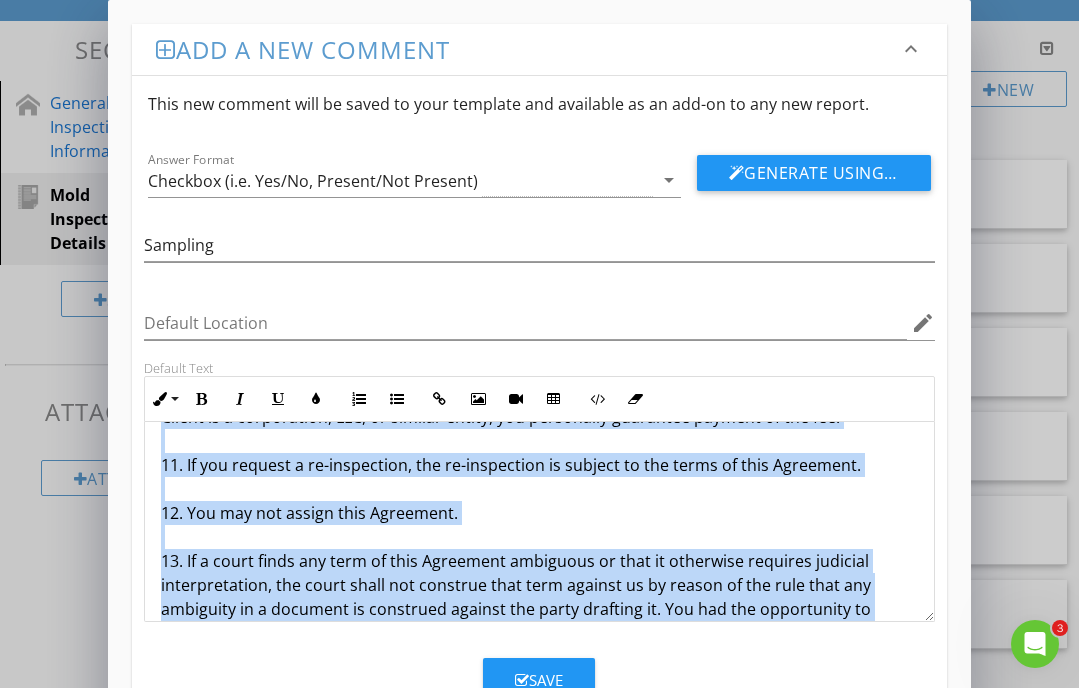 drag, startPoint x: 158, startPoint y: 457, endPoint x: 408, endPoint y: 631, distance: 304.59152 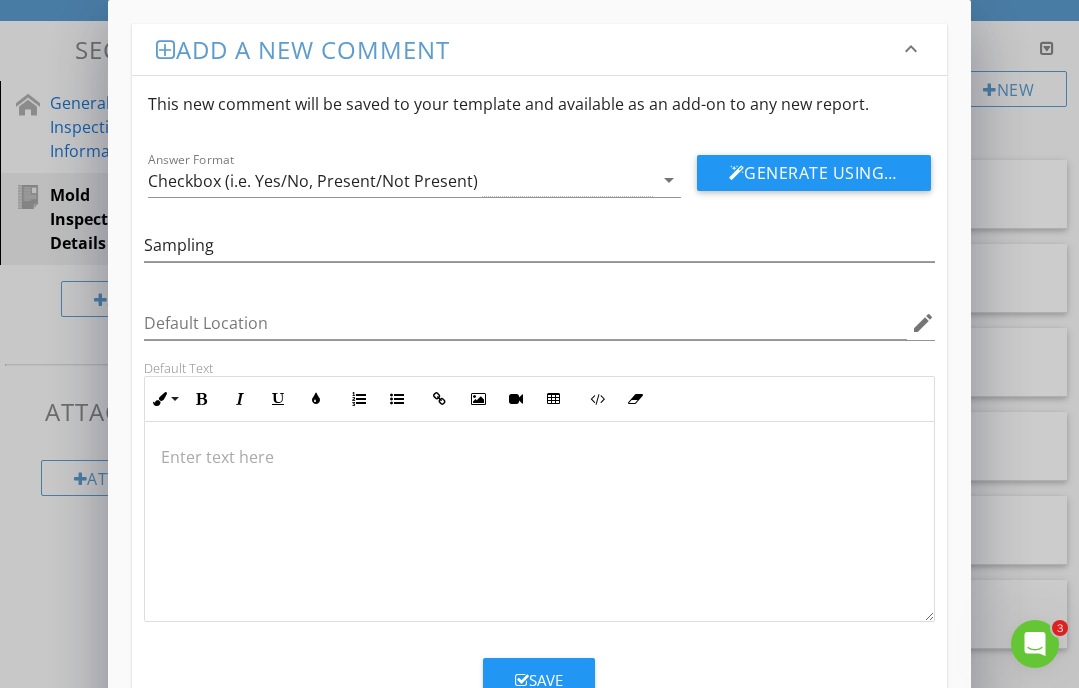 scroll, scrollTop: 1, scrollLeft: 0, axis: vertical 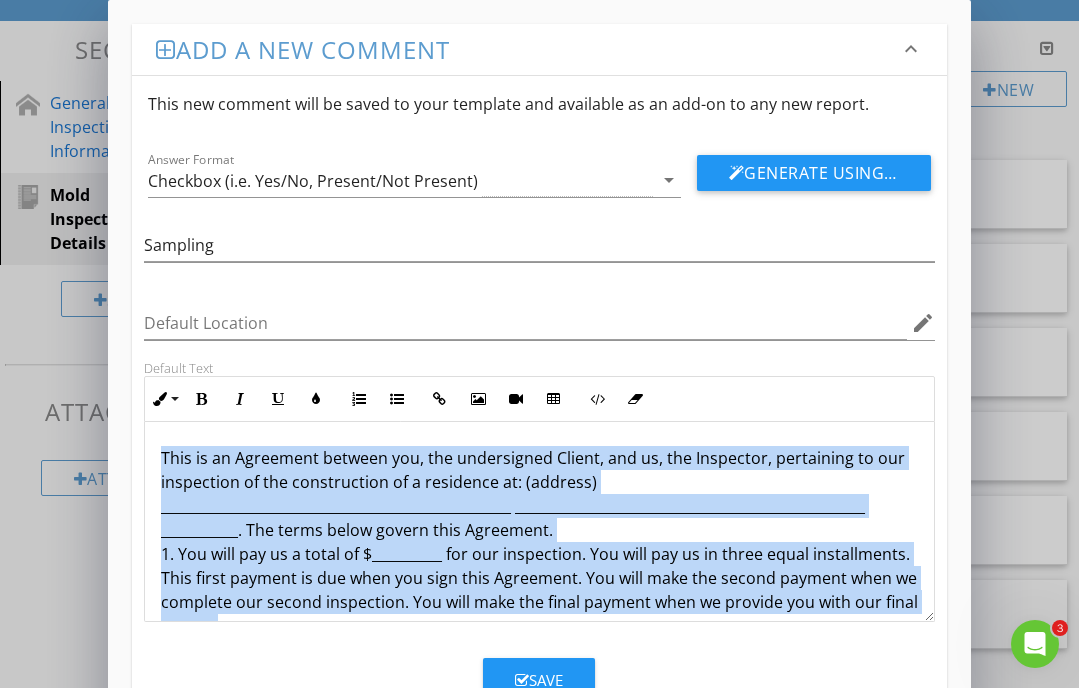 drag, startPoint x: 190, startPoint y: 610, endPoint x: 148, endPoint y: 422, distance: 192.63437 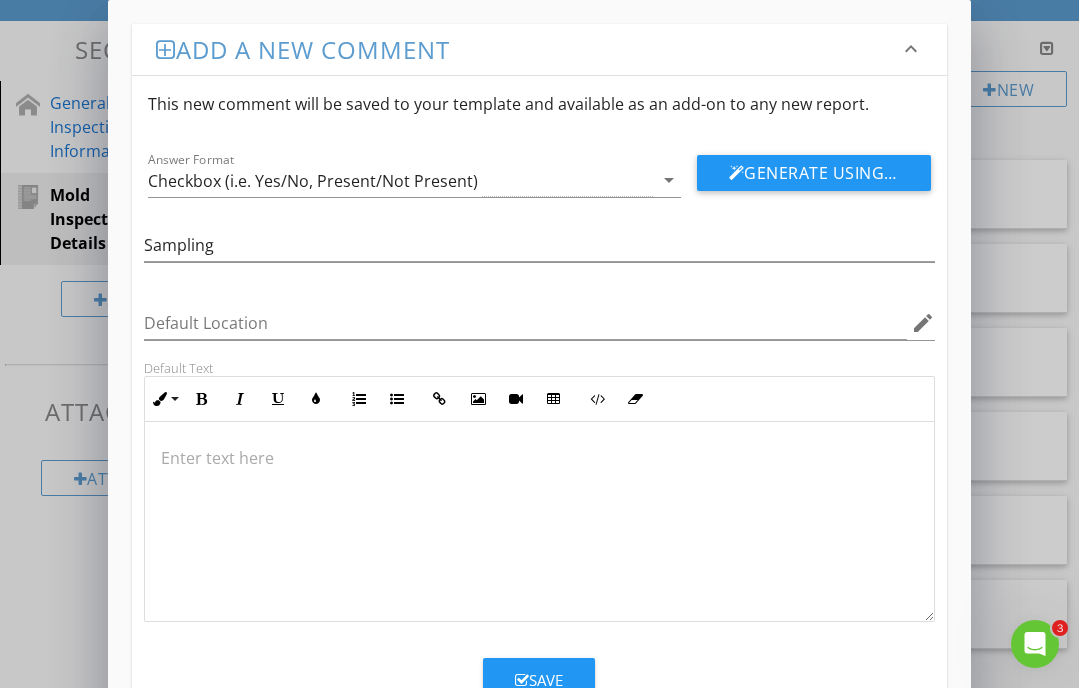 scroll, scrollTop: 1958, scrollLeft: 0, axis: vertical 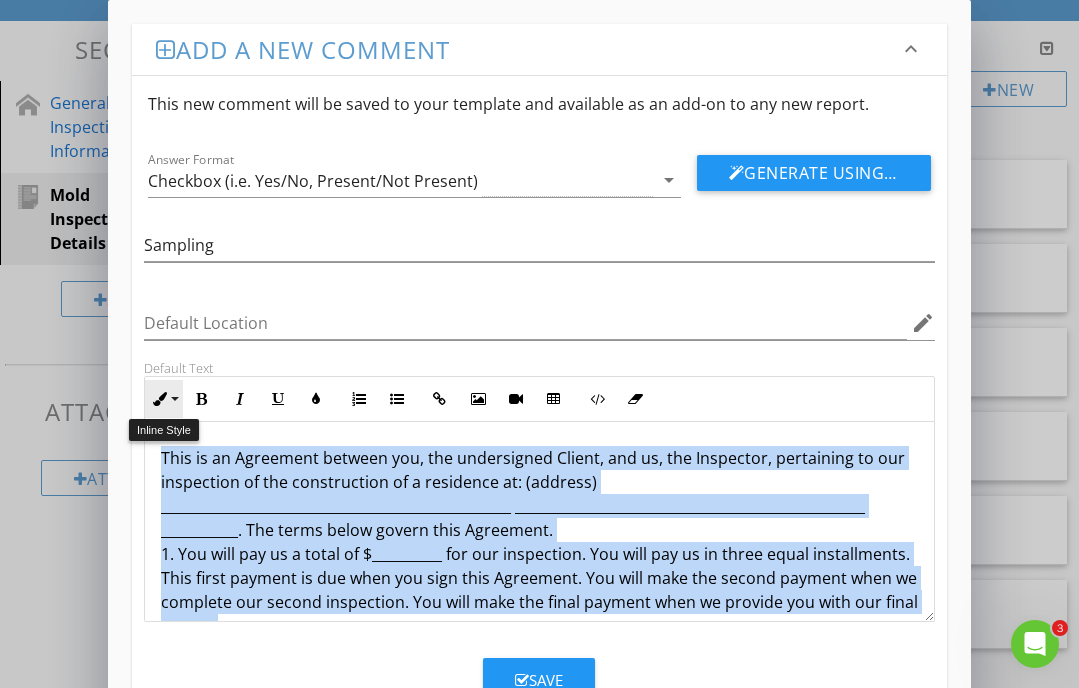 drag, startPoint x: 197, startPoint y: 609, endPoint x: 168, endPoint y: 380, distance: 230.82893 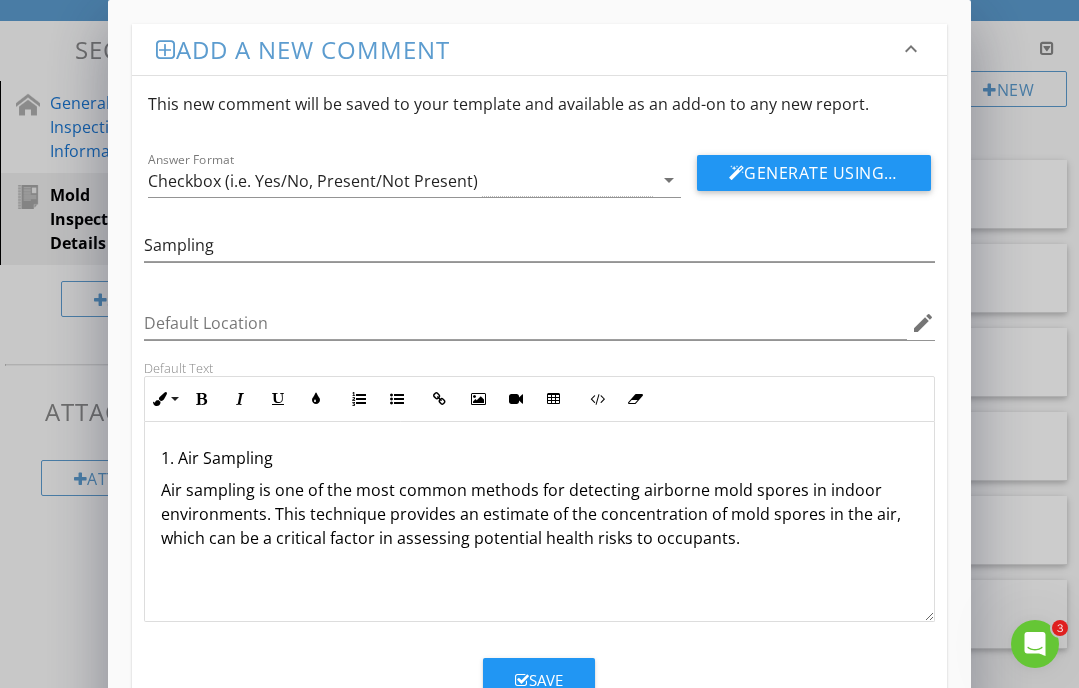click on "1. Air Sampling Air sampling is one of the most common methods for detecting airborne mold spores in indoor environments. This technique provides an estimate of the concentration of mold spores in the air, which can be a critical factor in assessing potential health risks to occupants." at bounding box center [539, 522] 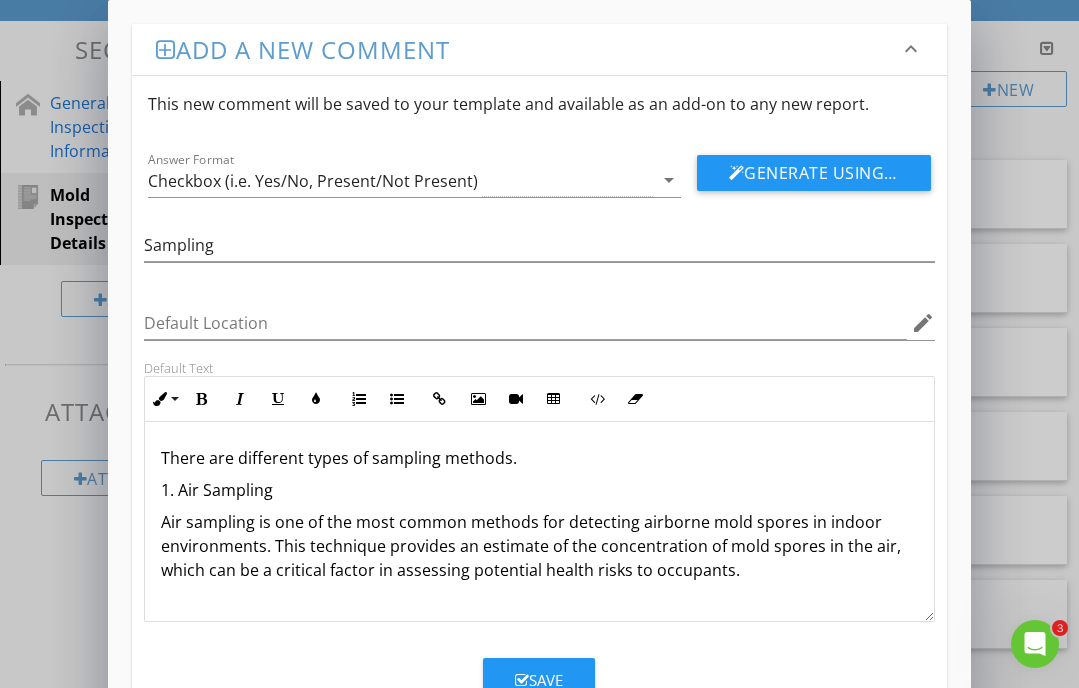 click on "Air sampling is one of the most common methods for detecting airborne mold spores in indoor environments. This technique provides an estimate of the concentration of mold spores in the air, which can be a critical factor in assessing potential health risks to occupants." at bounding box center [539, 546] 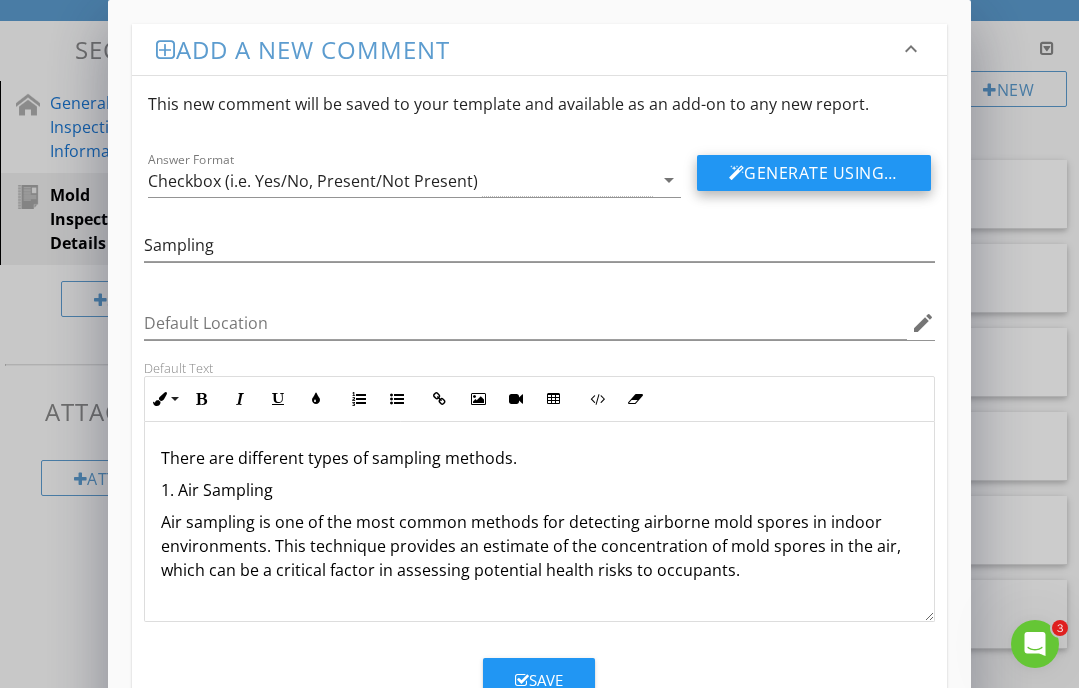click on "Generate Using AI" at bounding box center (814, 173) 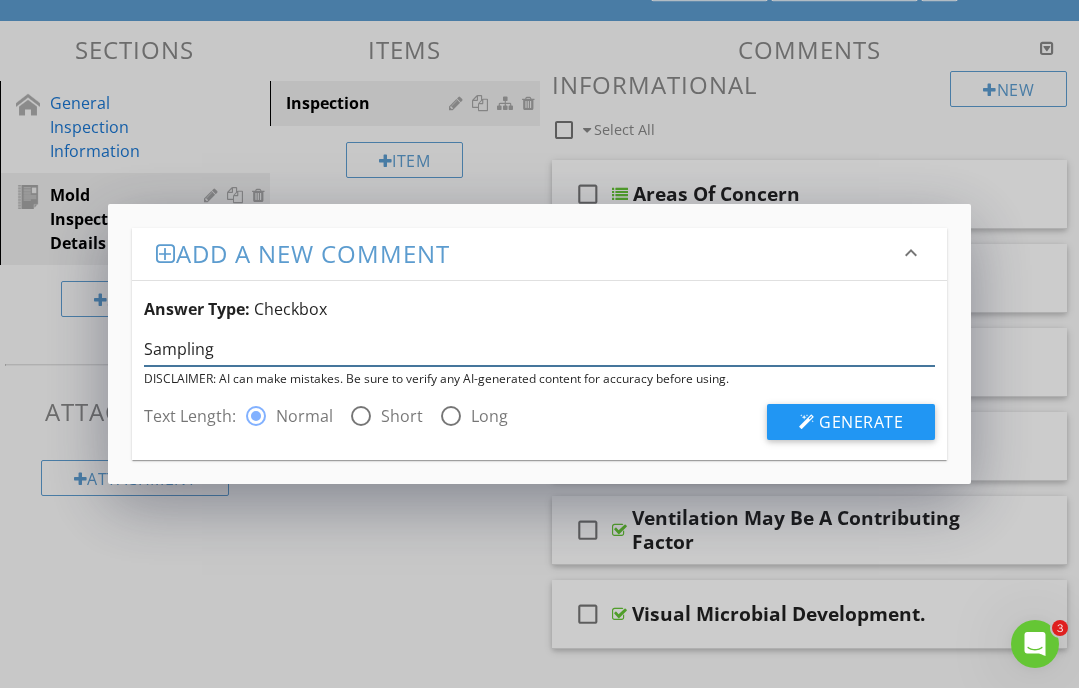 click on "Sampling" at bounding box center (539, 349) 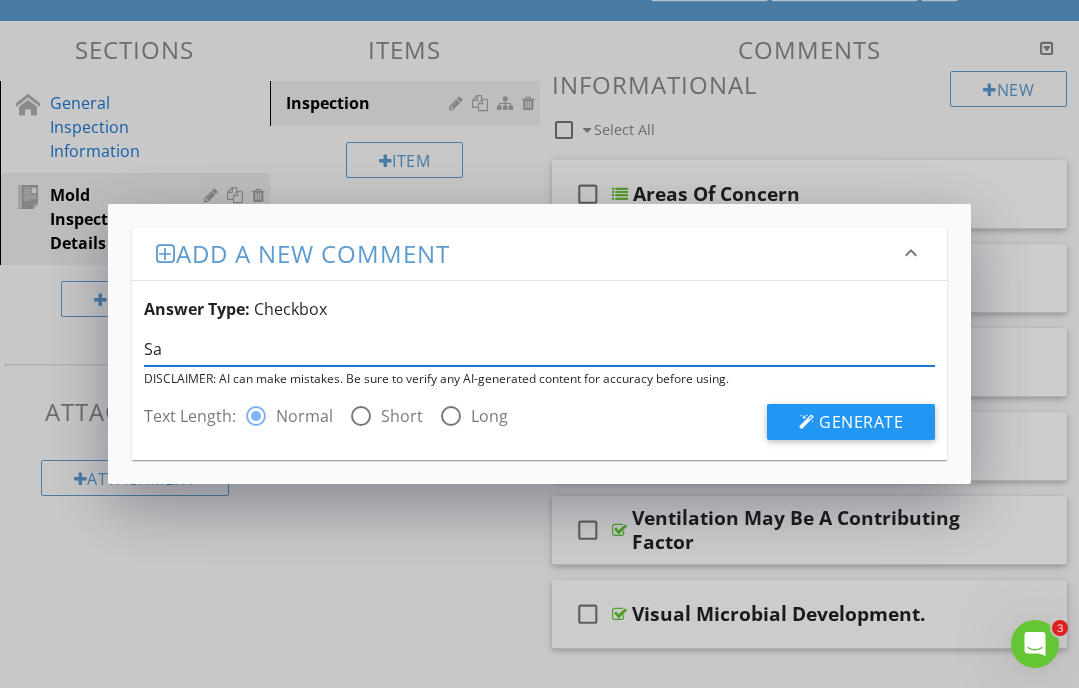 type on "S" 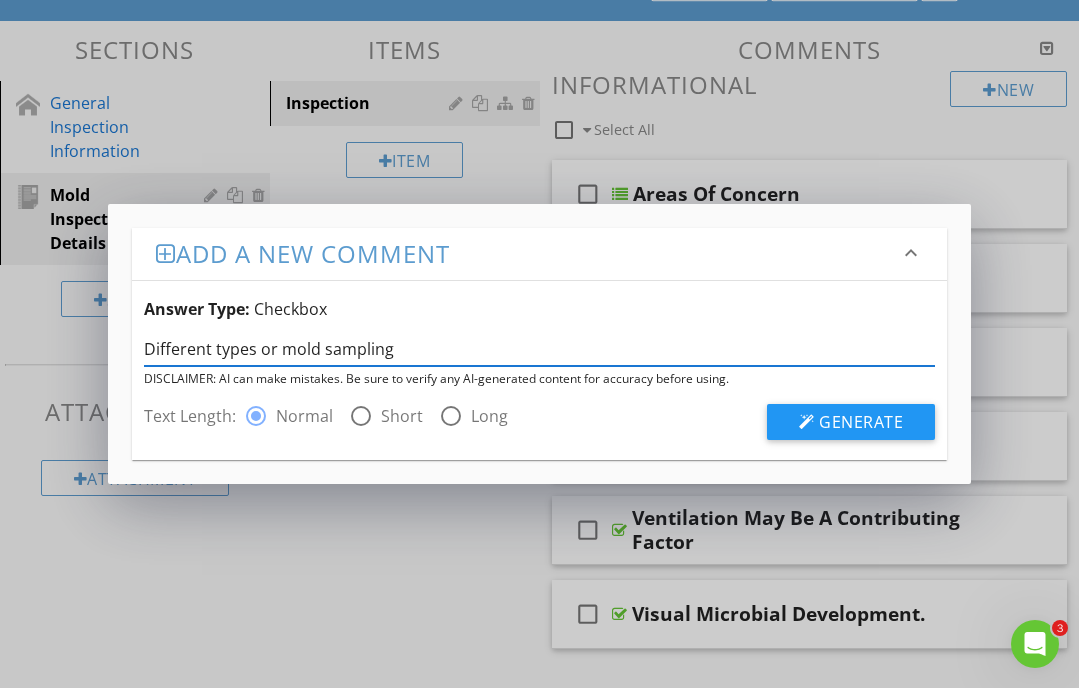 click on "Generate" at bounding box center (851, 422) 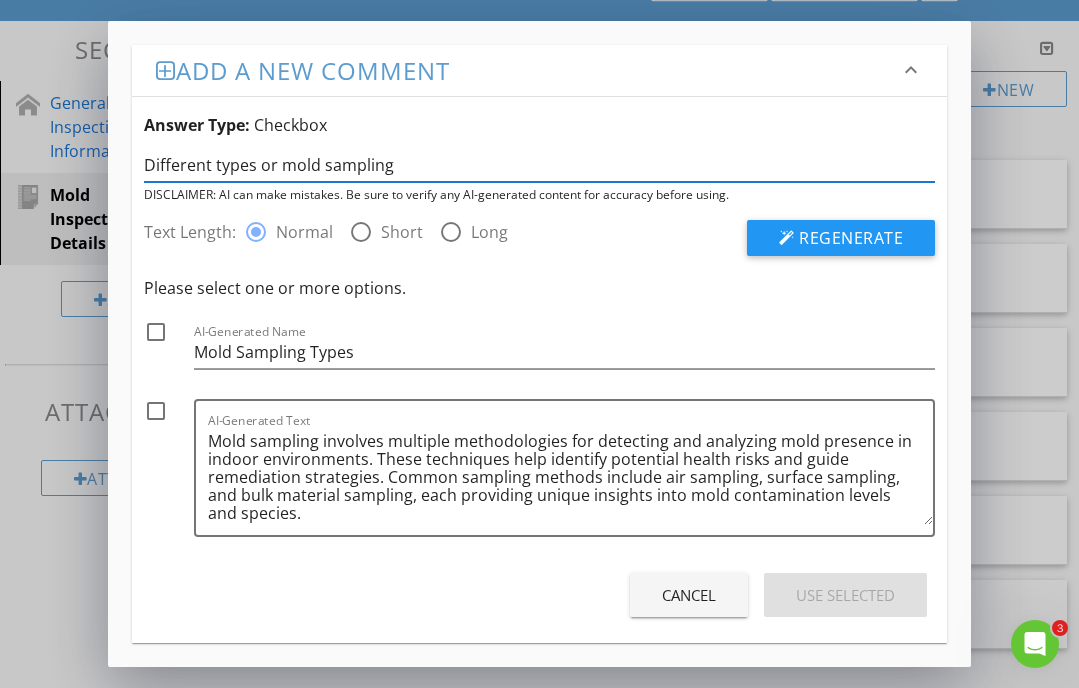 drag, startPoint x: 396, startPoint y: 170, endPoint x: 148, endPoint y: 165, distance: 248.0504 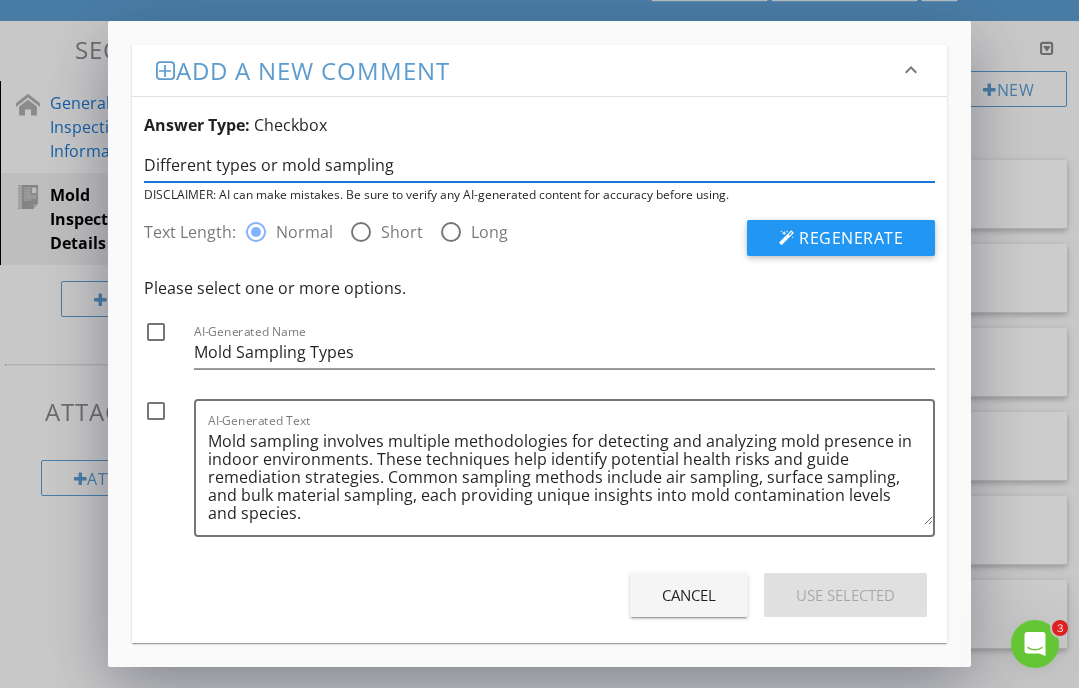 click on "Different types or mold sampling" at bounding box center [539, 165] 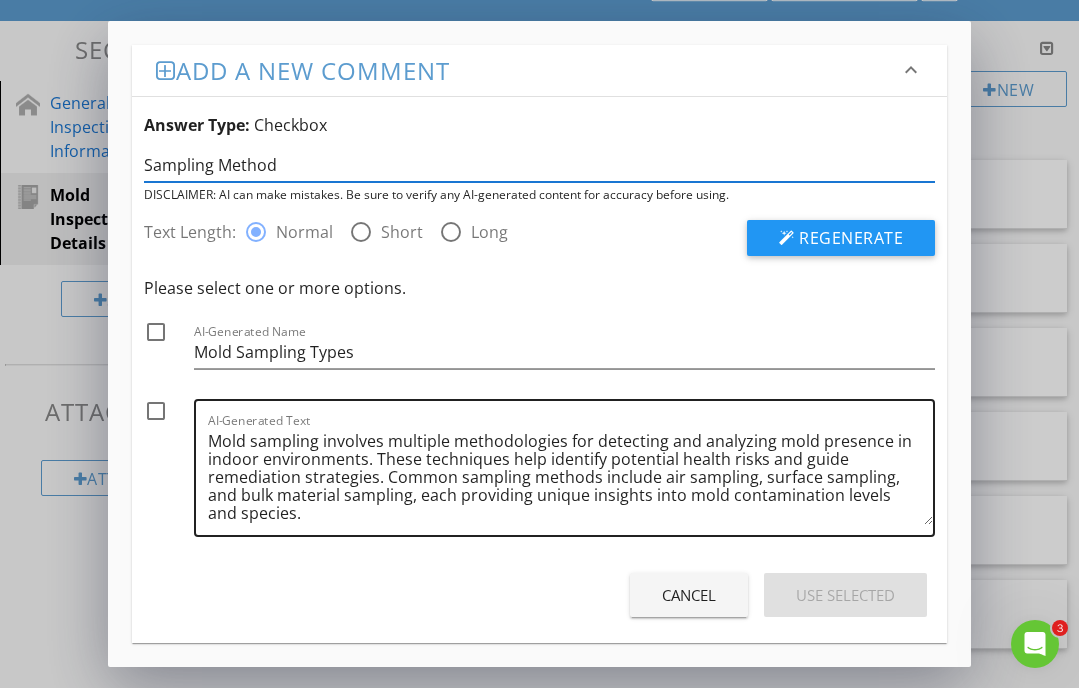 scroll, scrollTop: 5, scrollLeft: 0, axis: vertical 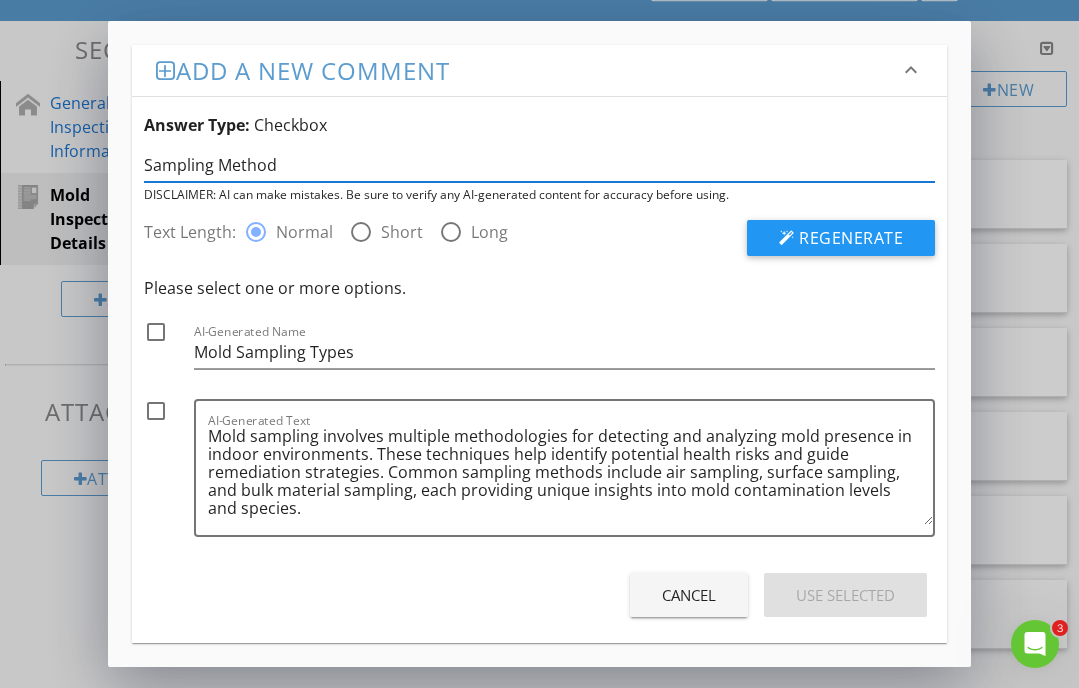 type on "Sampling Method" 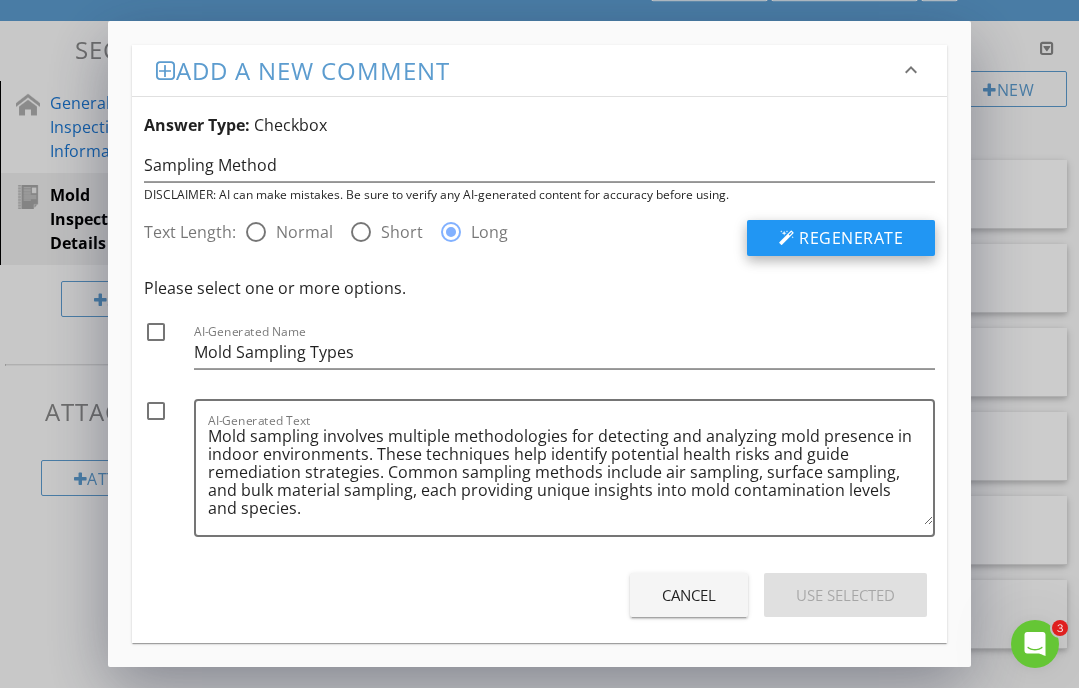 click on "Regenerate" at bounding box center [851, 238] 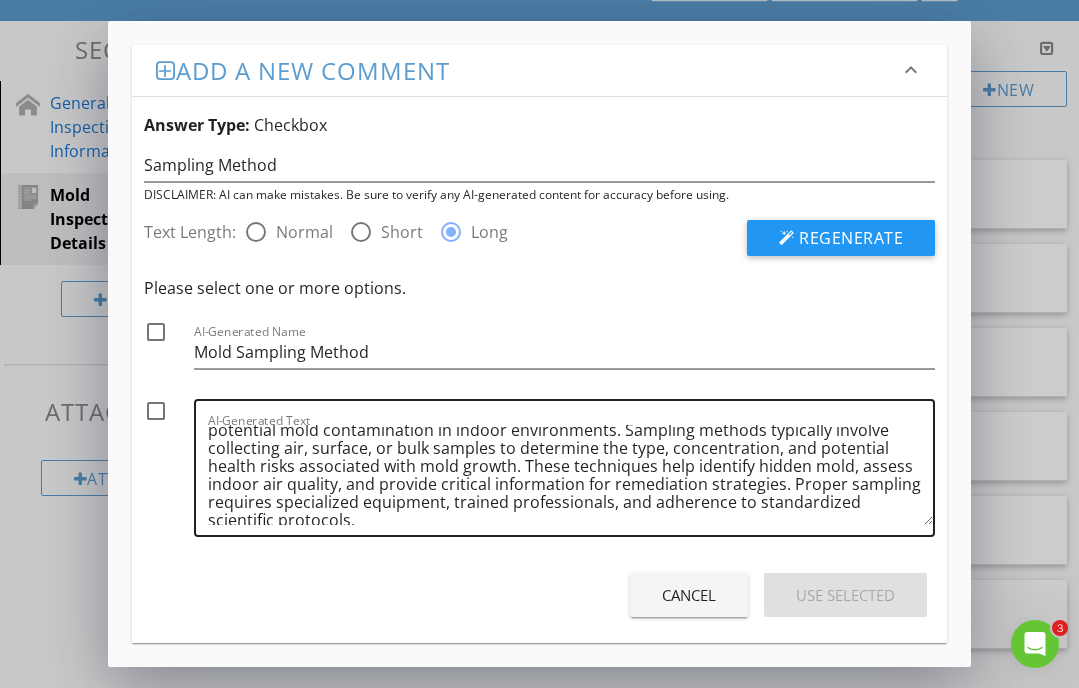 scroll, scrollTop: 41, scrollLeft: 0, axis: vertical 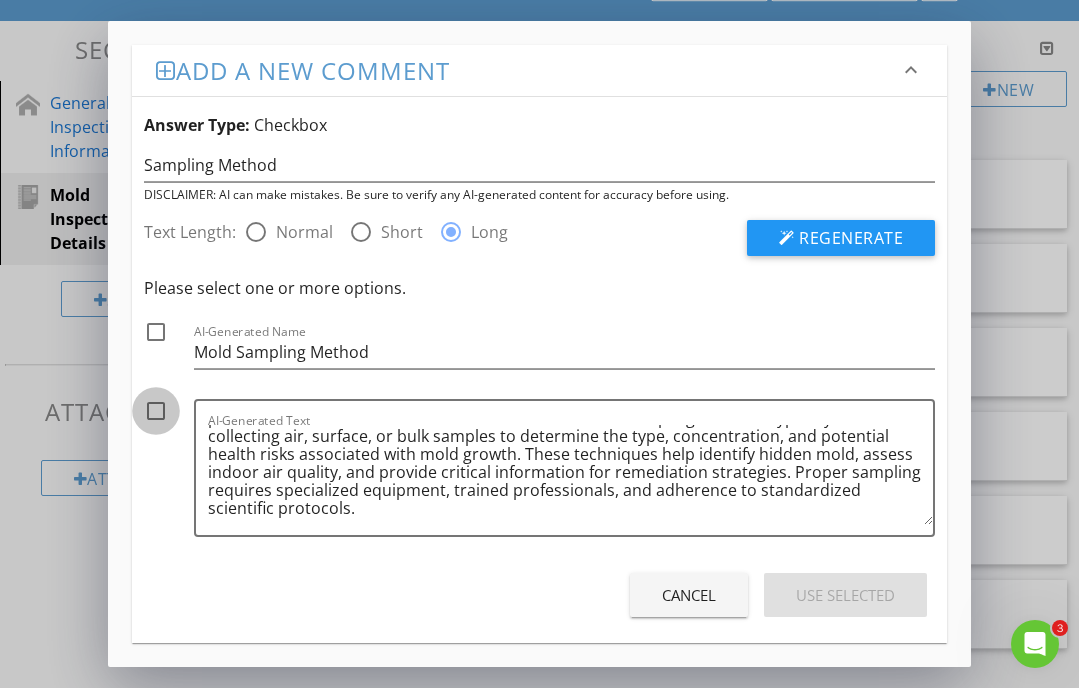 click at bounding box center [156, 411] 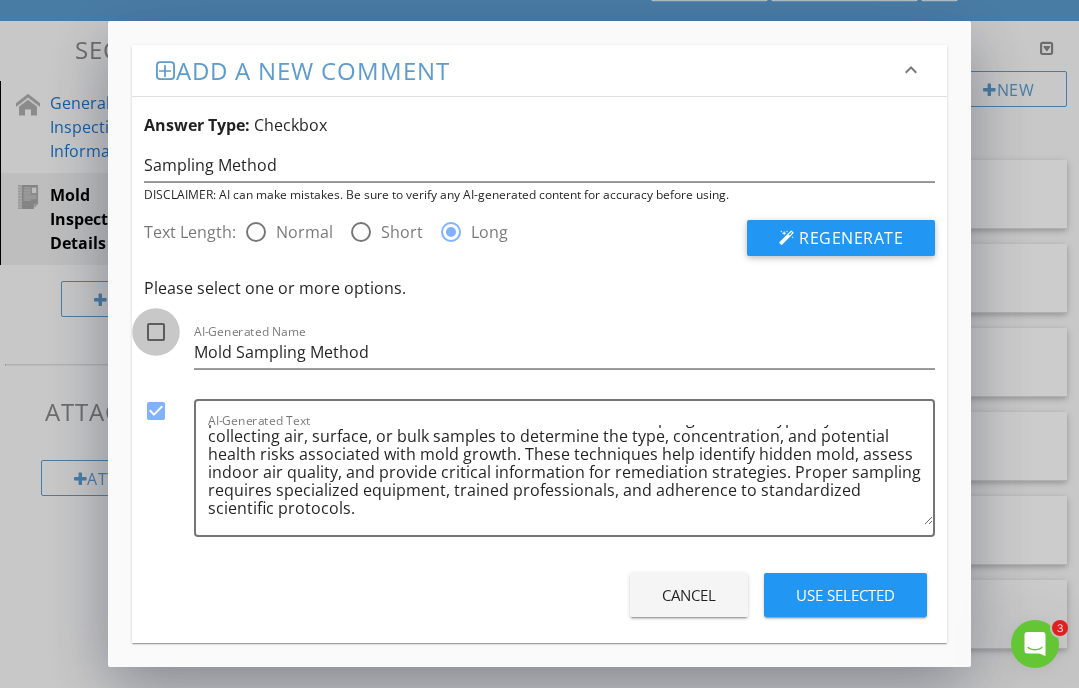 click at bounding box center [156, 332] 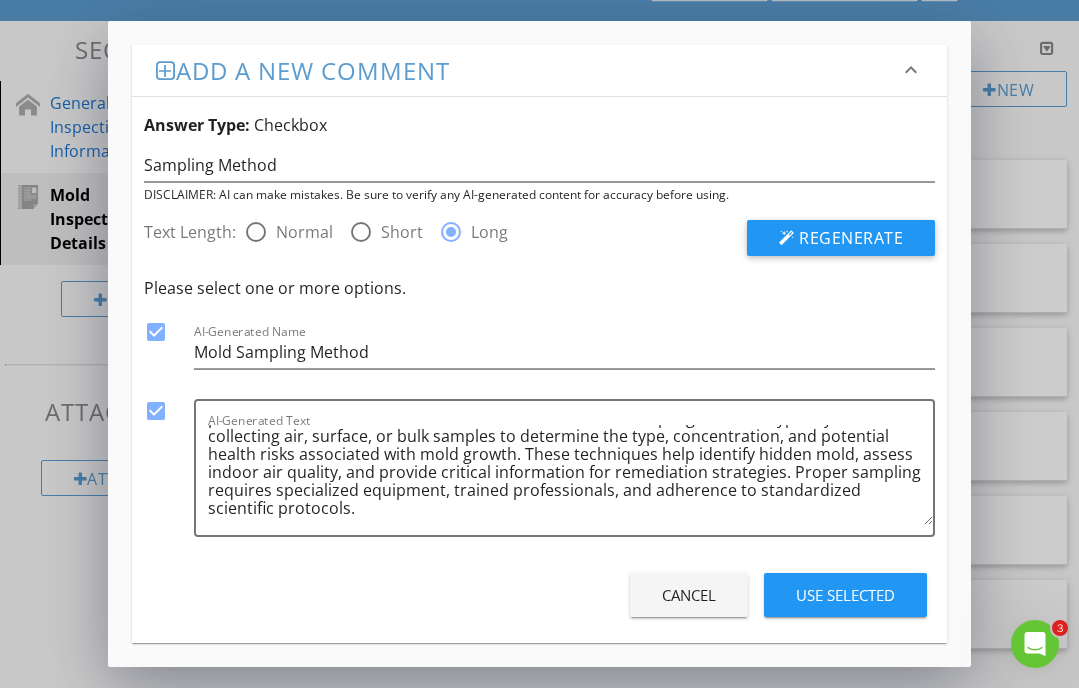 click on "Use Selected" at bounding box center [845, 595] 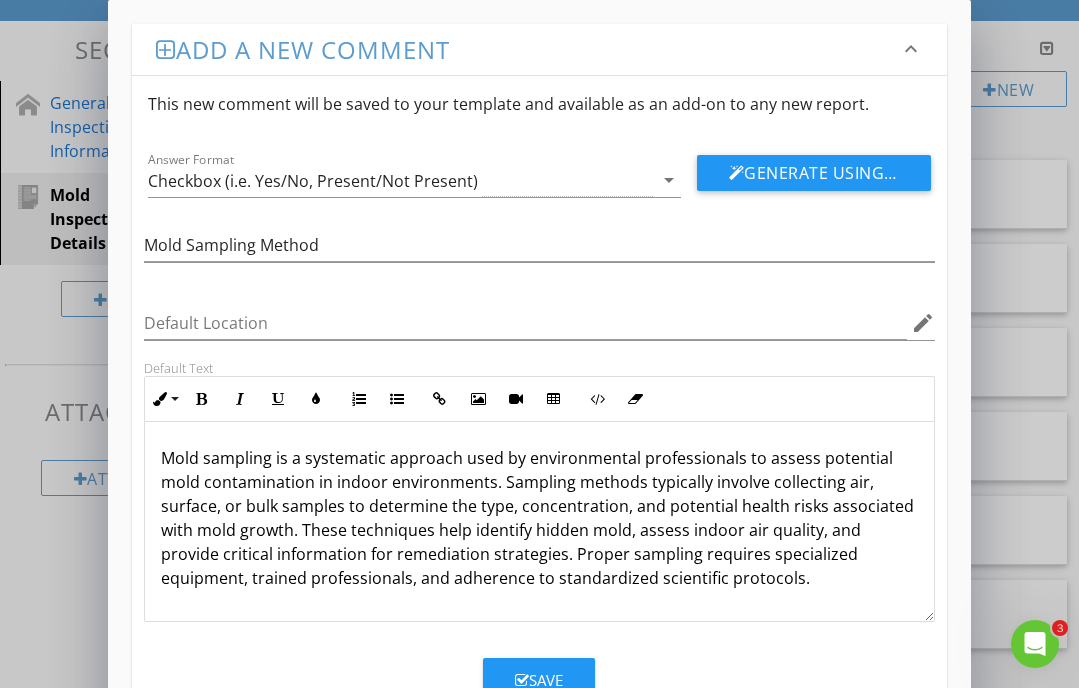 click on "Save" at bounding box center (539, 680) 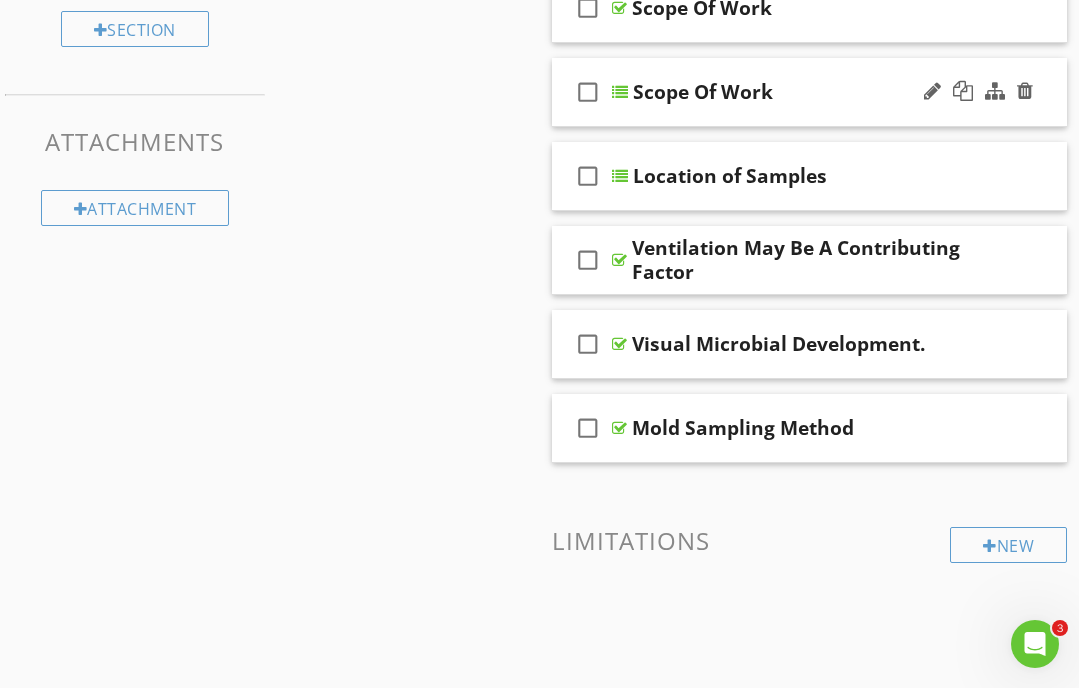 scroll, scrollTop: 452, scrollLeft: 0, axis: vertical 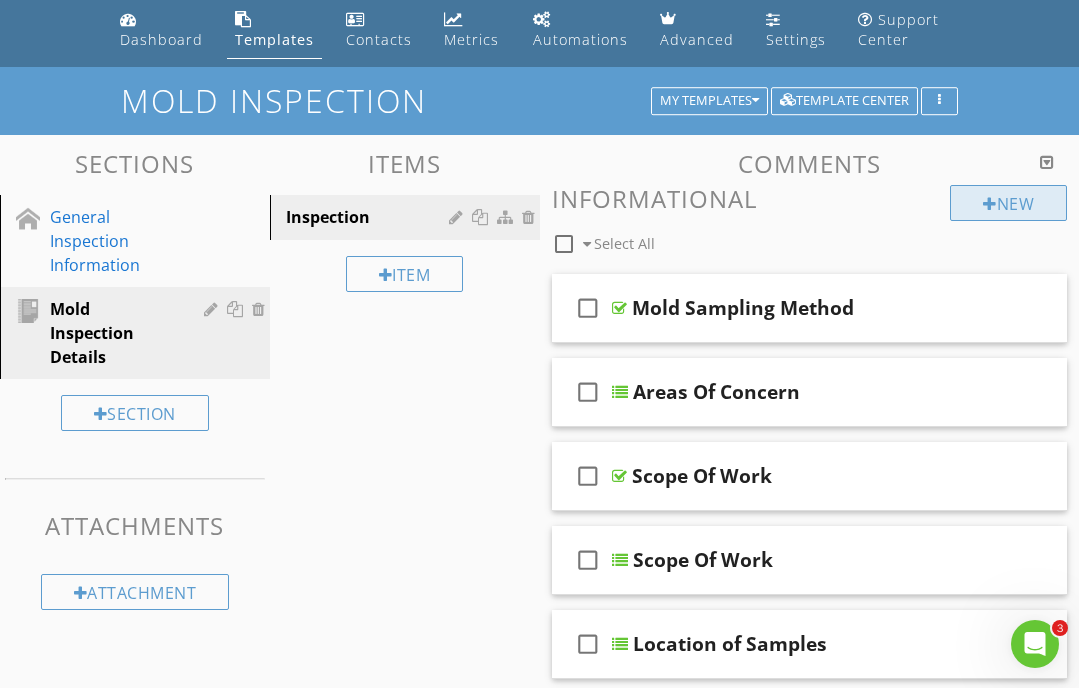 click on "New" at bounding box center (1008, 203) 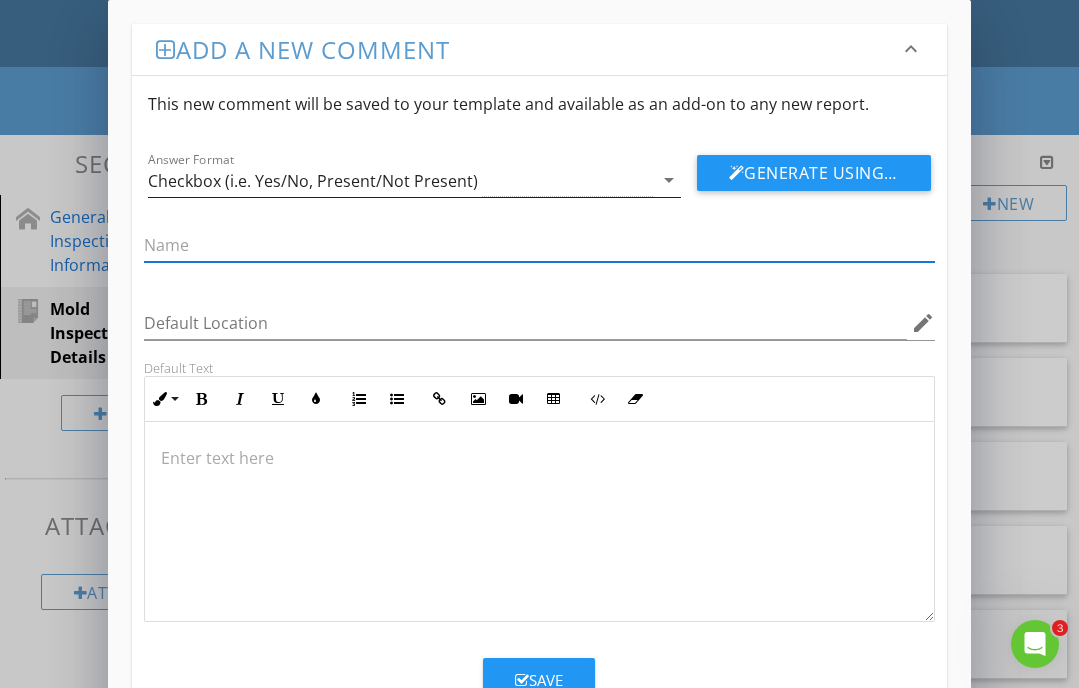 click on "arrow_drop_down" at bounding box center (669, 180) 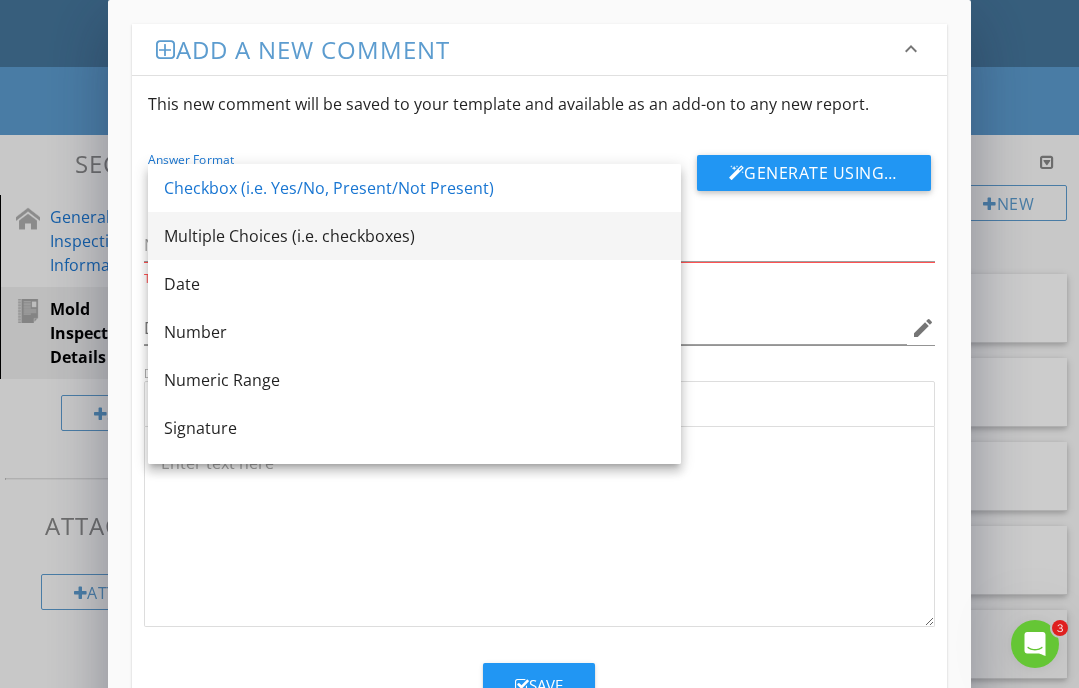 click on "Multiple Choices (i.e. checkboxes)" at bounding box center [414, 236] 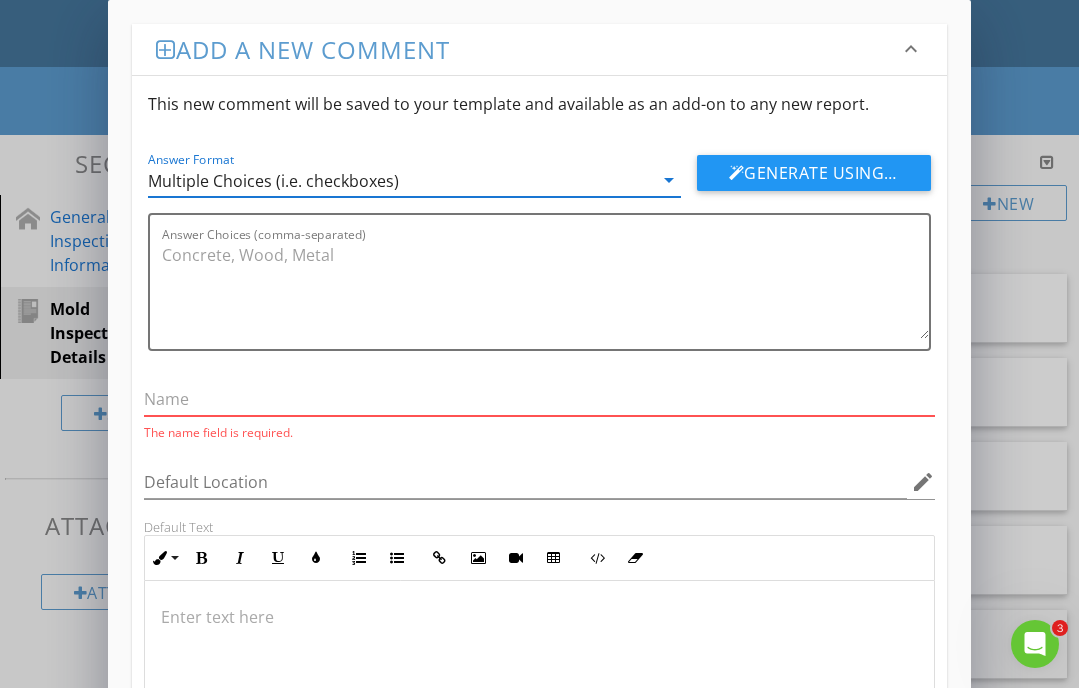 click at bounding box center [539, 399] 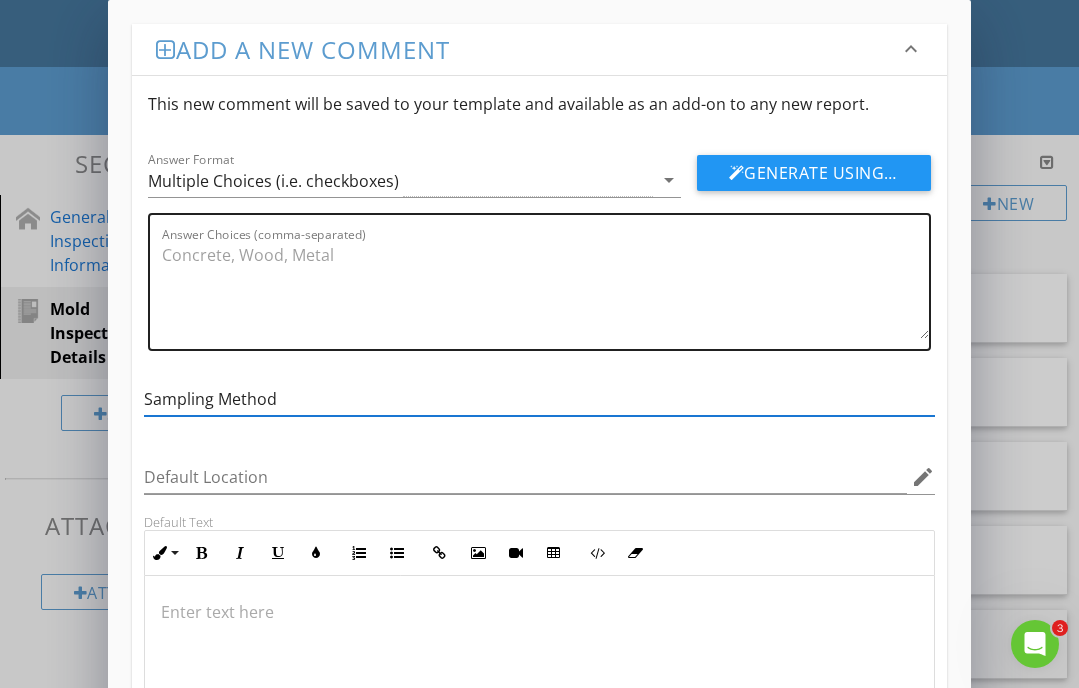type on "Sampling Method" 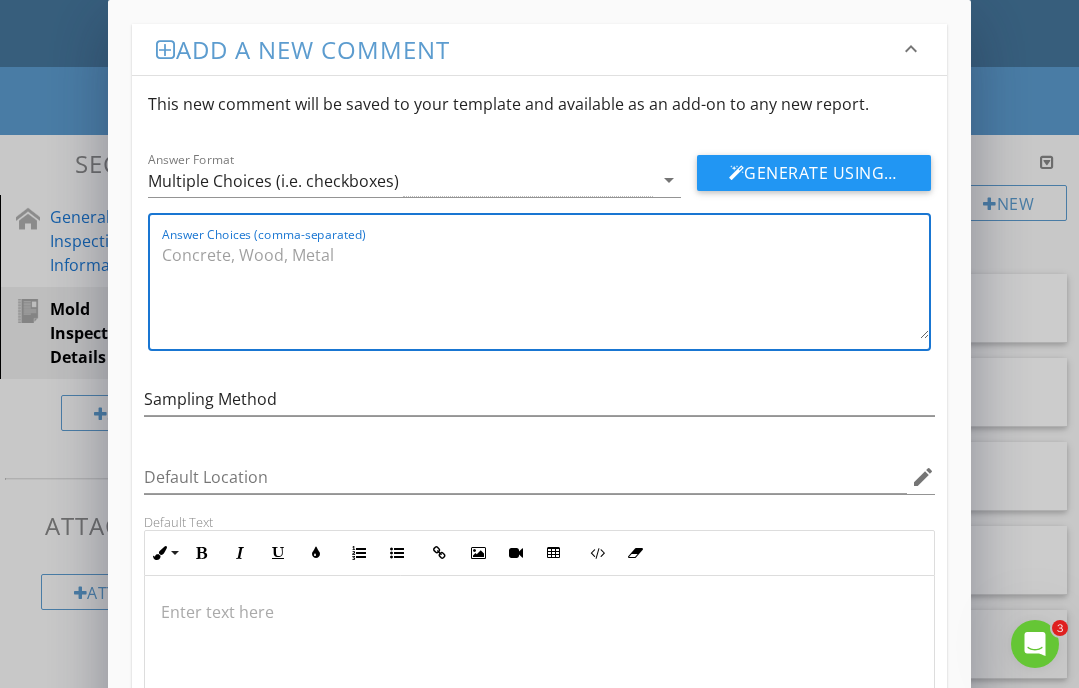 click on "Answer Choices (comma-separated)" at bounding box center [545, 289] 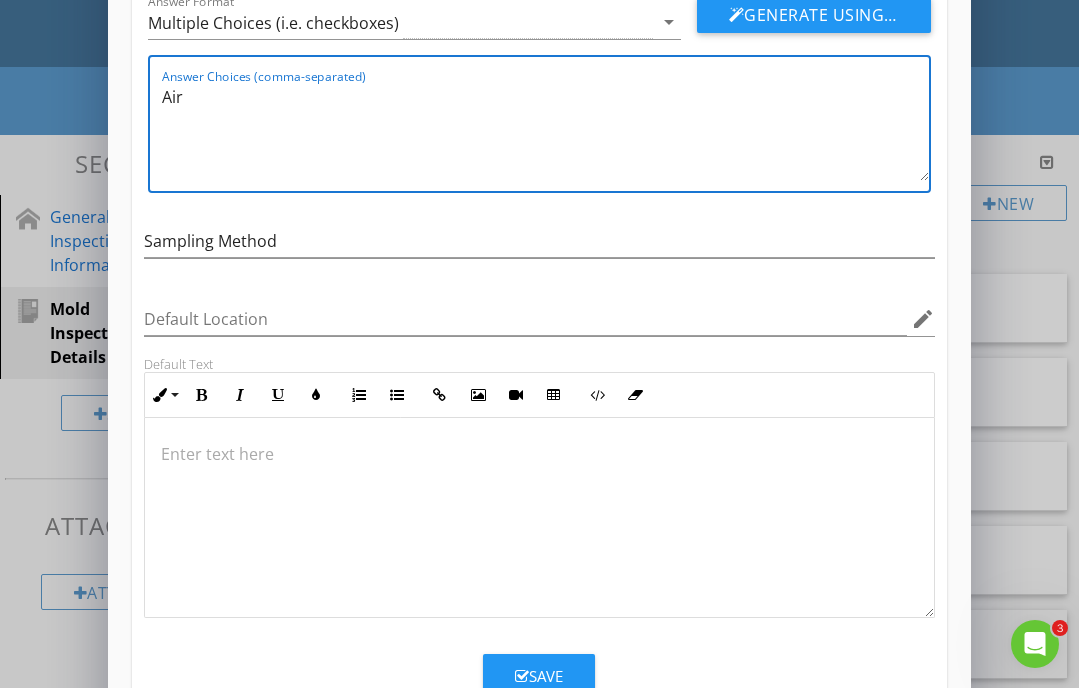 scroll, scrollTop: 173, scrollLeft: 0, axis: vertical 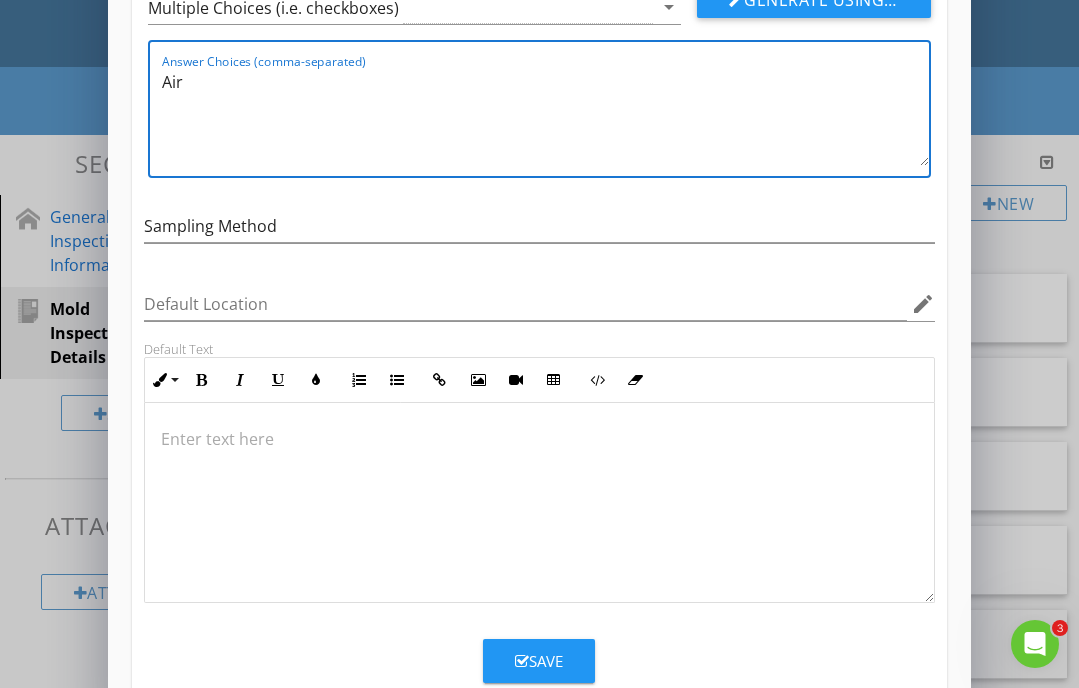 type on "Air" 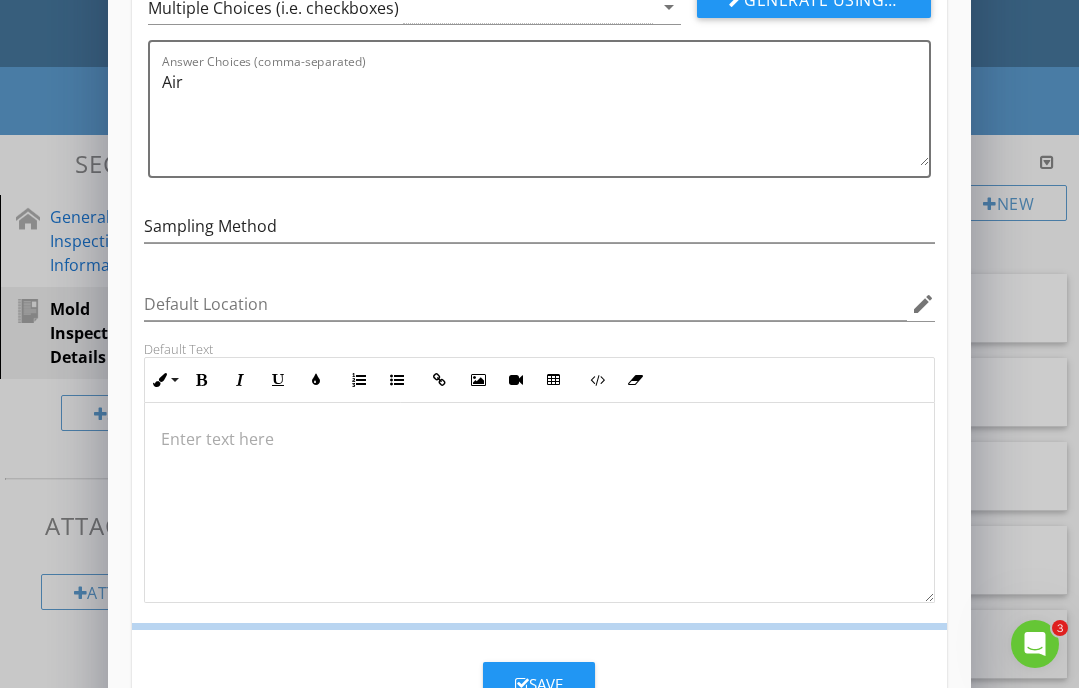 scroll, scrollTop: 127, scrollLeft: 0, axis: vertical 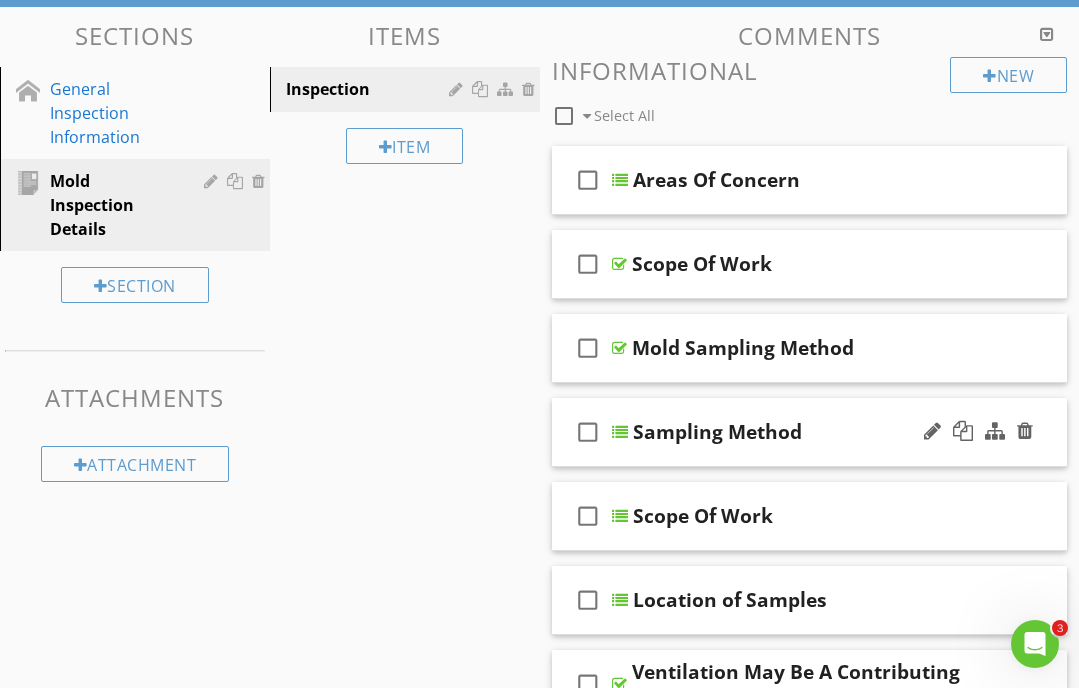 click on "Sampling Method" at bounding box center [717, 432] 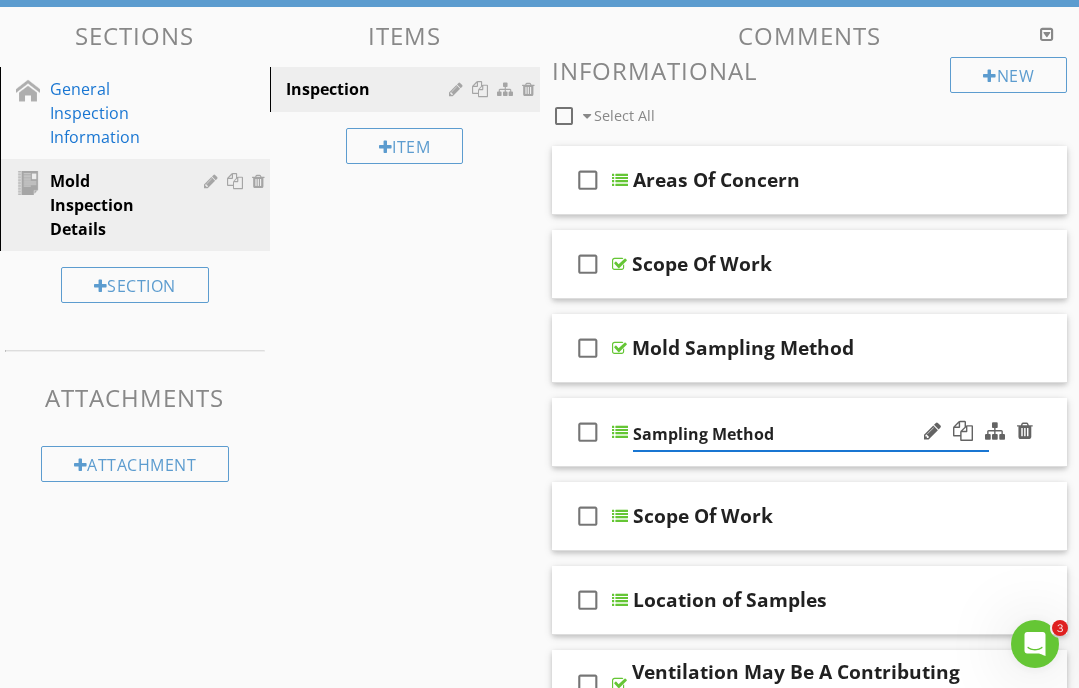 click on "Sections
General Inspection Information           Mold Inspection Details
Section
Attachments
Attachment
Items
Inspection
Item
Comments
New
Informational   check_box_outline_blank     Select All       check_box_outline_blank
Areas Of Concern
check_box_outline_blank
Scope Of Work
check_box_outline_blank
Mold Sampling Method
check_box_outline_blank         Sampling Method           check_box_outline_blank
Scope Of Work
check_box_outline_blank
Location of Samples
check_box_outline_blank
Ventilation May Be A Contributing Factor" at bounding box center [539, 644] 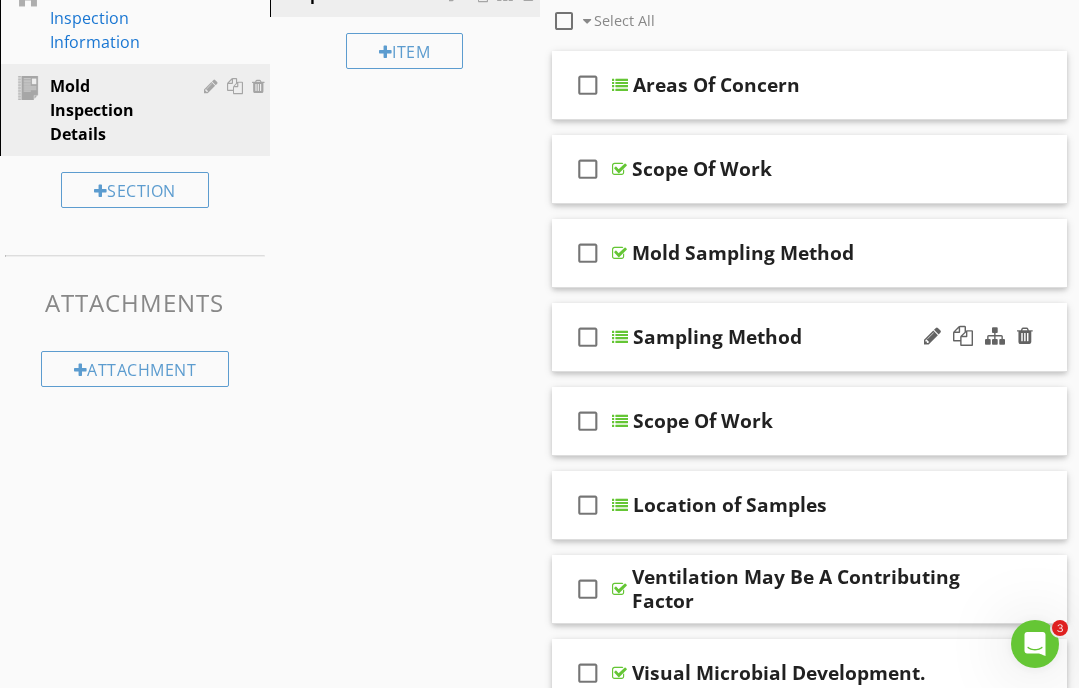 scroll, scrollTop: 296, scrollLeft: 0, axis: vertical 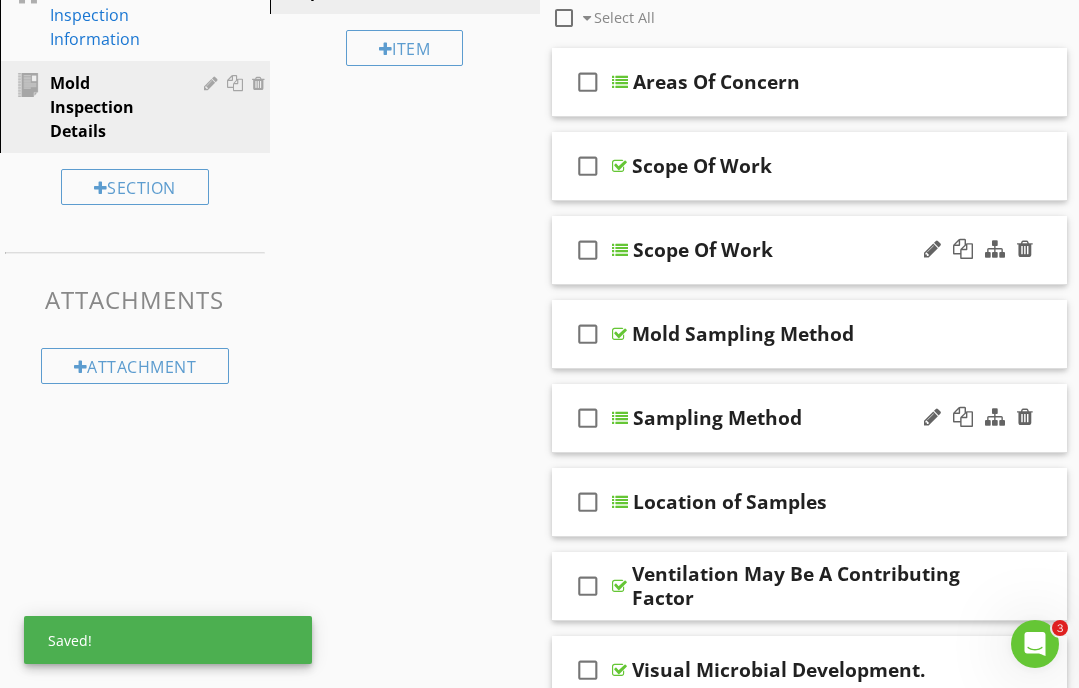 click at bounding box center (978, 250) 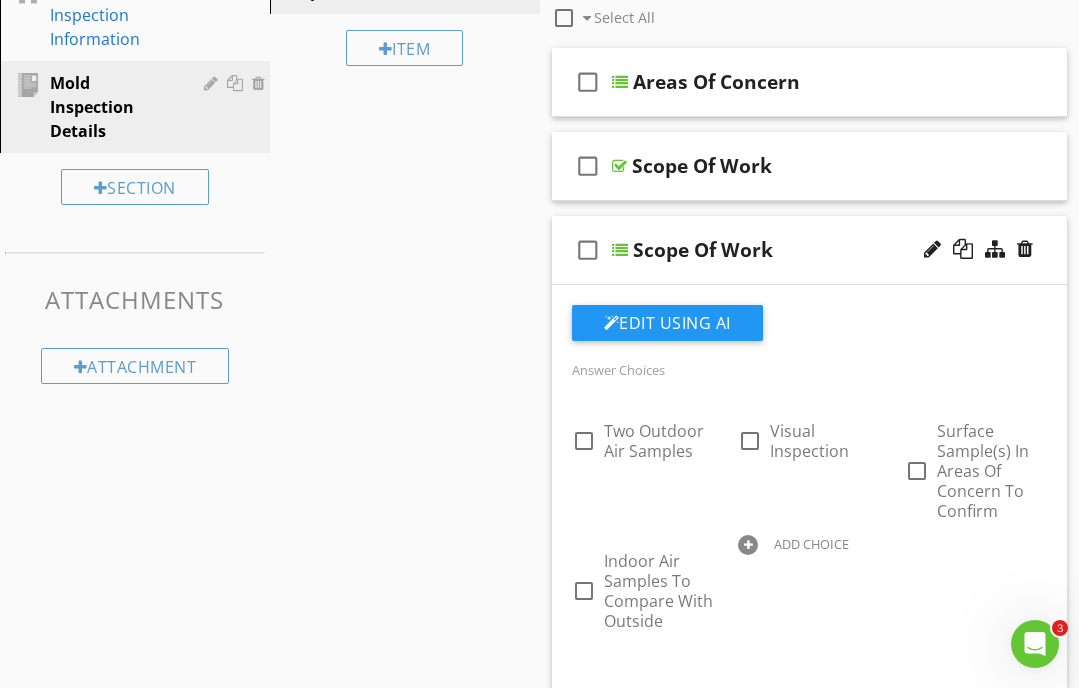click at bounding box center (978, 250) 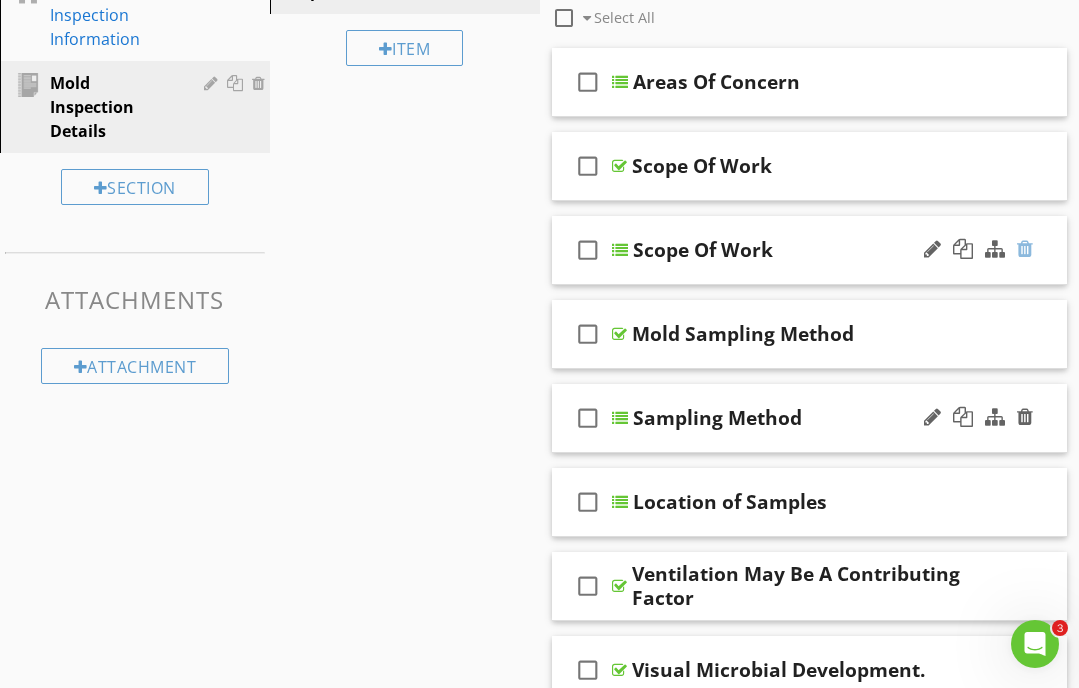 click at bounding box center [1025, 249] 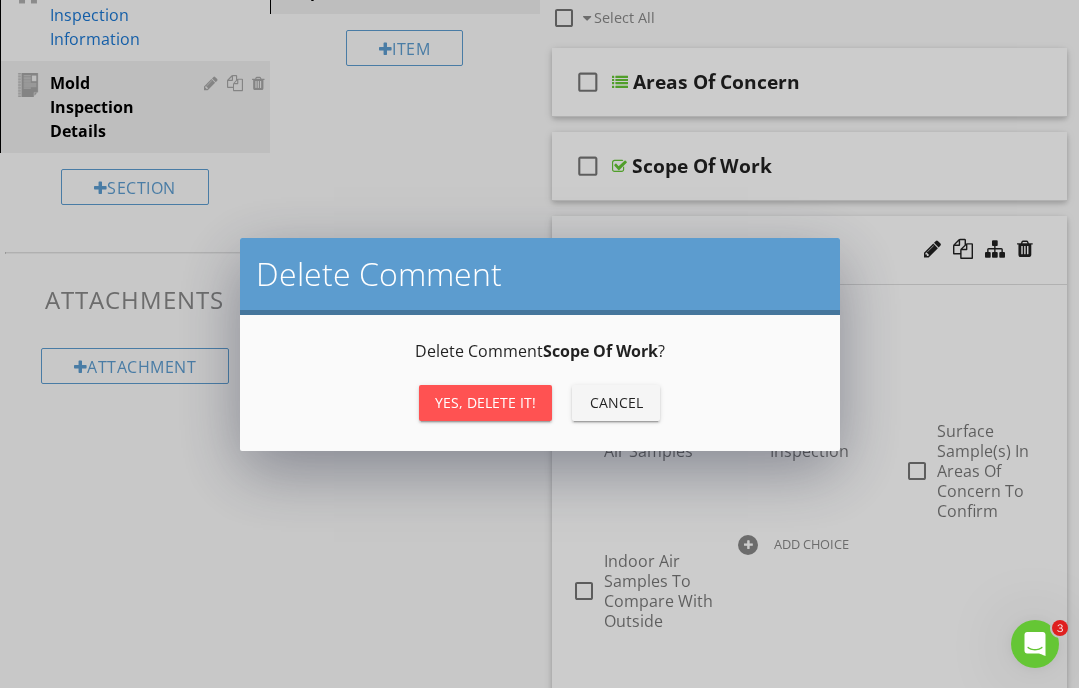 click on "Yes, Delete it!" at bounding box center [485, 402] 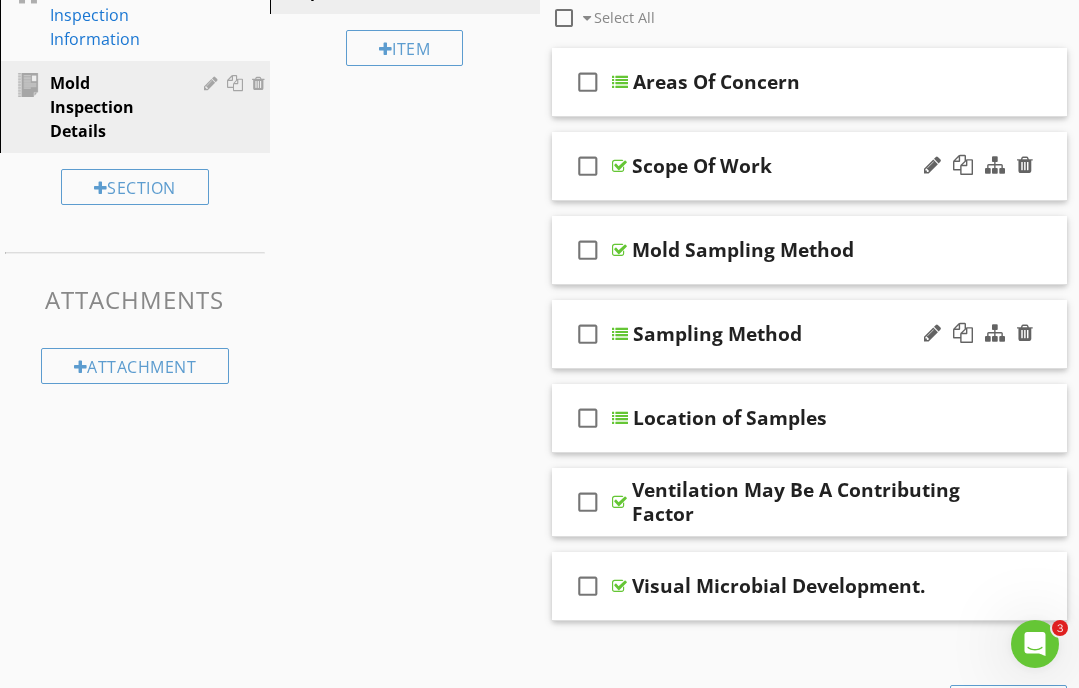 click on "check_box_outline_blank
Scope Of Work" at bounding box center [810, 166] 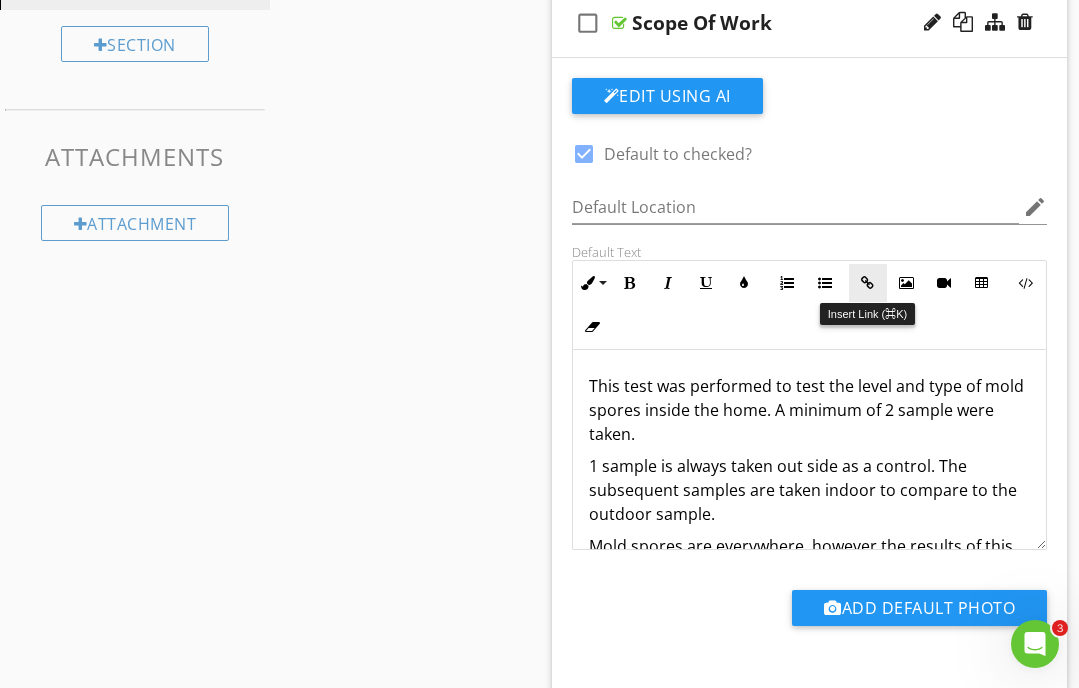 scroll, scrollTop: 448, scrollLeft: 0, axis: vertical 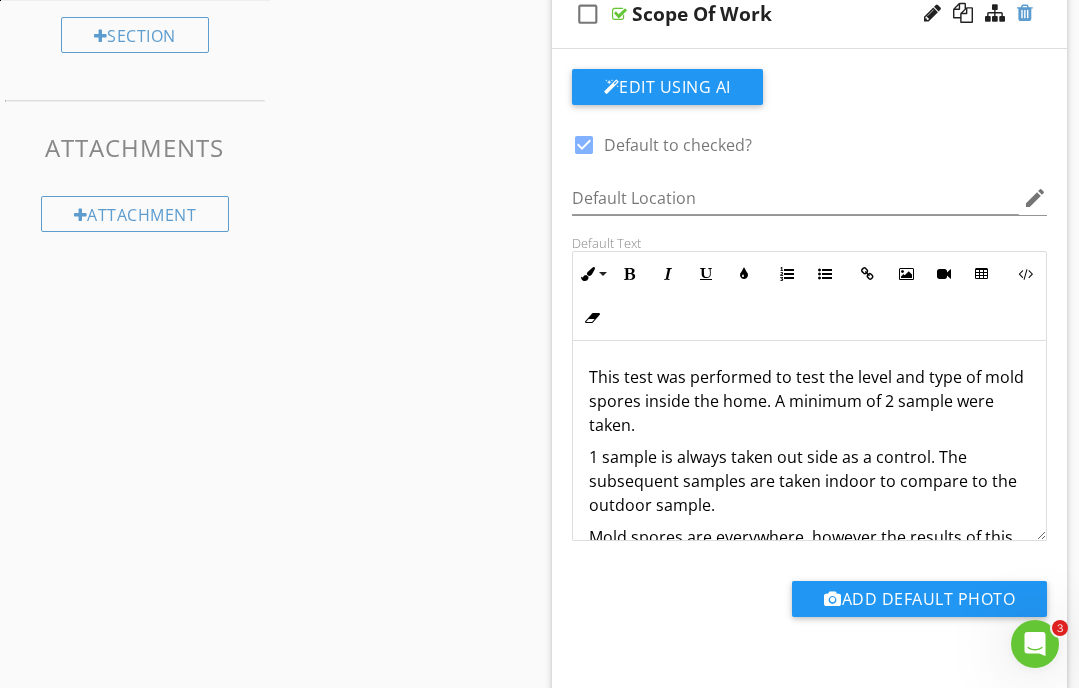 click at bounding box center (1025, 13) 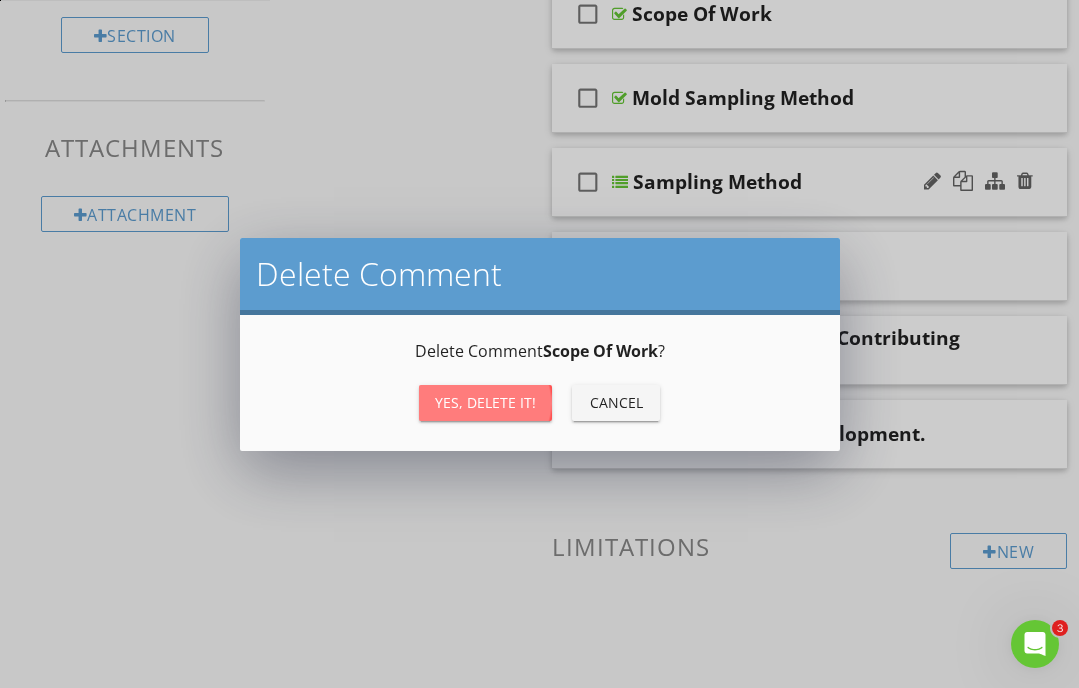 click on "Yes, Delete it!" at bounding box center [485, 402] 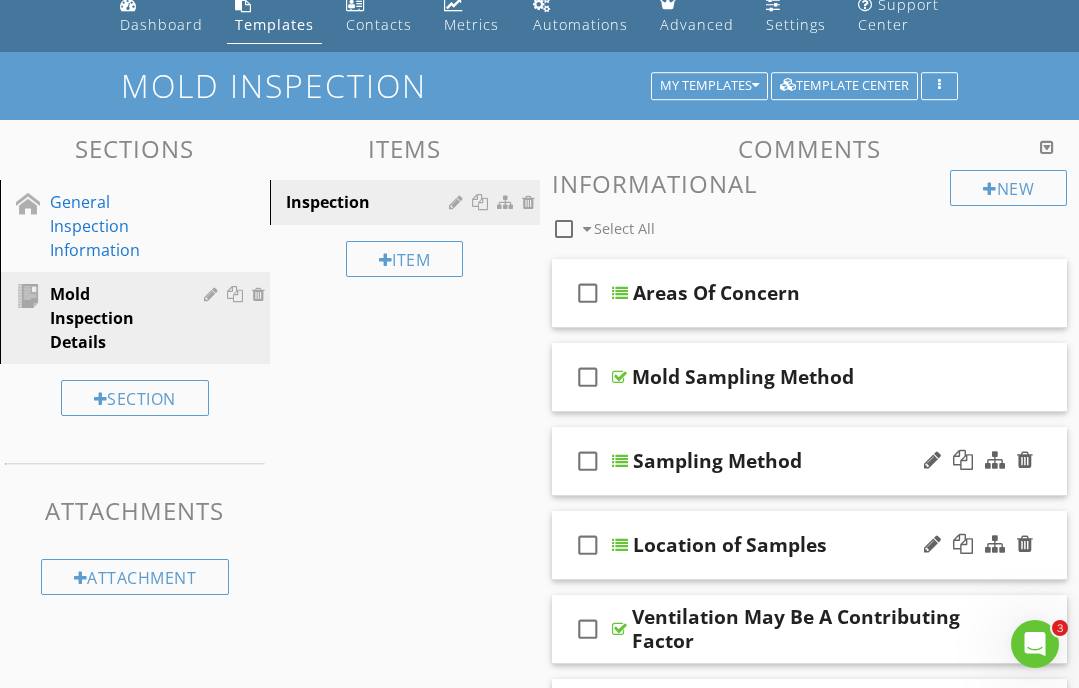 scroll, scrollTop: 80, scrollLeft: 0, axis: vertical 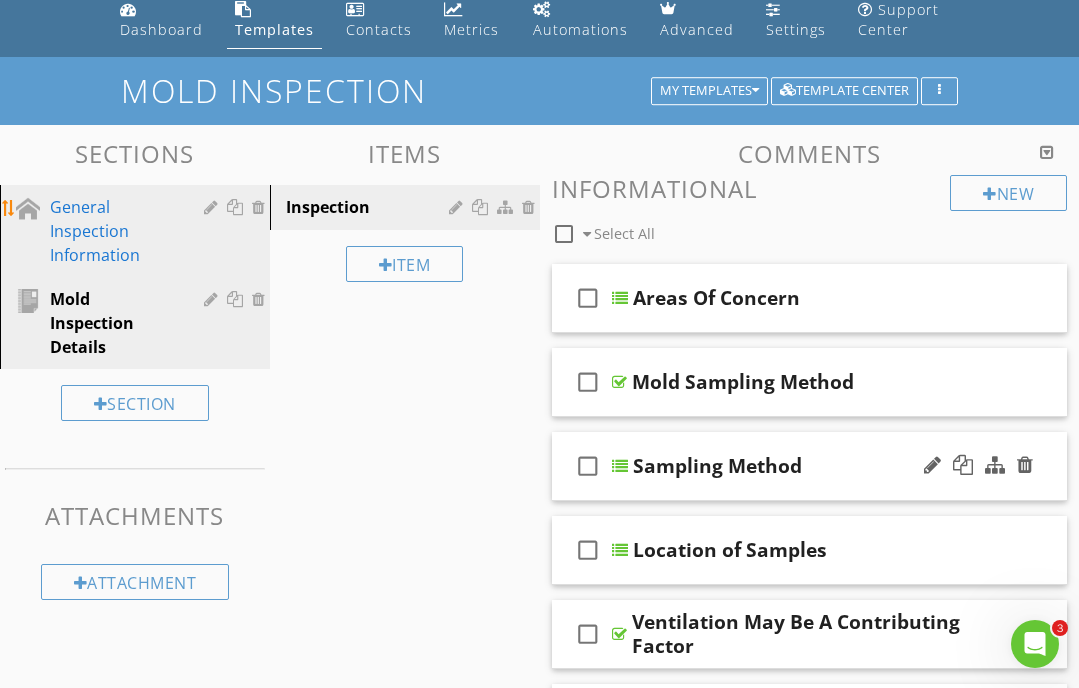 click on "General Inspection Information" at bounding box center (112, 231) 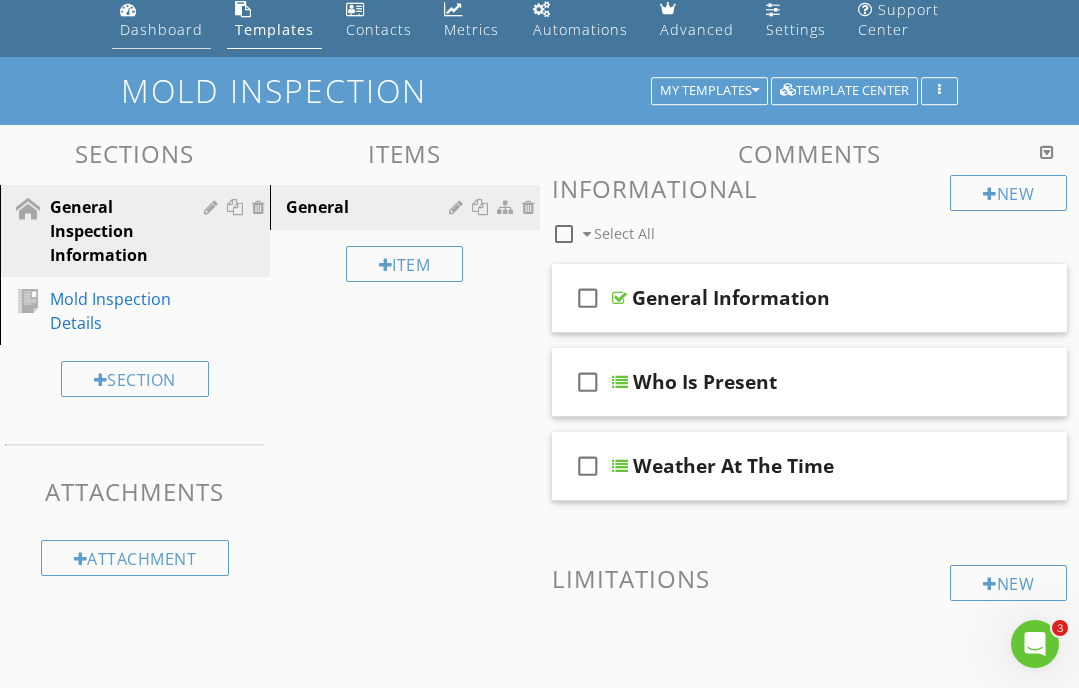 click on "Dashboard" at bounding box center (161, 20) 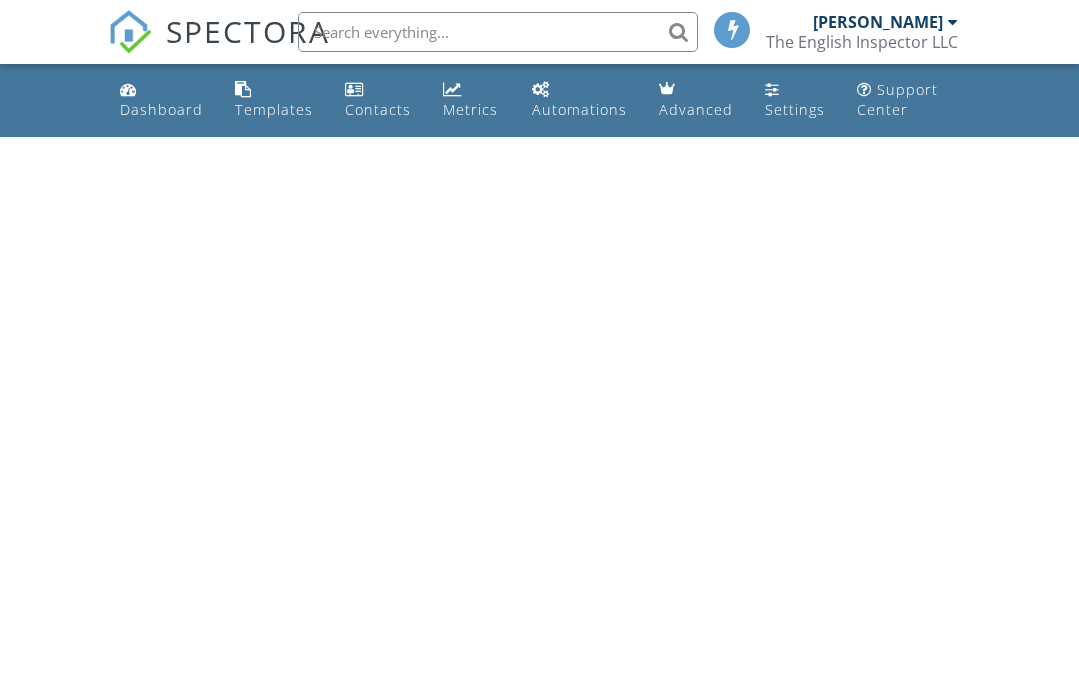 scroll, scrollTop: 0, scrollLeft: 0, axis: both 